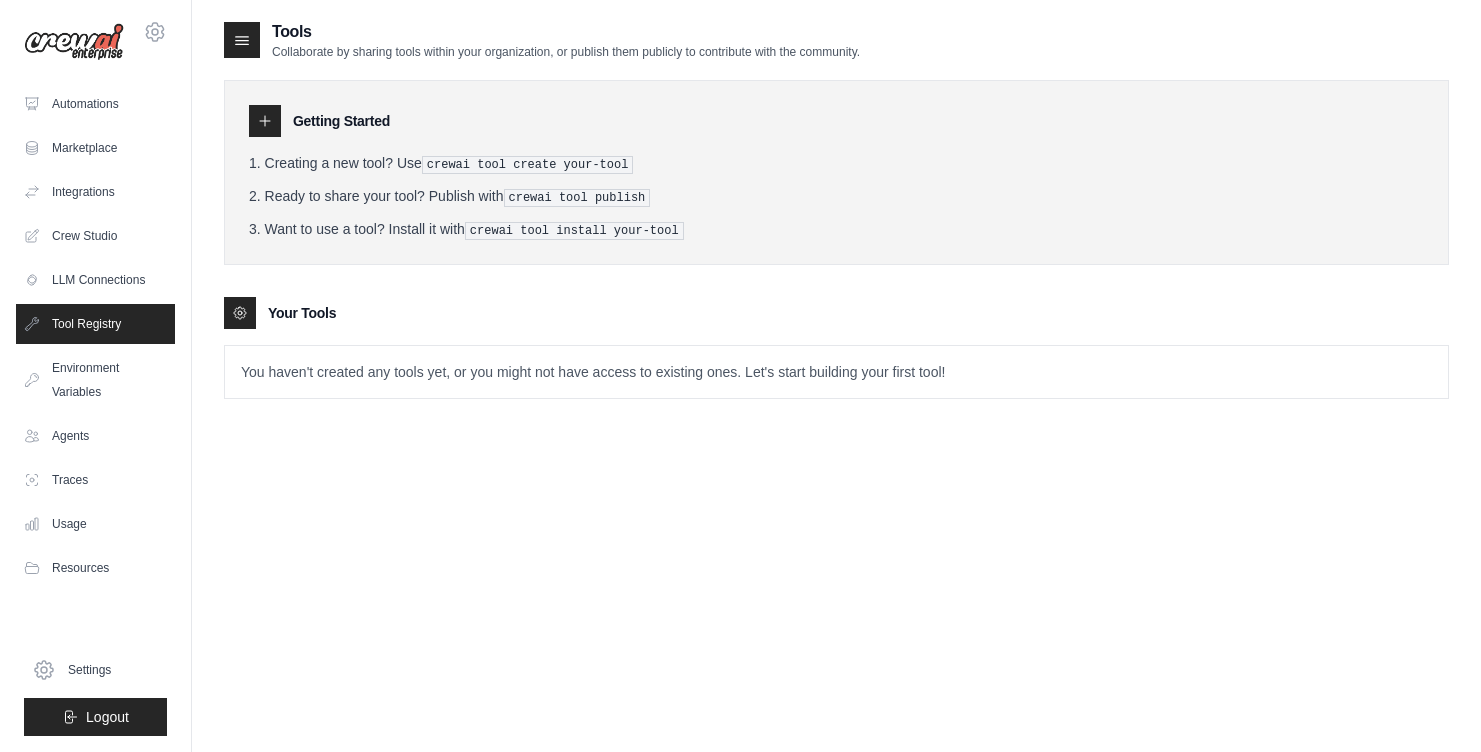 scroll, scrollTop: 0, scrollLeft: 0, axis: both 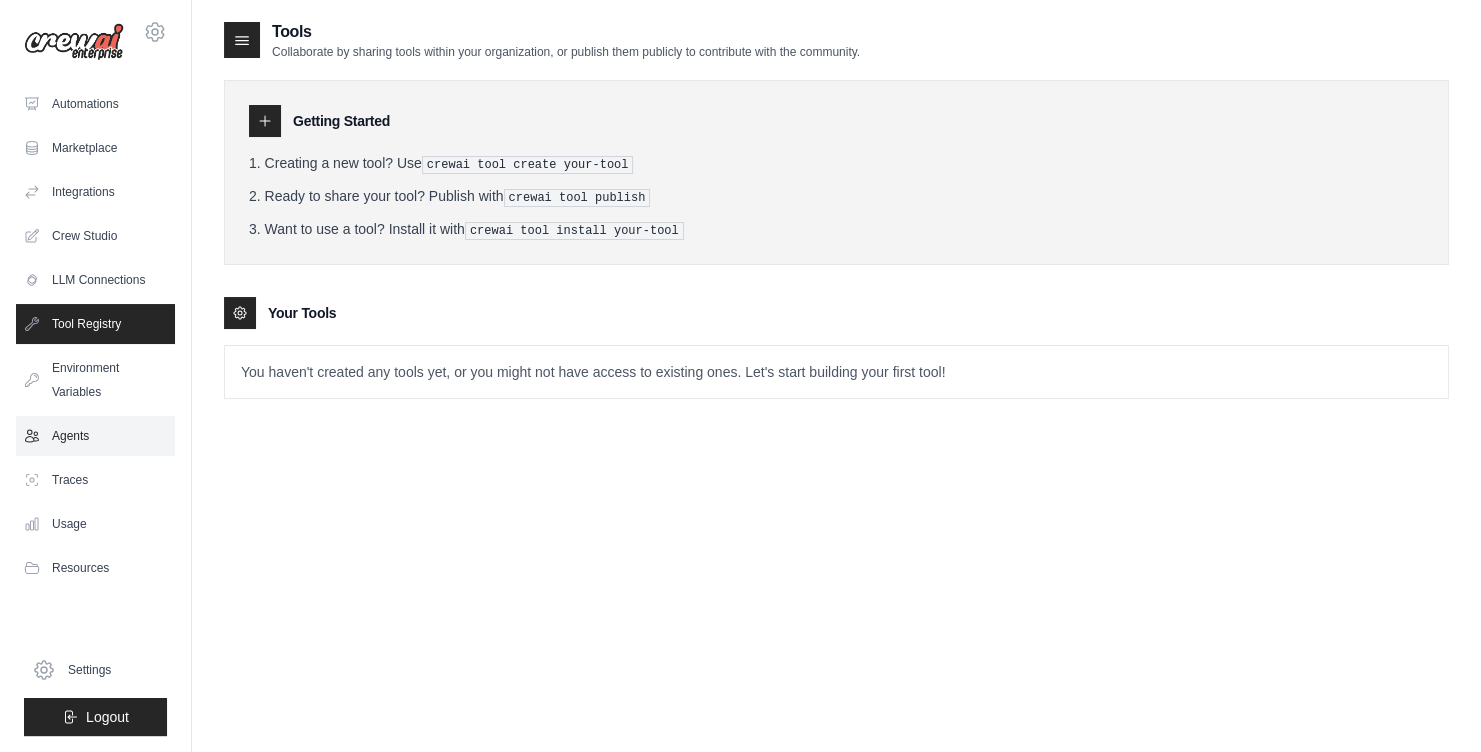 click on "Agents" at bounding box center [95, 436] 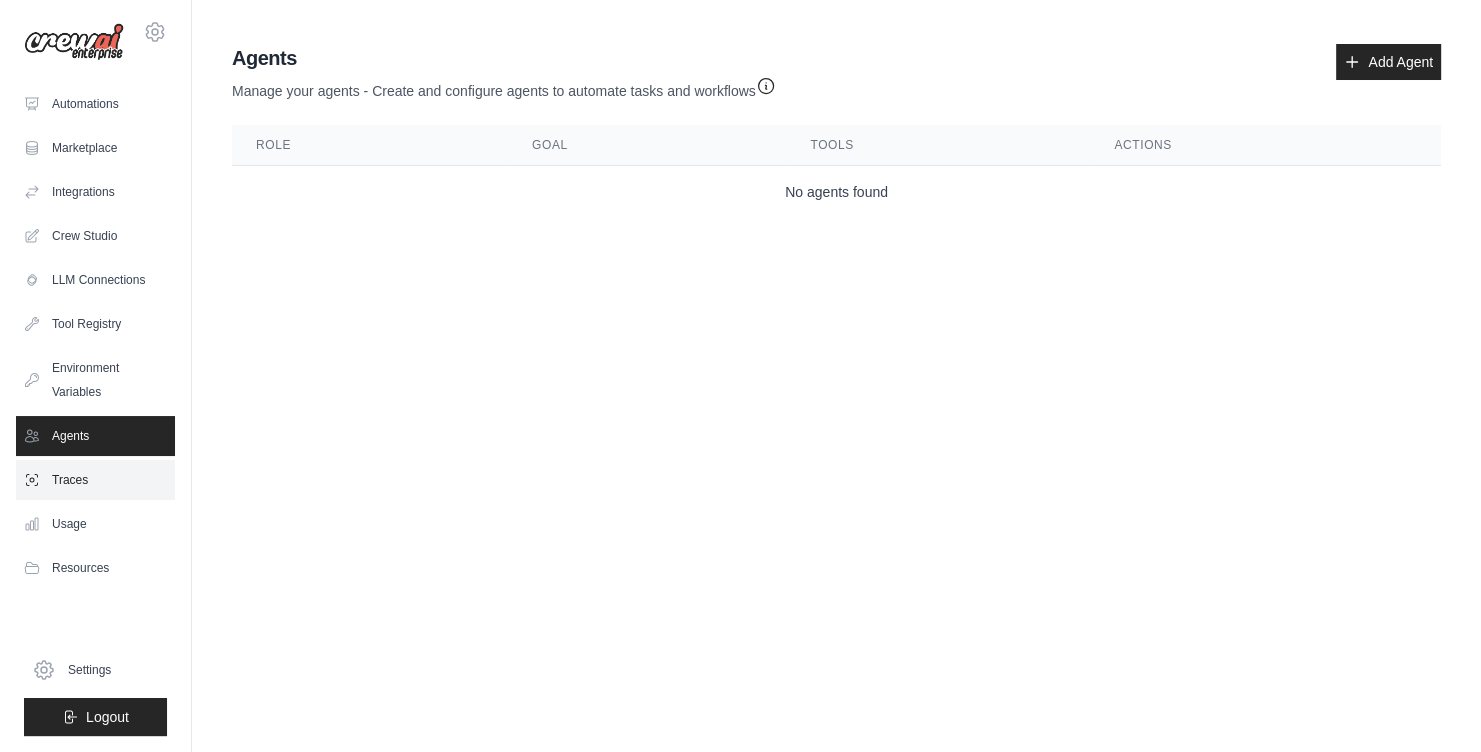 click on "Traces" at bounding box center (95, 480) 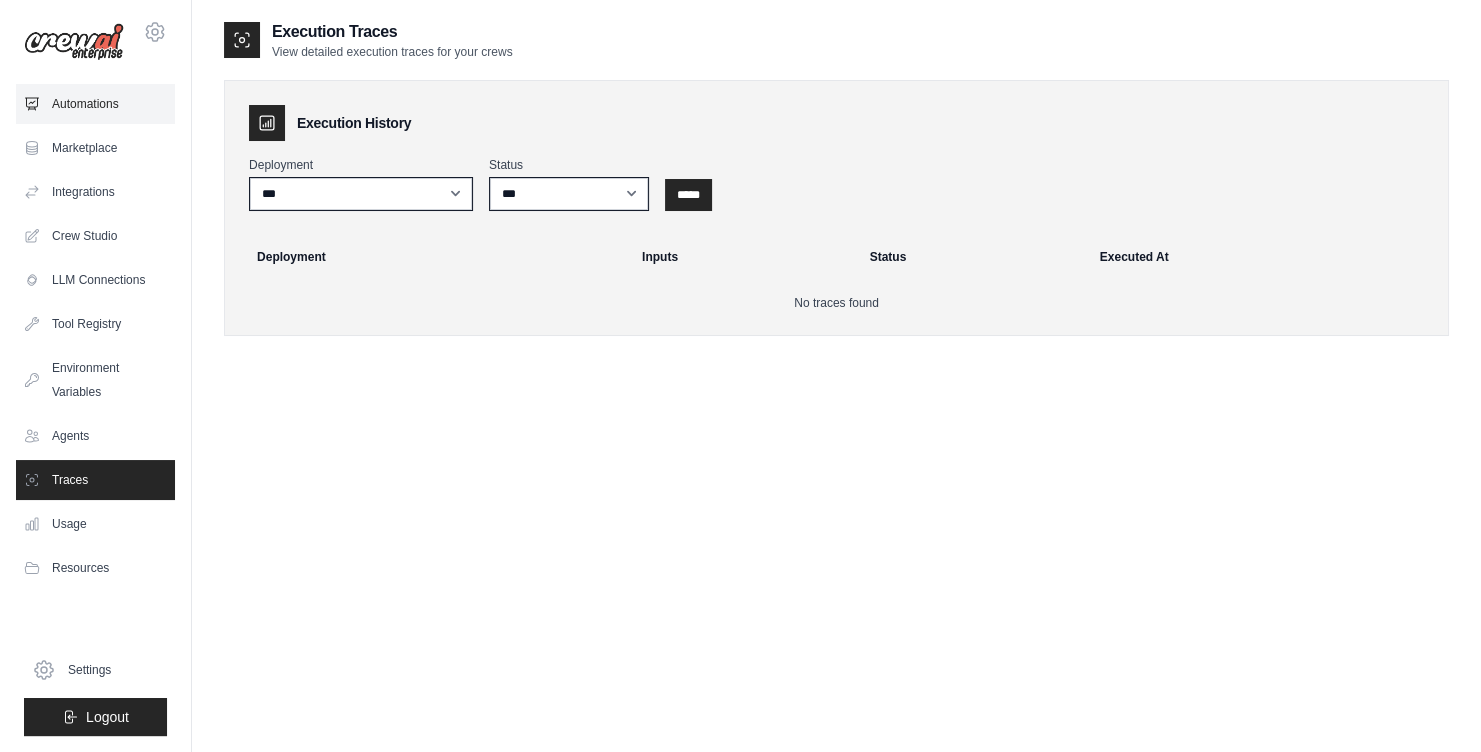 click on "Automations" at bounding box center (95, 104) 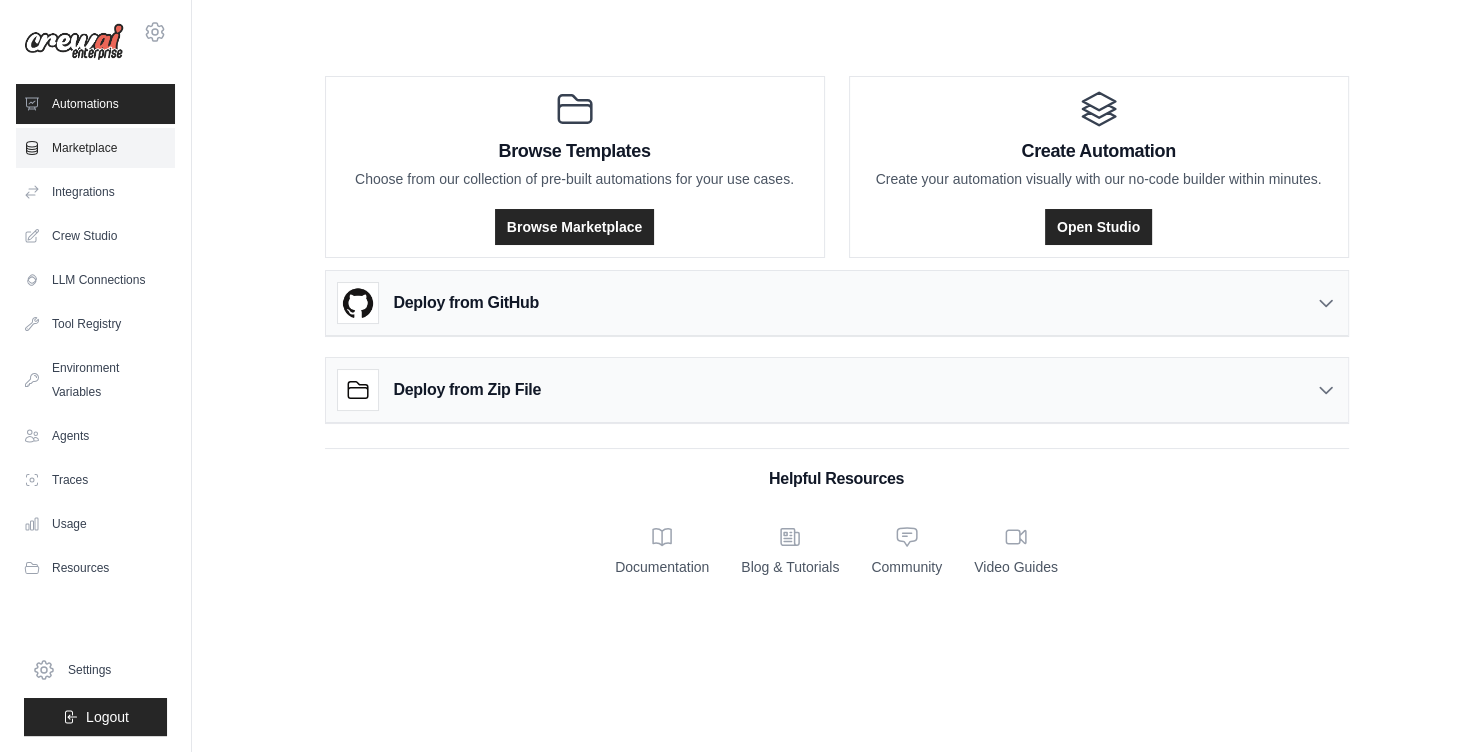 click on "Marketplace" at bounding box center (95, 148) 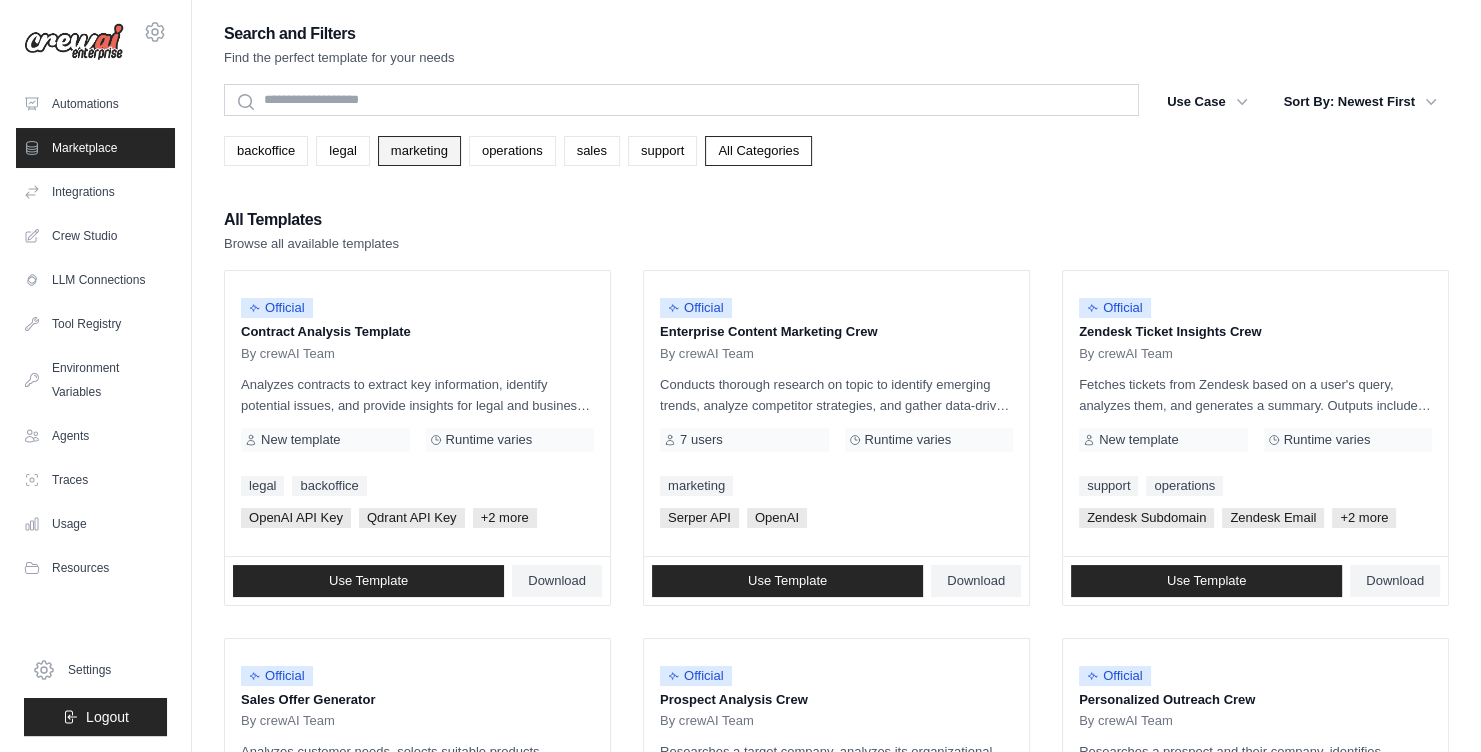 click on "marketing" at bounding box center [419, 151] 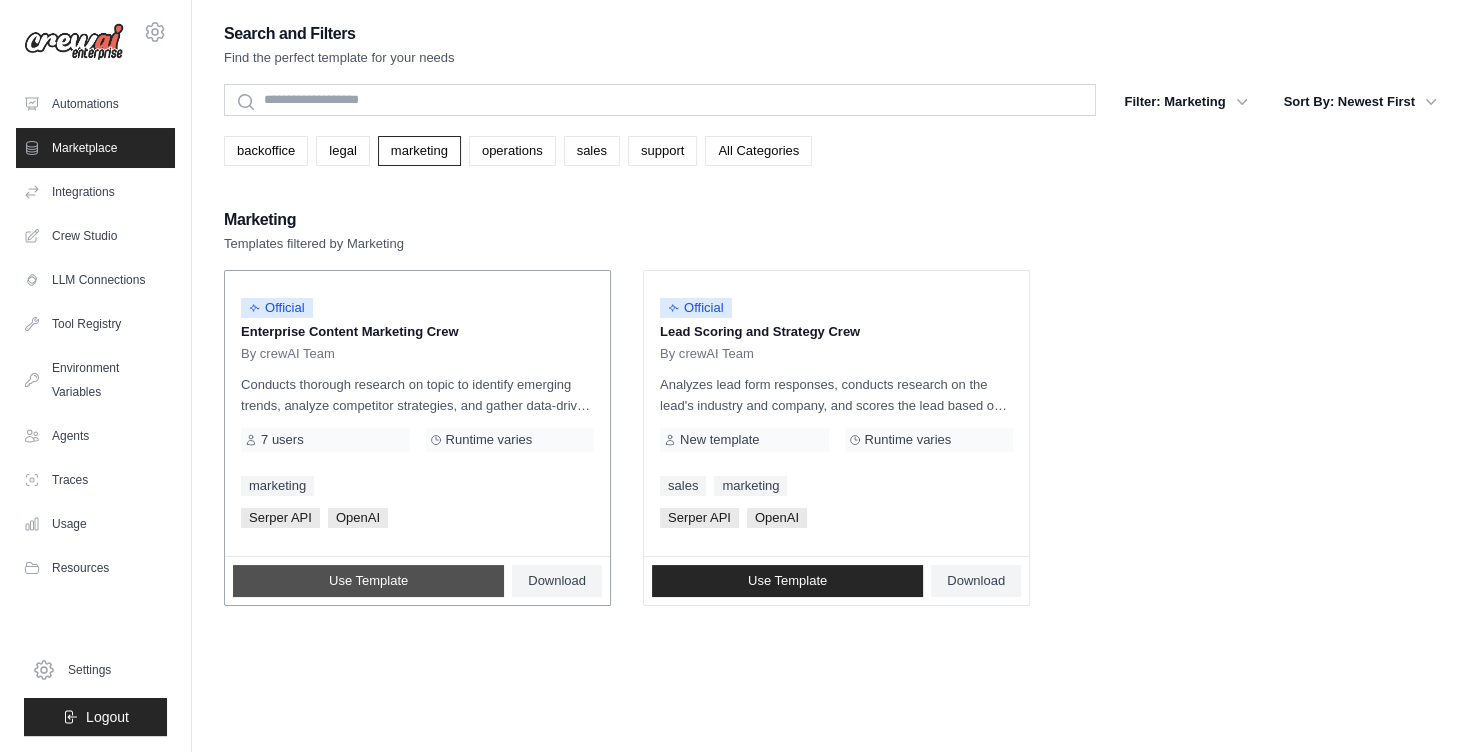 click on "Use Template" at bounding box center (368, 581) 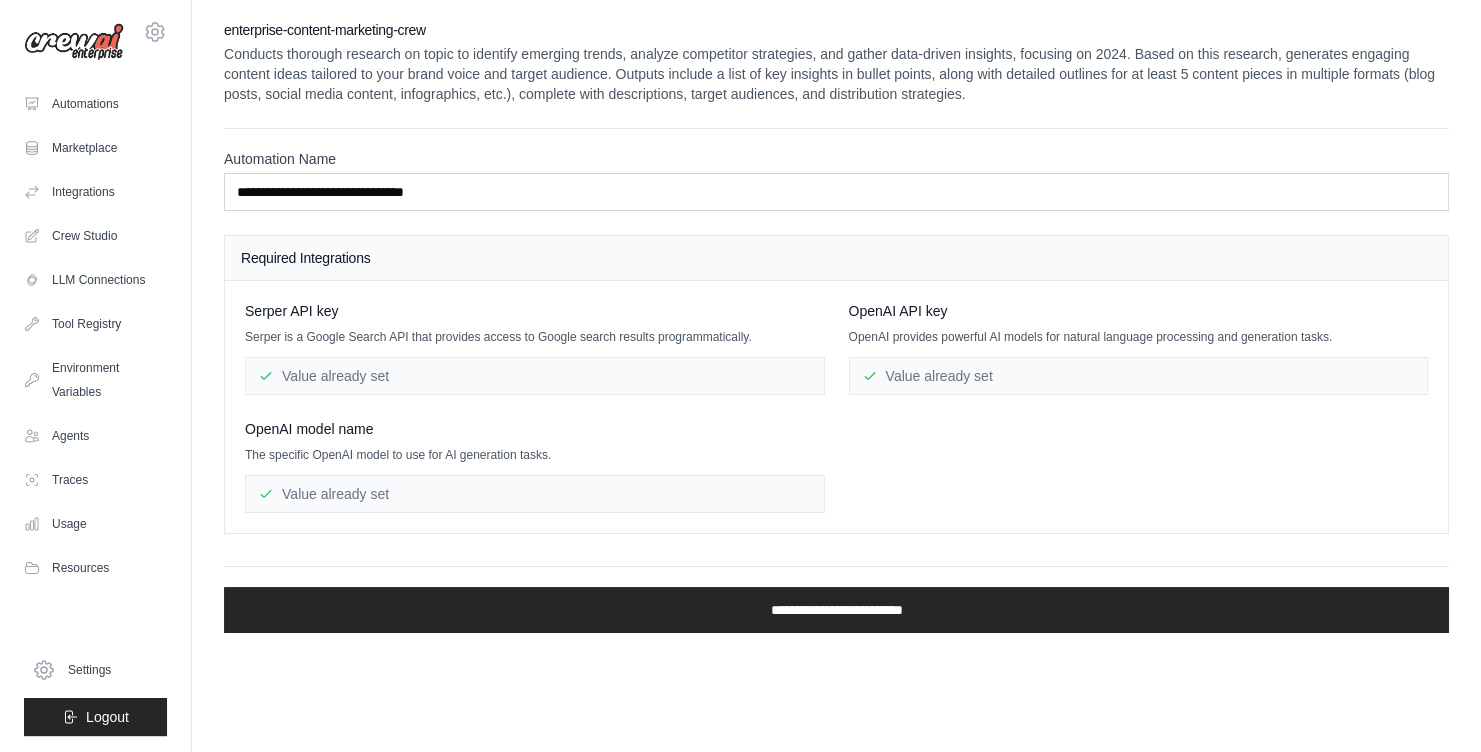click on "Value already set" at bounding box center [1139, 376] 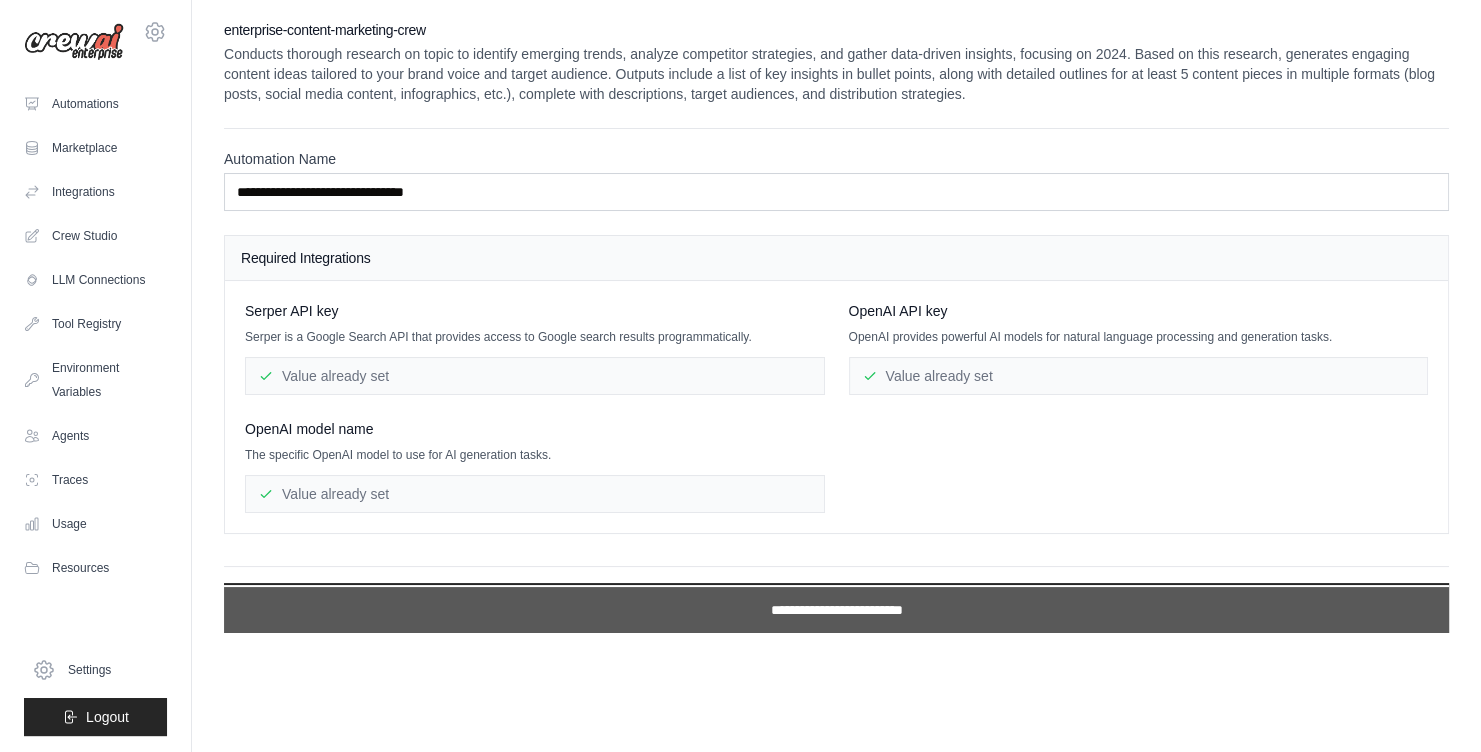 click on "**********" at bounding box center [836, 610] 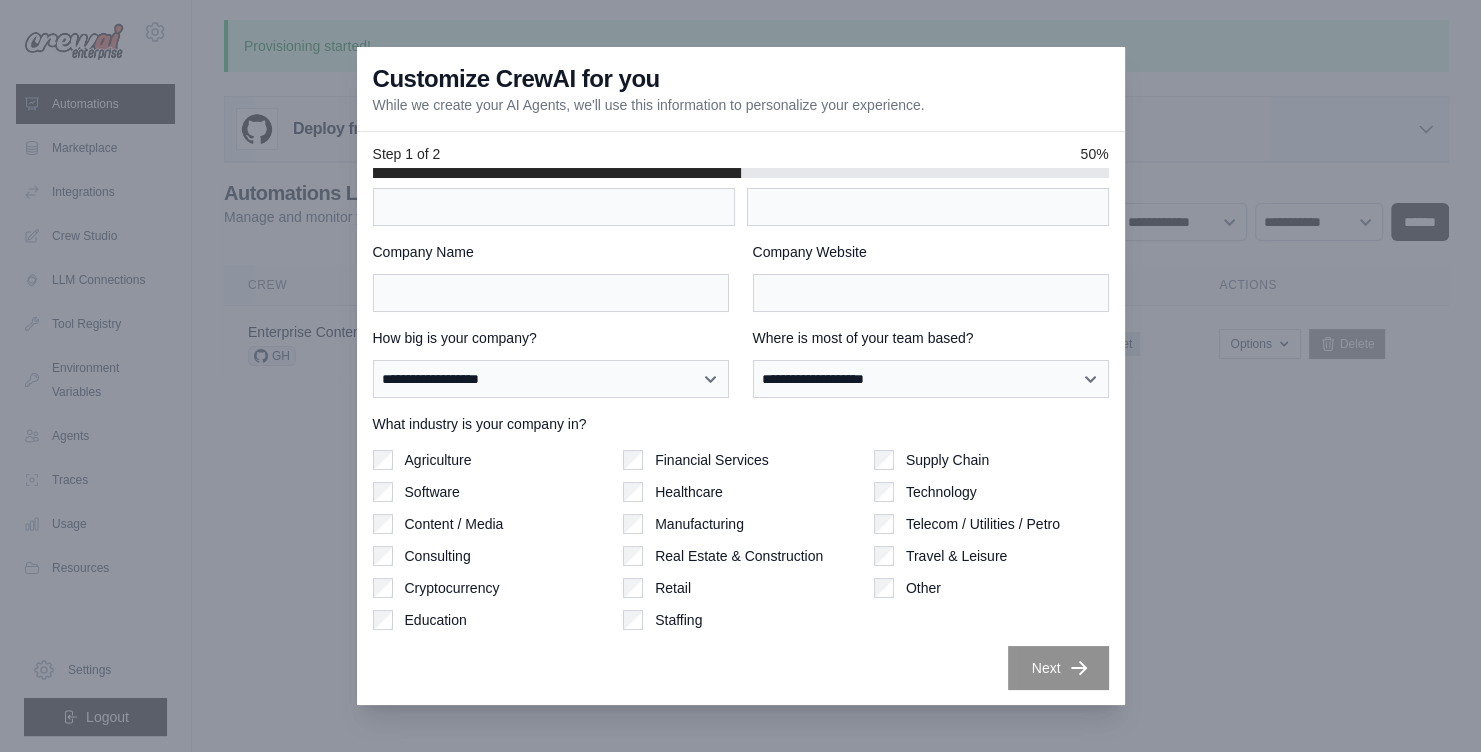 scroll, scrollTop: 0, scrollLeft: 0, axis: both 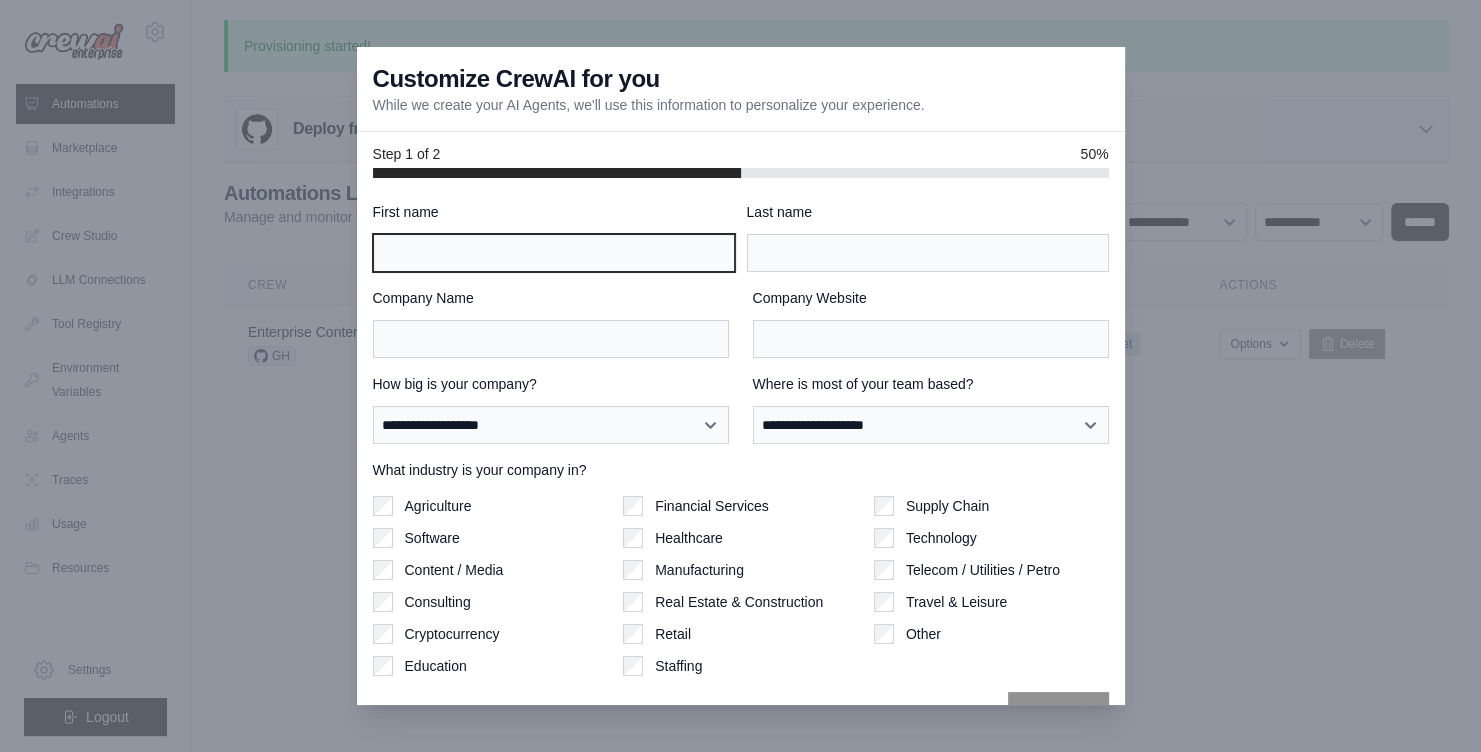 click on "First name" at bounding box center (554, 253) 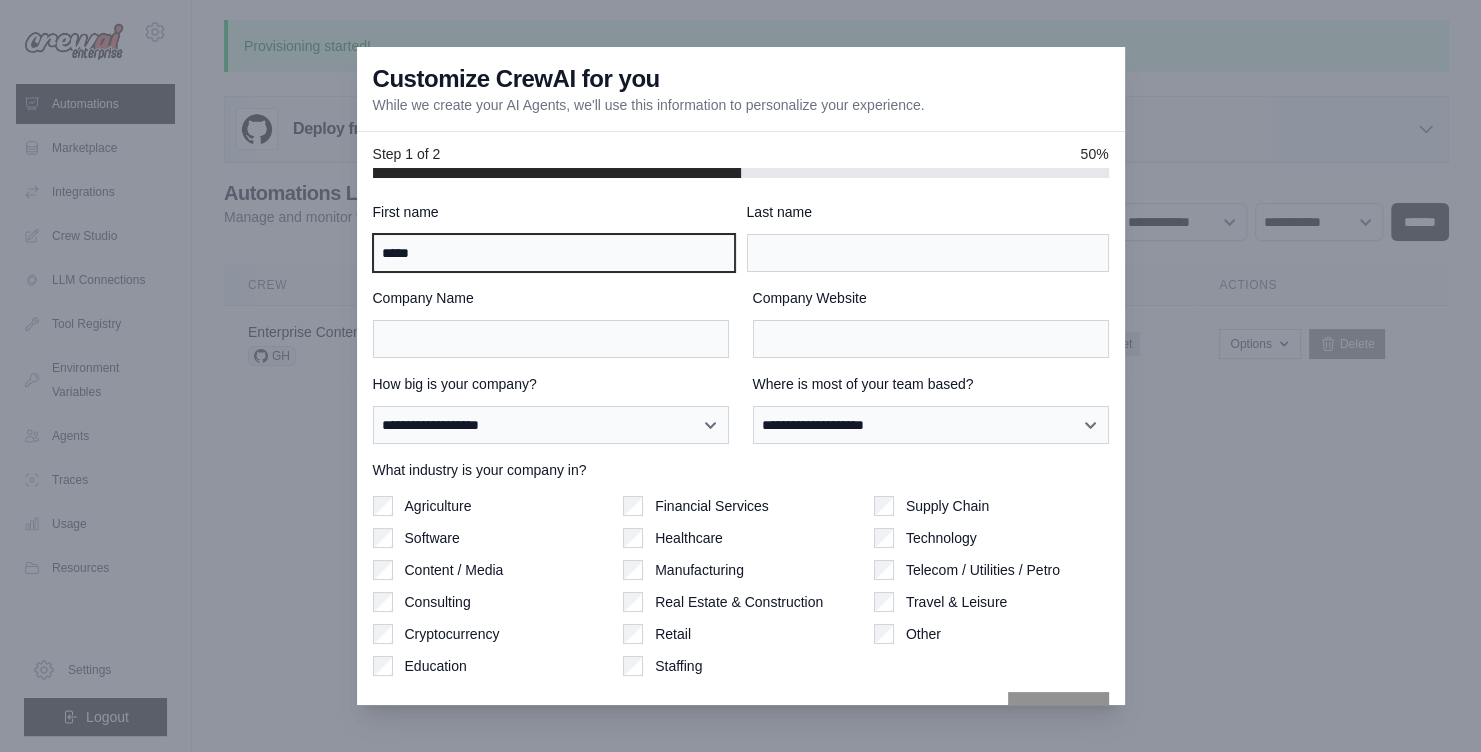 type on "*****" 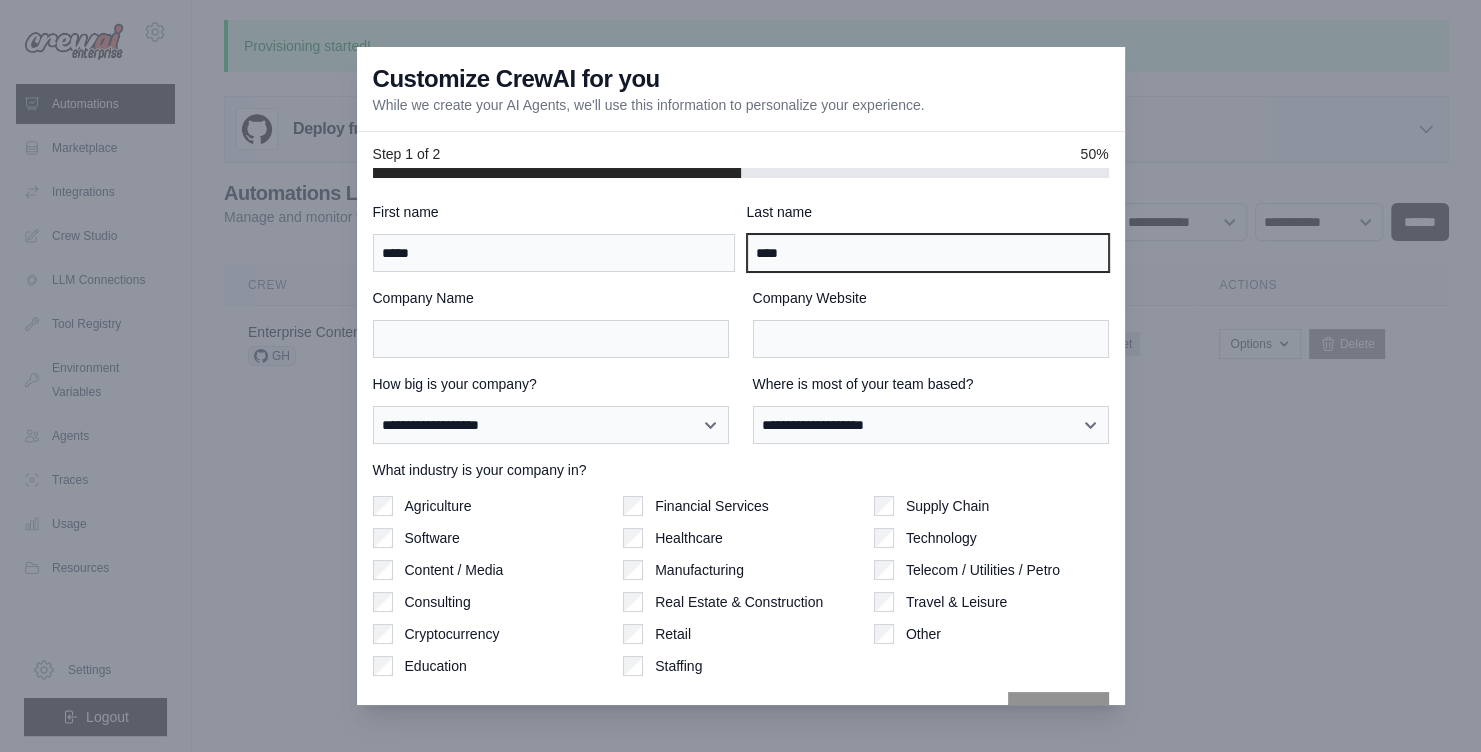 type on "****" 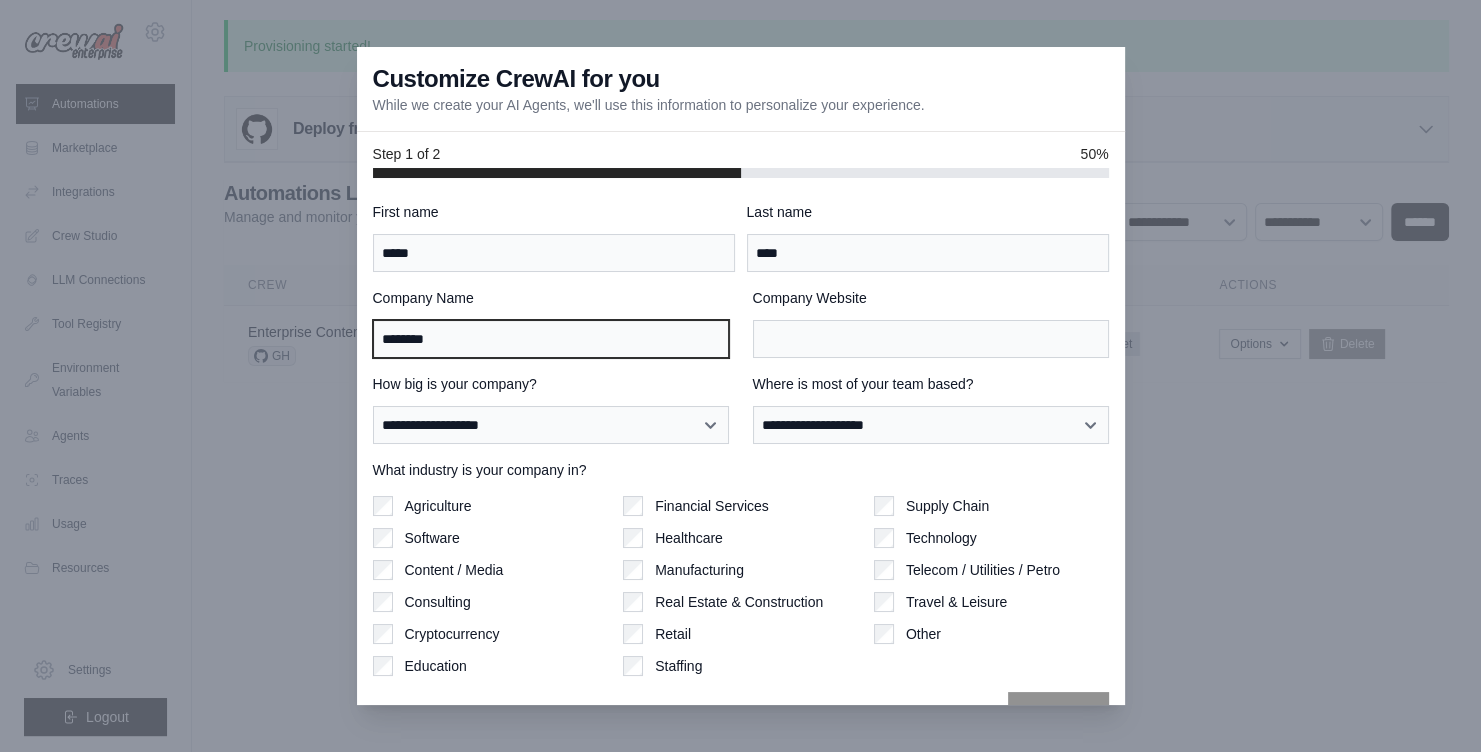 type on "********" 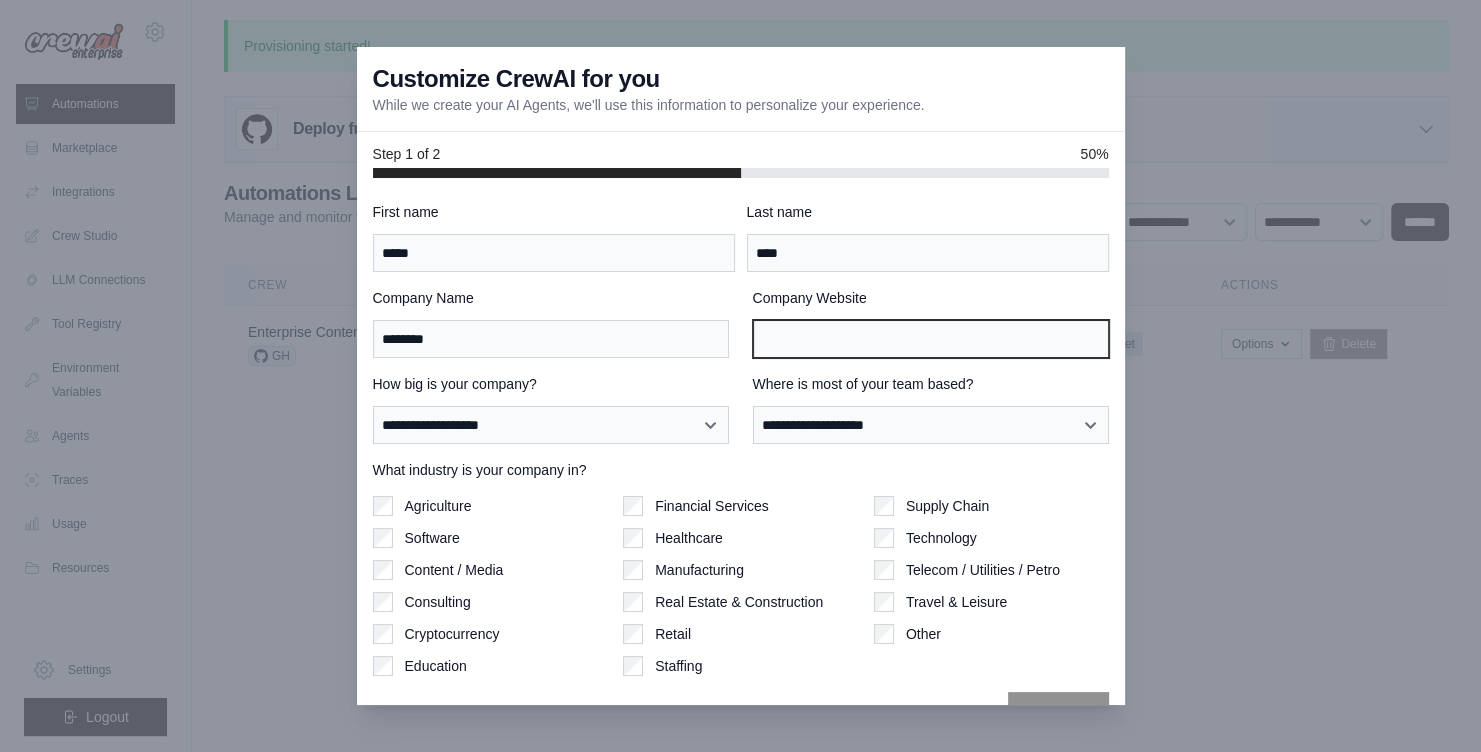 click on "Company Website" at bounding box center (931, 339) 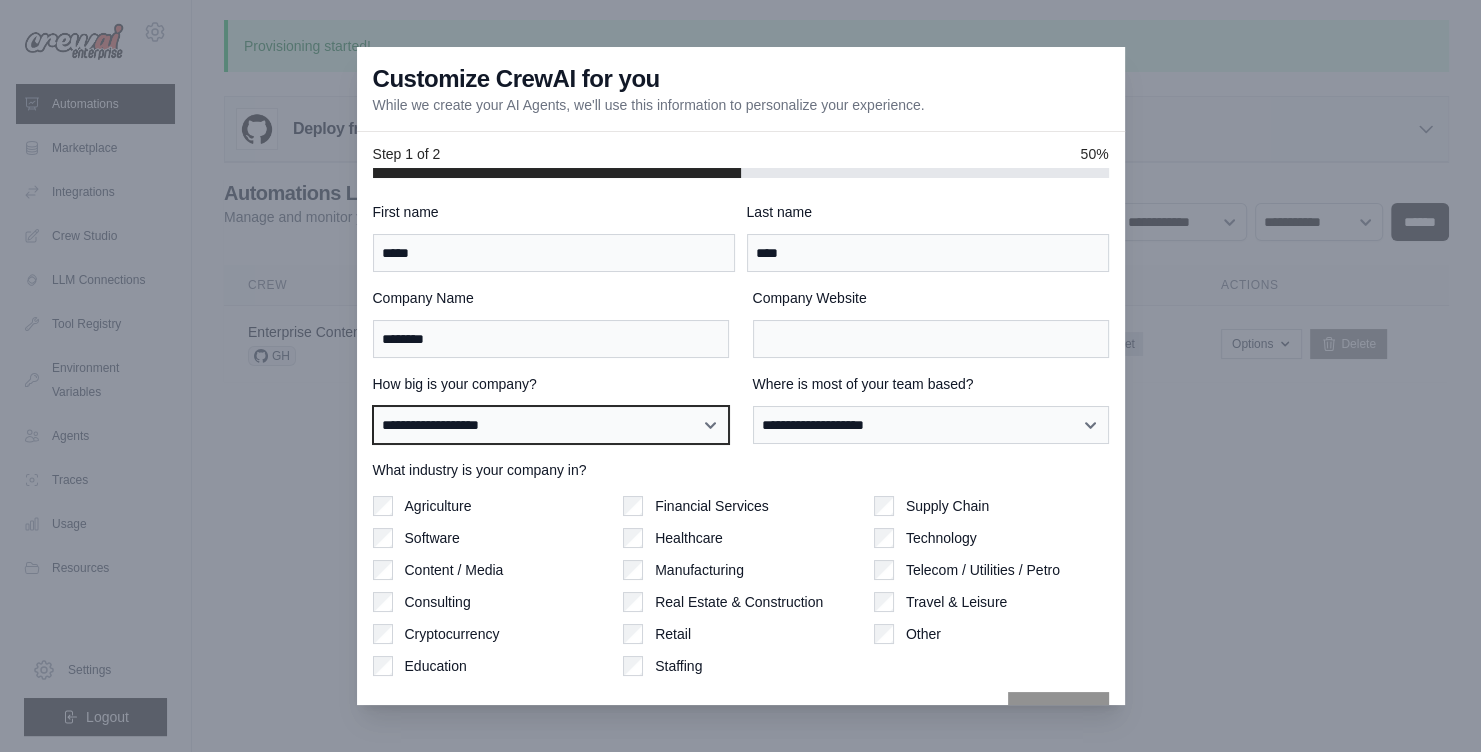 click on "**********" at bounding box center (551, 425) 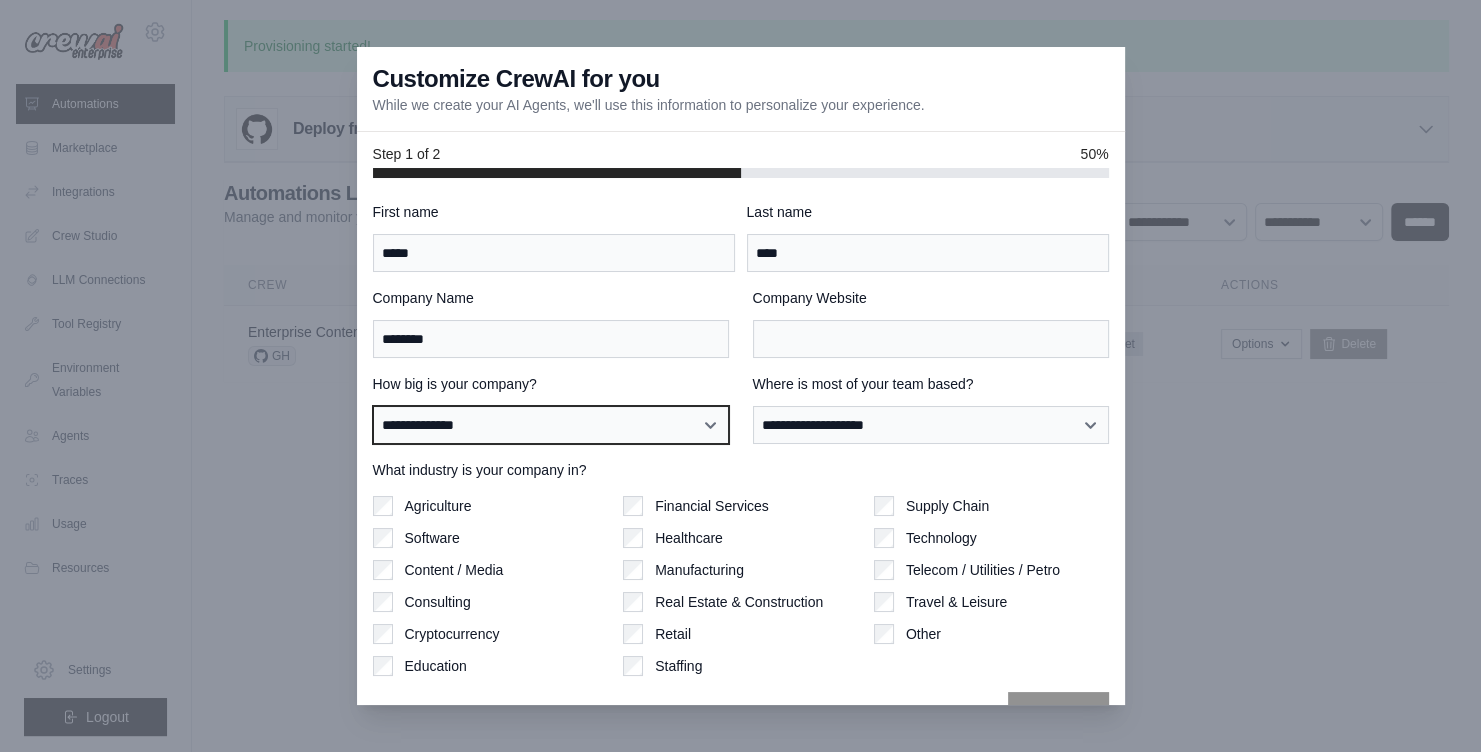 click on "**********" at bounding box center (0, 0) 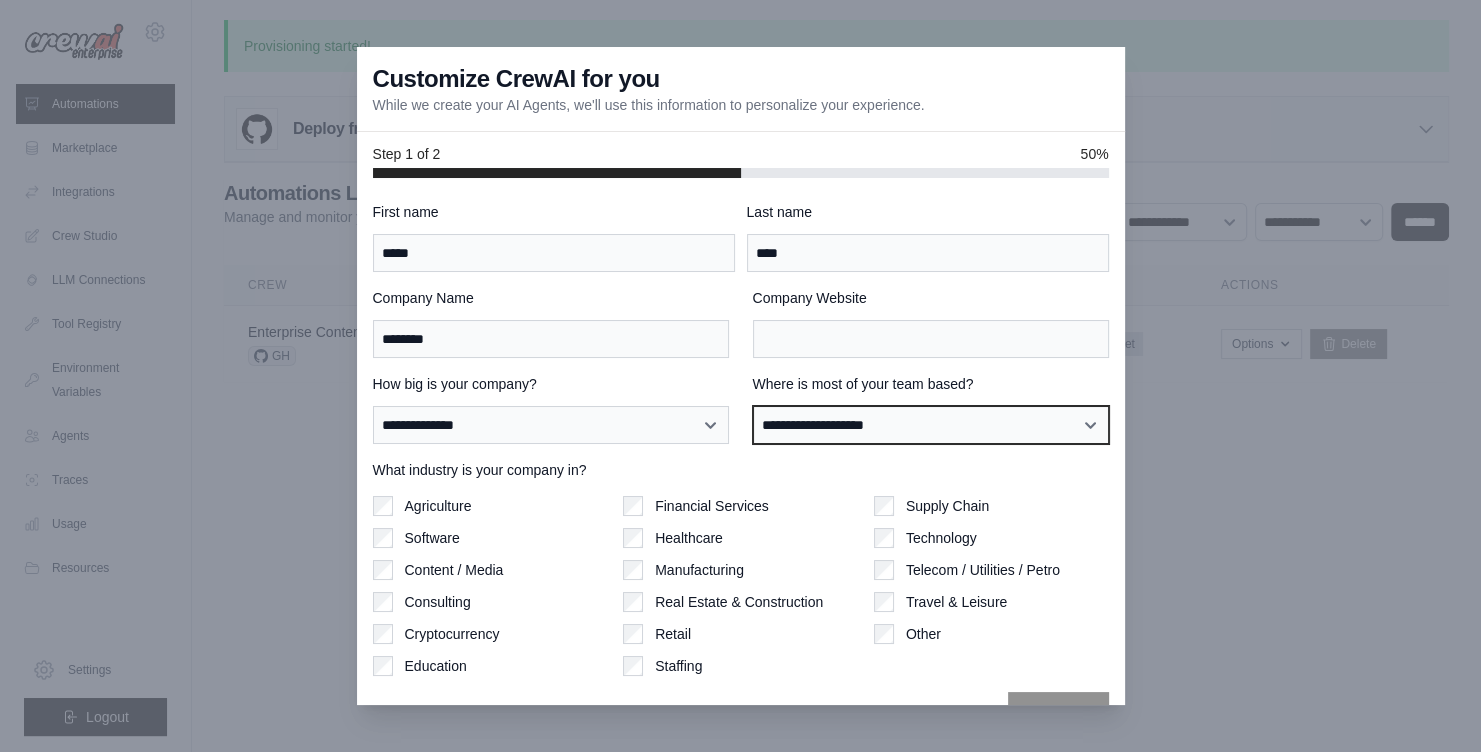 click on "**********" at bounding box center [931, 425] 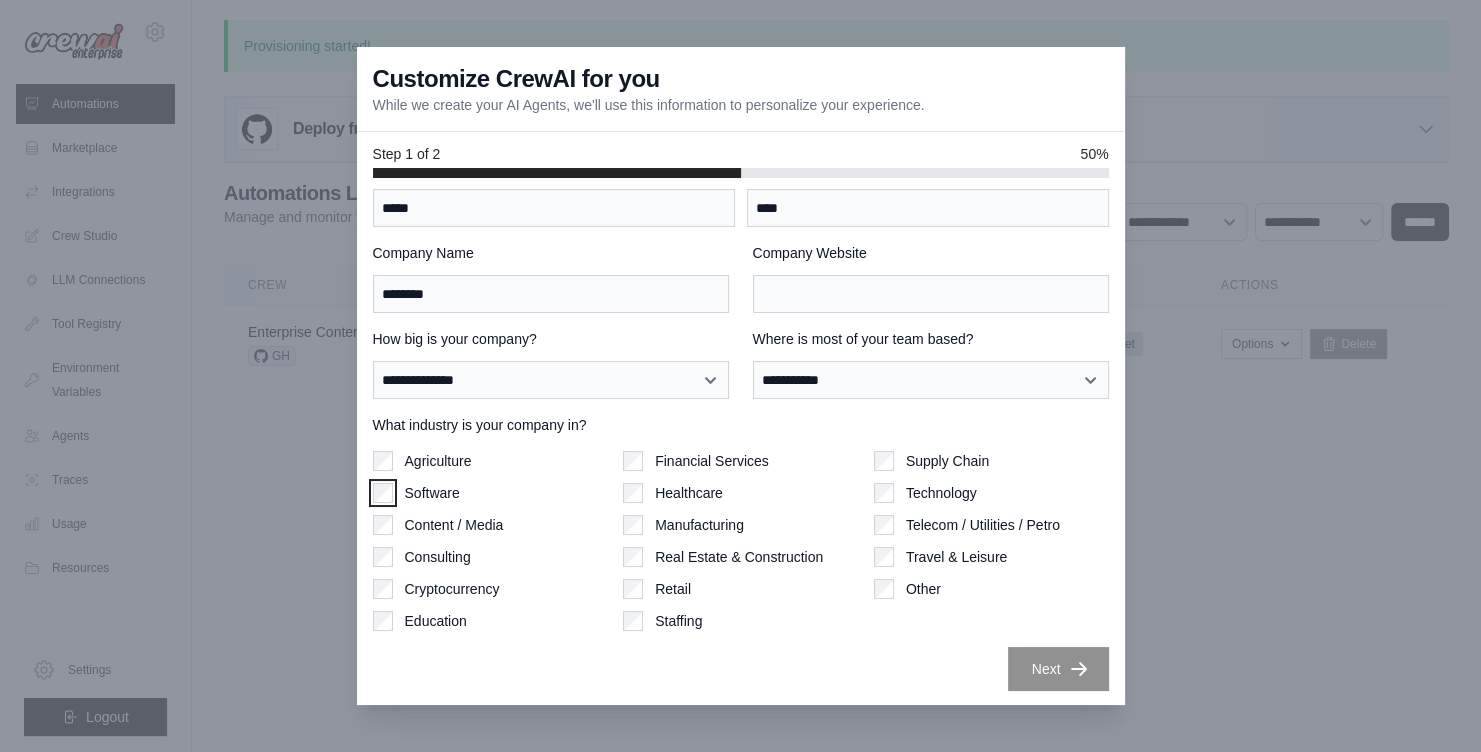 scroll, scrollTop: 46, scrollLeft: 0, axis: vertical 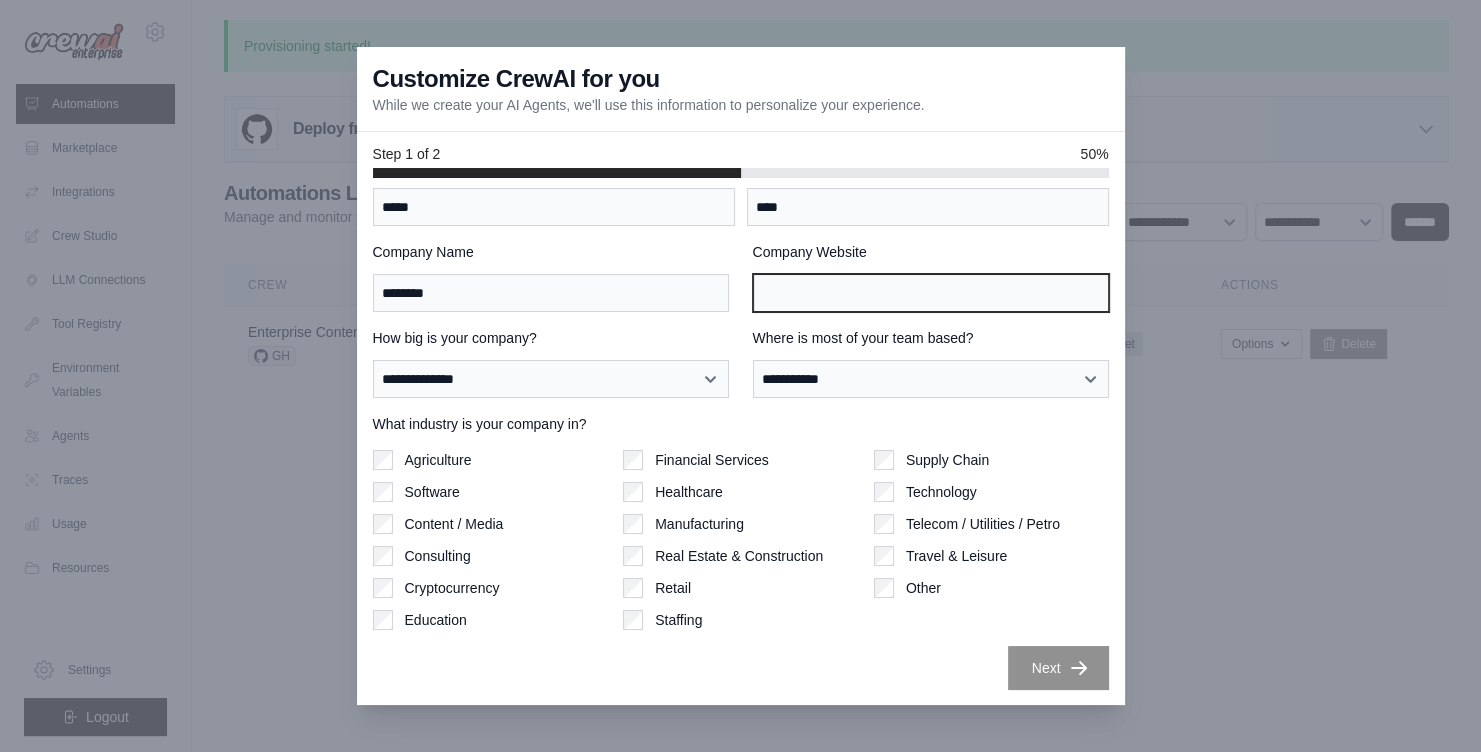 click on "Company Website" at bounding box center [931, 293] 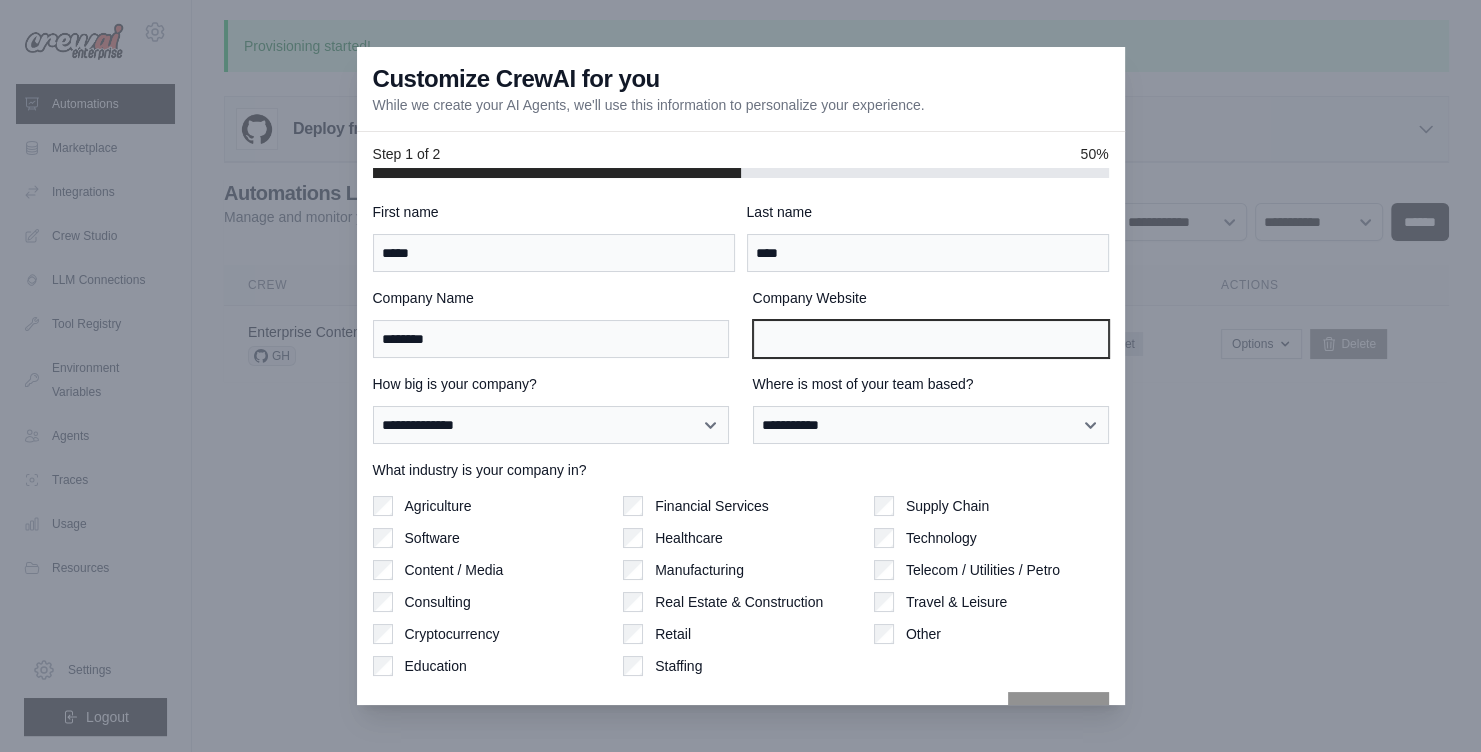 scroll, scrollTop: 46, scrollLeft: 0, axis: vertical 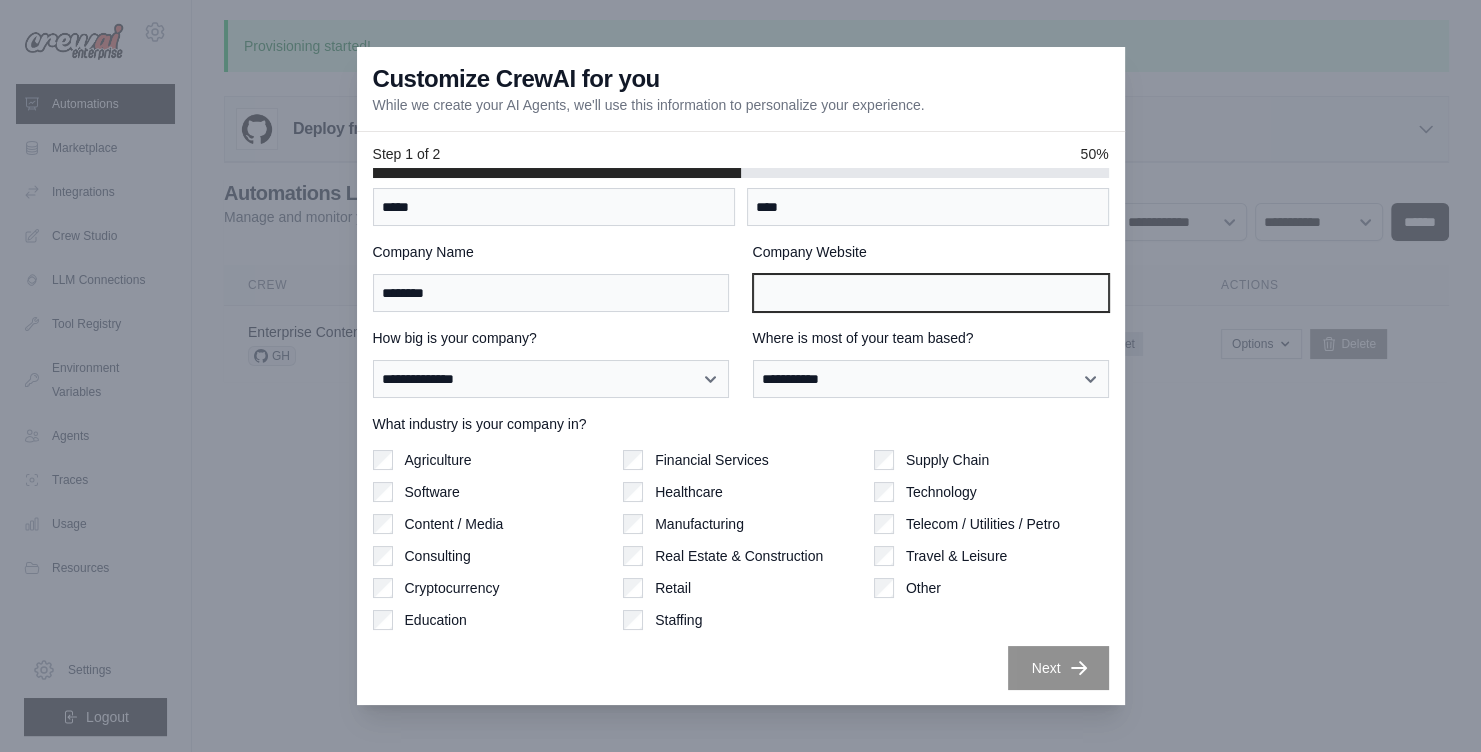 click on "Company Website" at bounding box center [931, 293] 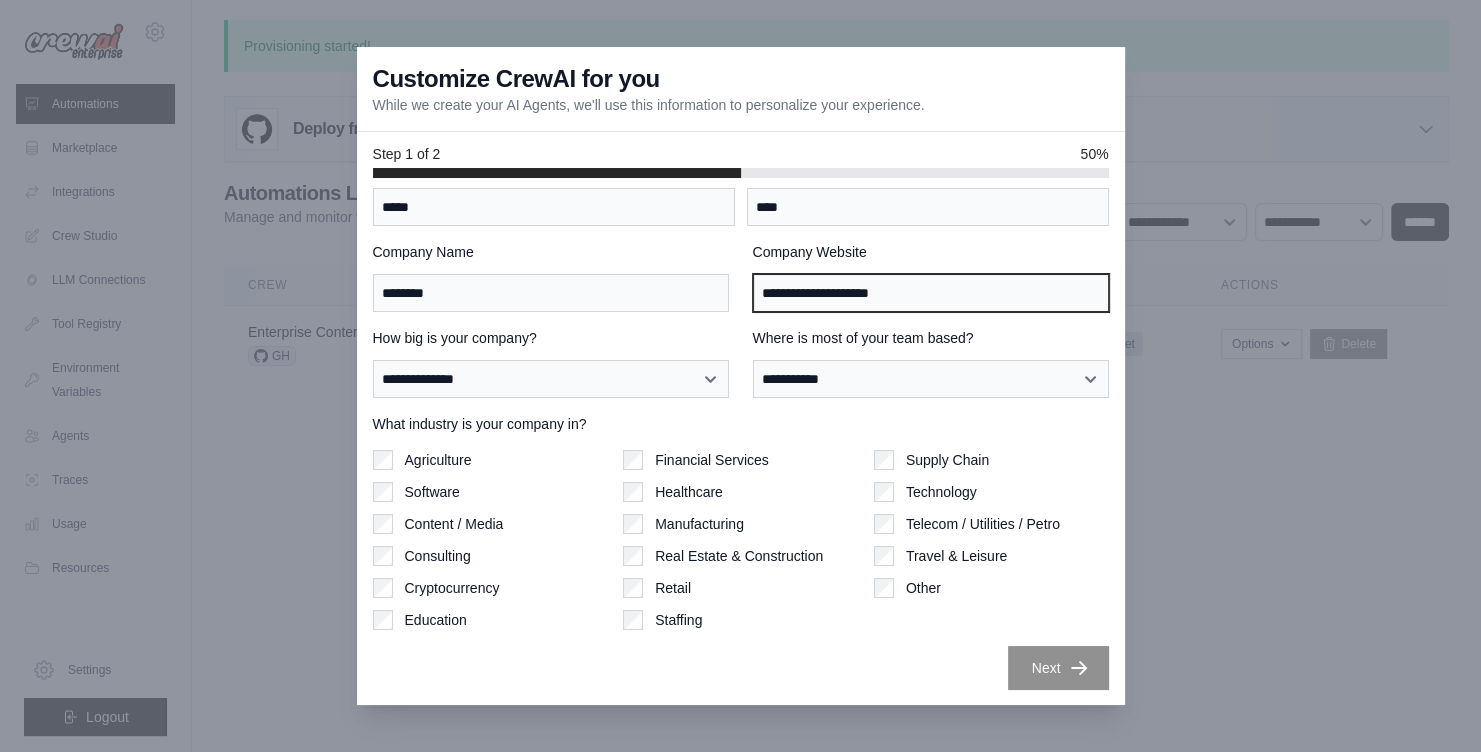 type on "**********" 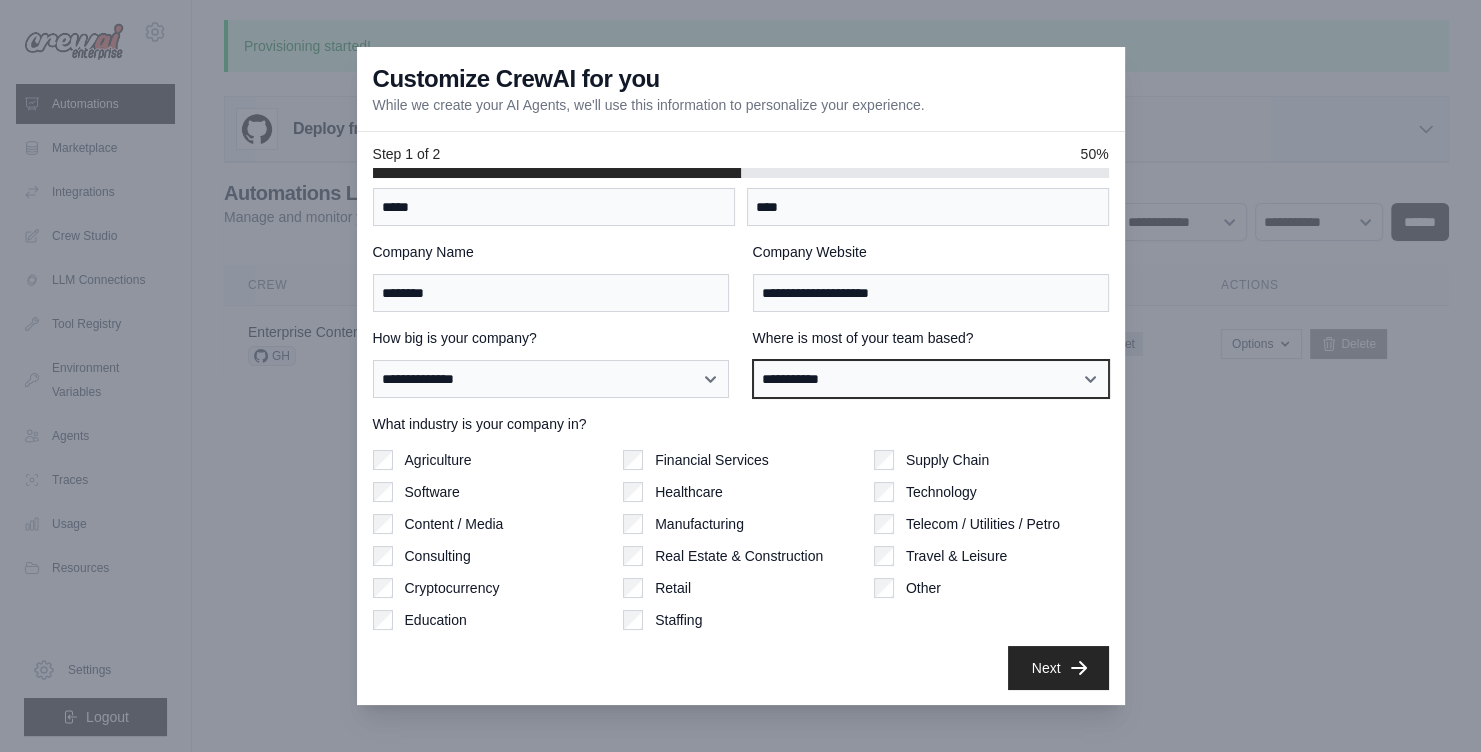 click on "**********" at bounding box center (741, 363) 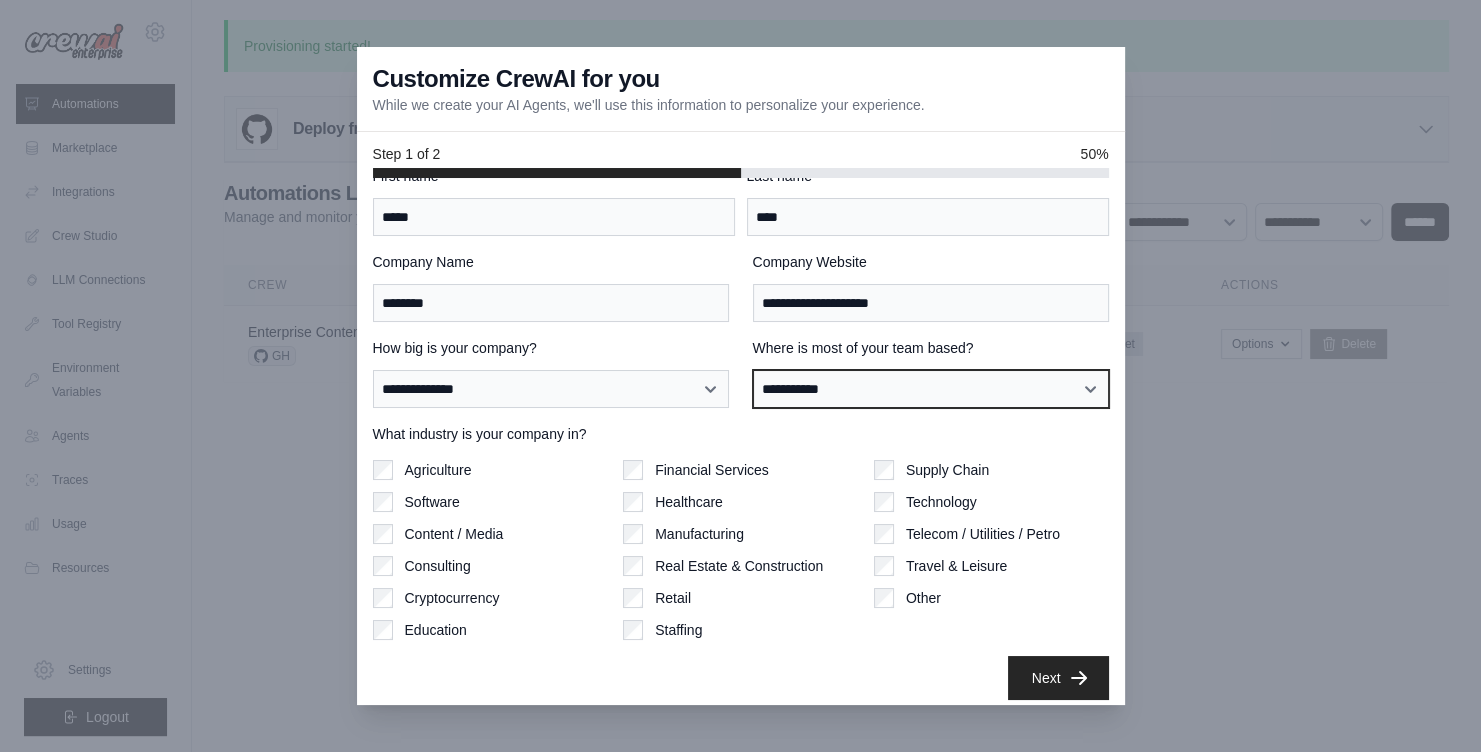 scroll, scrollTop: 46, scrollLeft: 0, axis: vertical 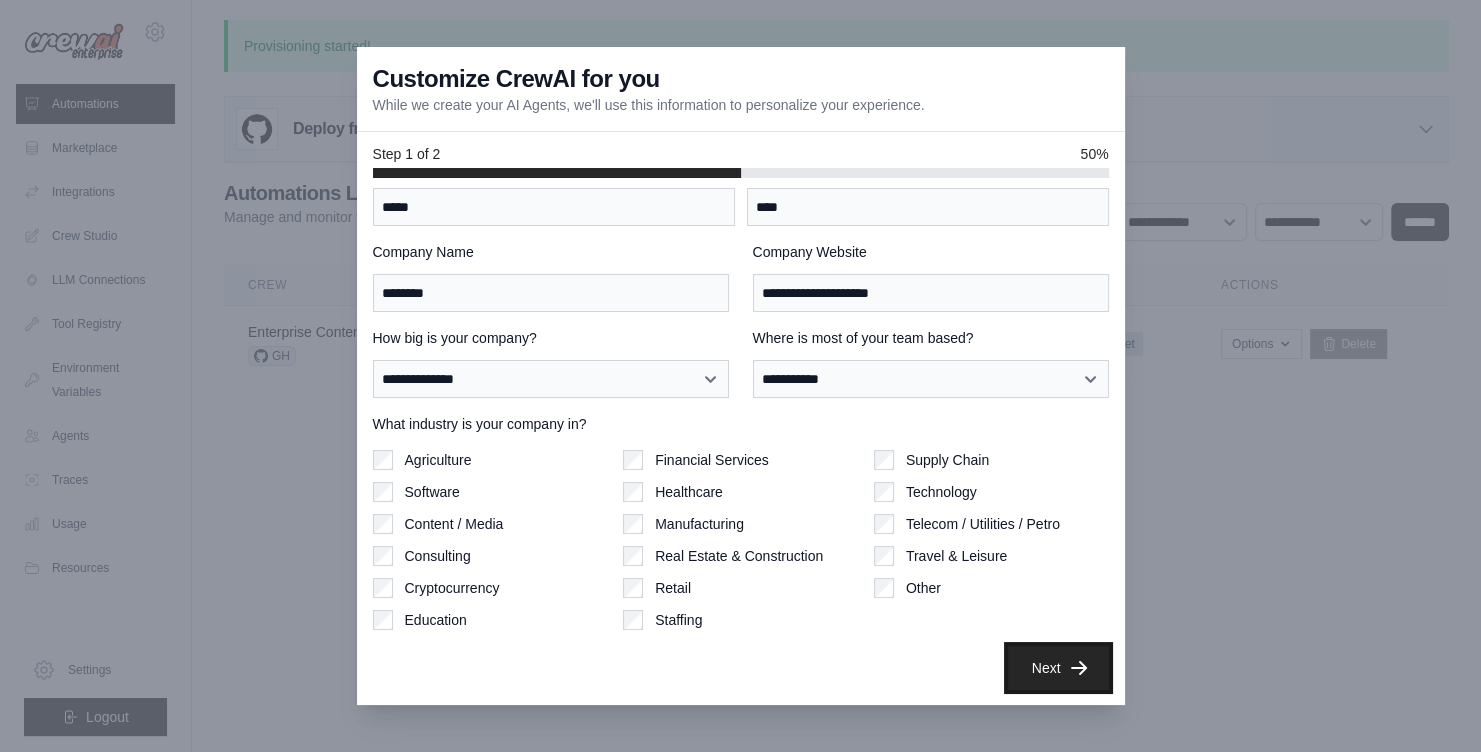 click on "Next" at bounding box center [1058, 668] 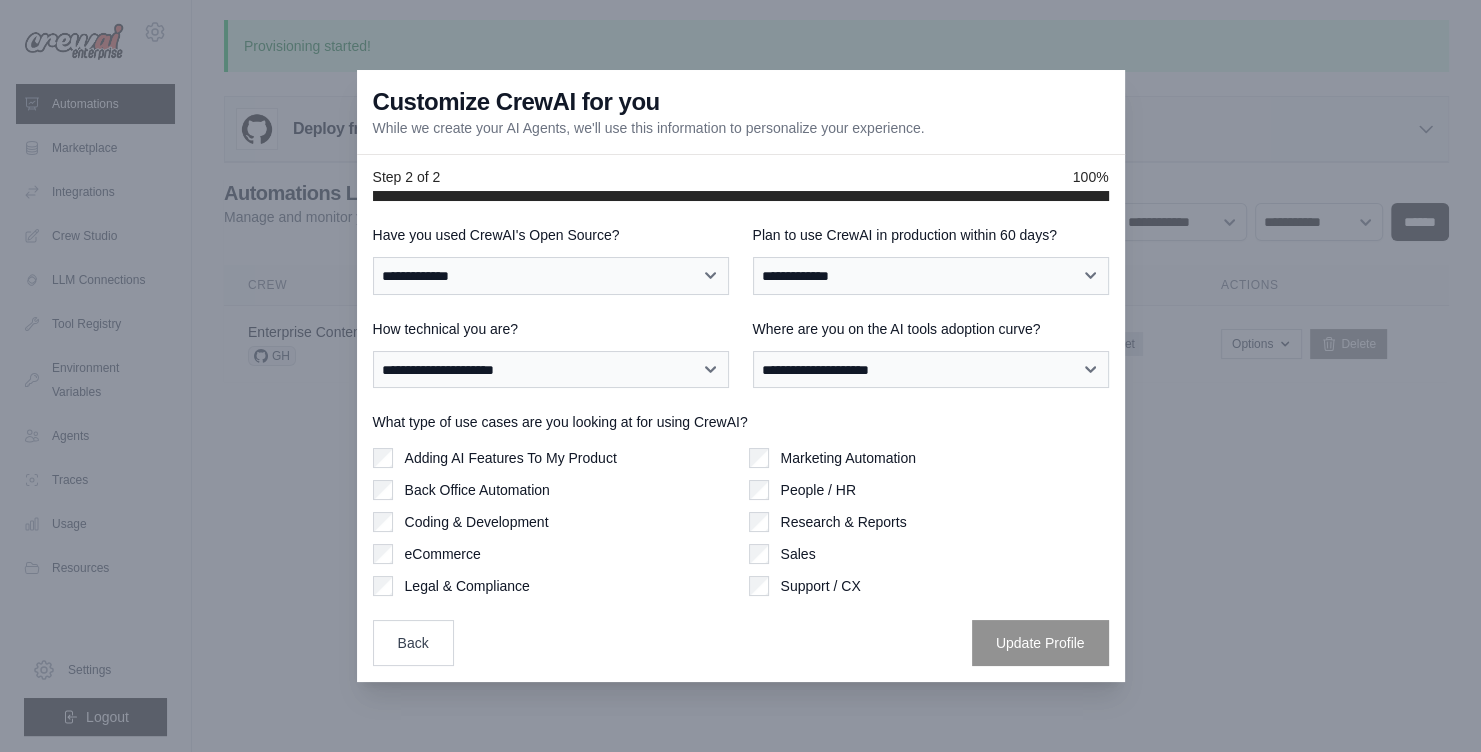 scroll, scrollTop: 0, scrollLeft: 0, axis: both 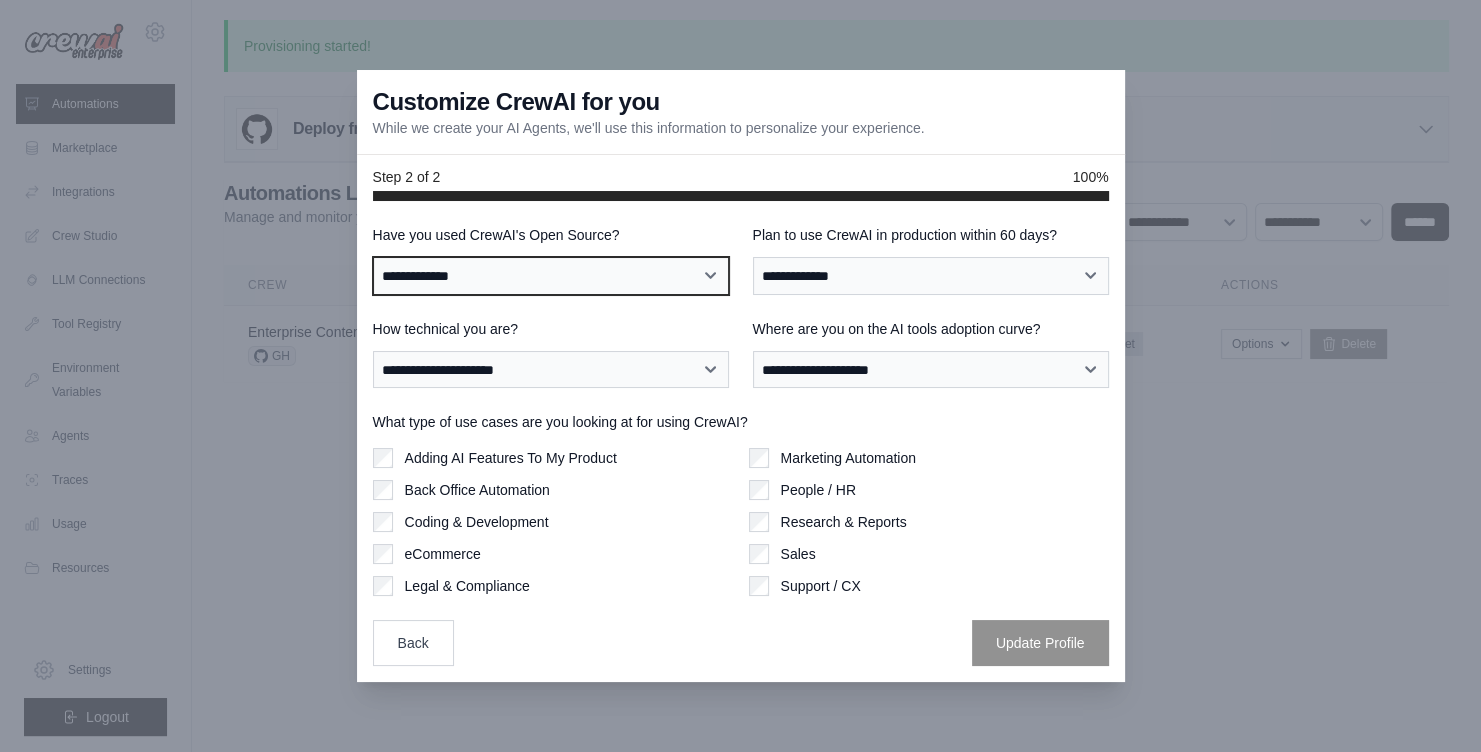 click on "**********" at bounding box center [551, 276] 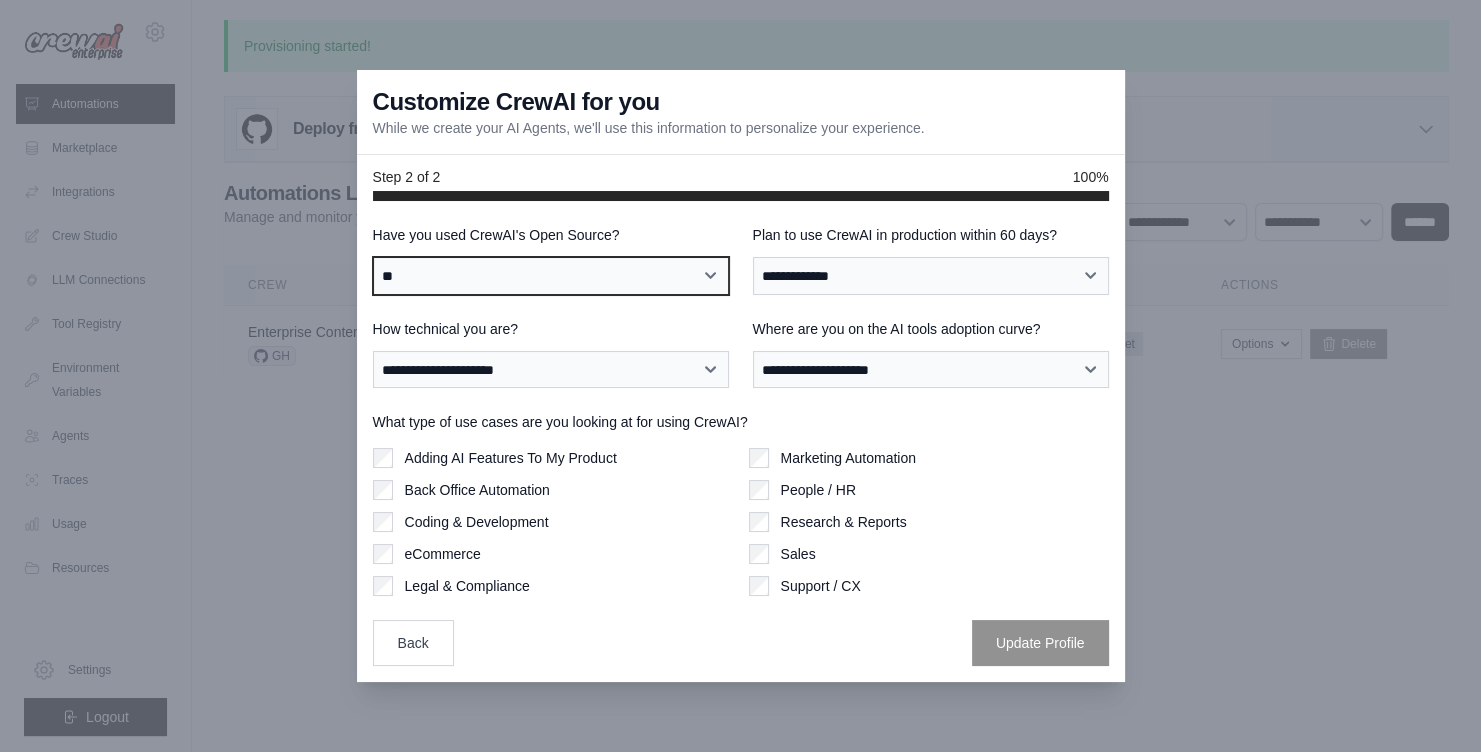 click on "**" at bounding box center [0, 0] 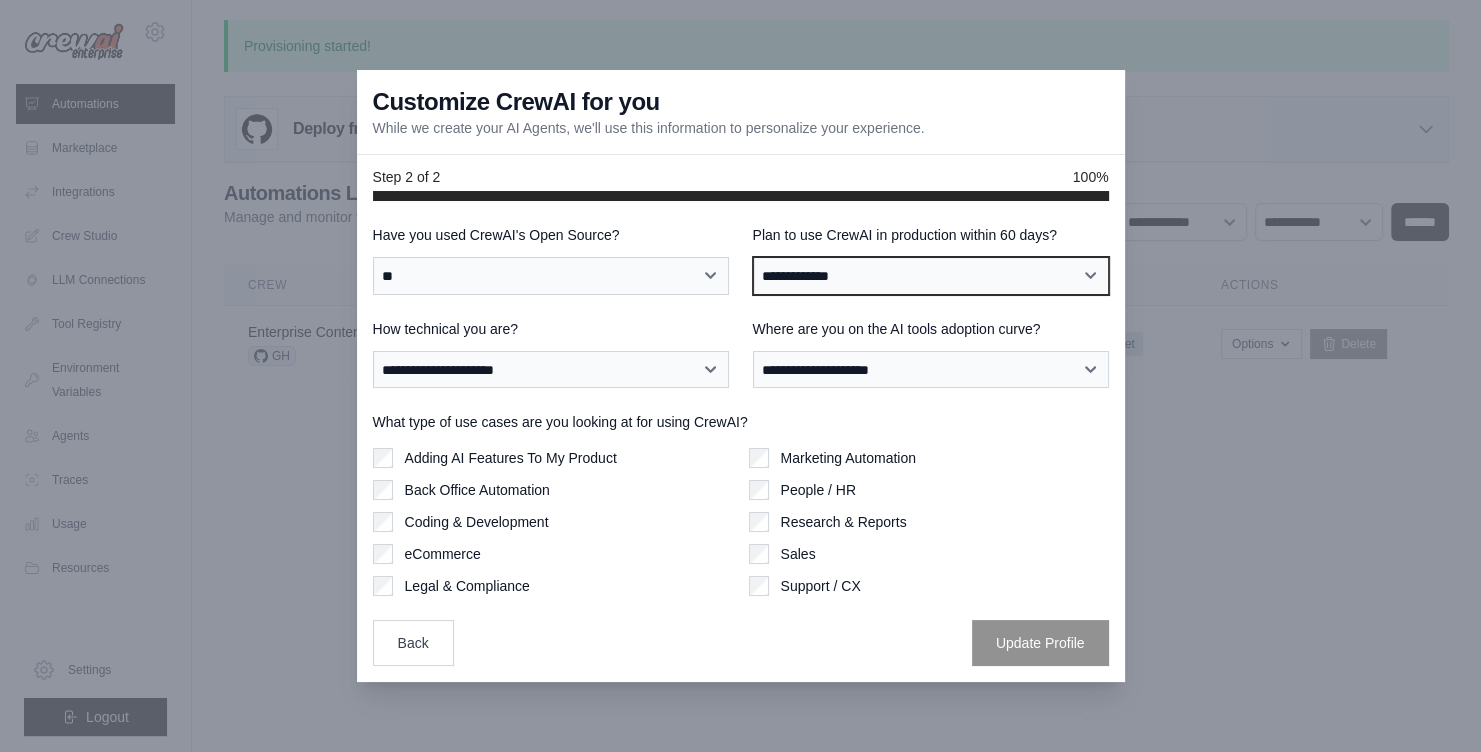 click on "**********" at bounding box center (931, 276) 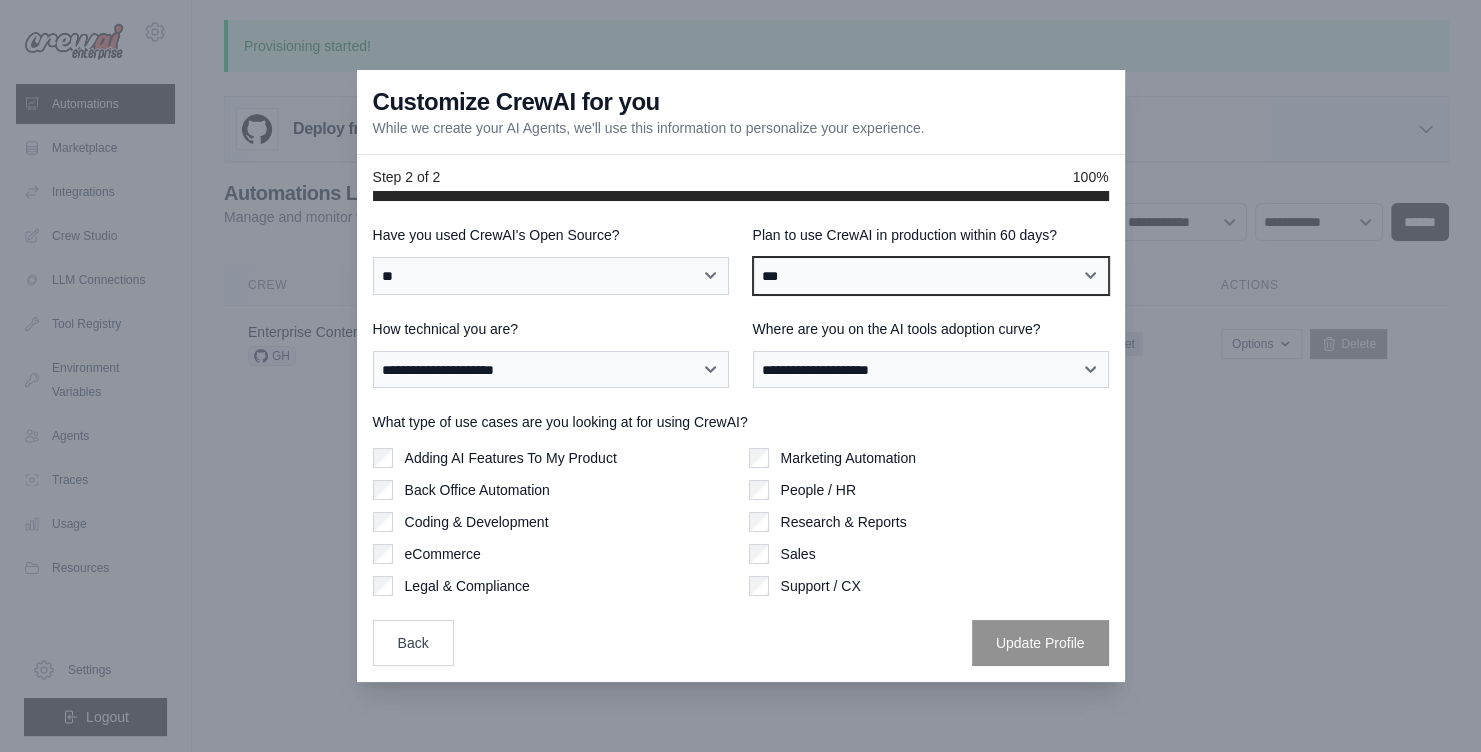 click on "***" at bounding box center [0, 0] 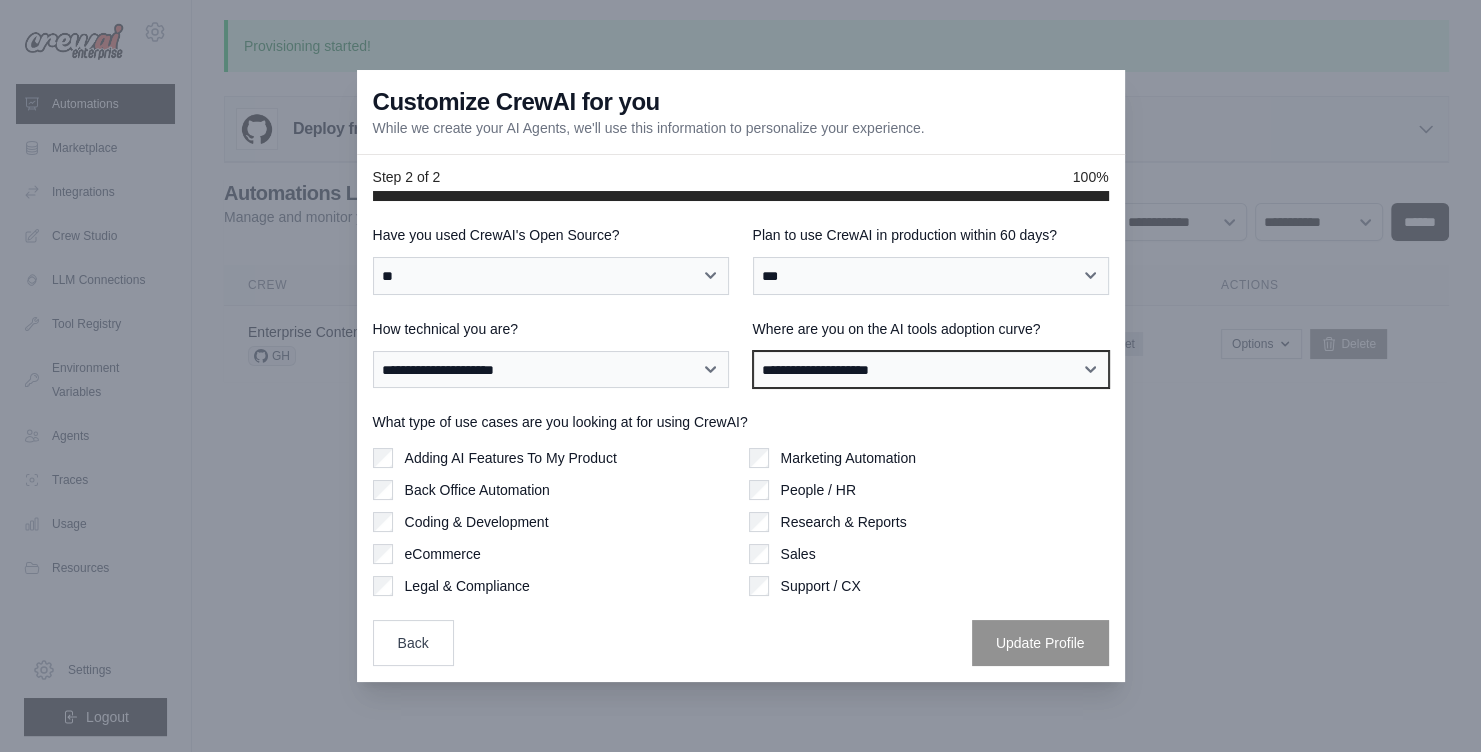click on "**********" at bounding box center (931, 370) 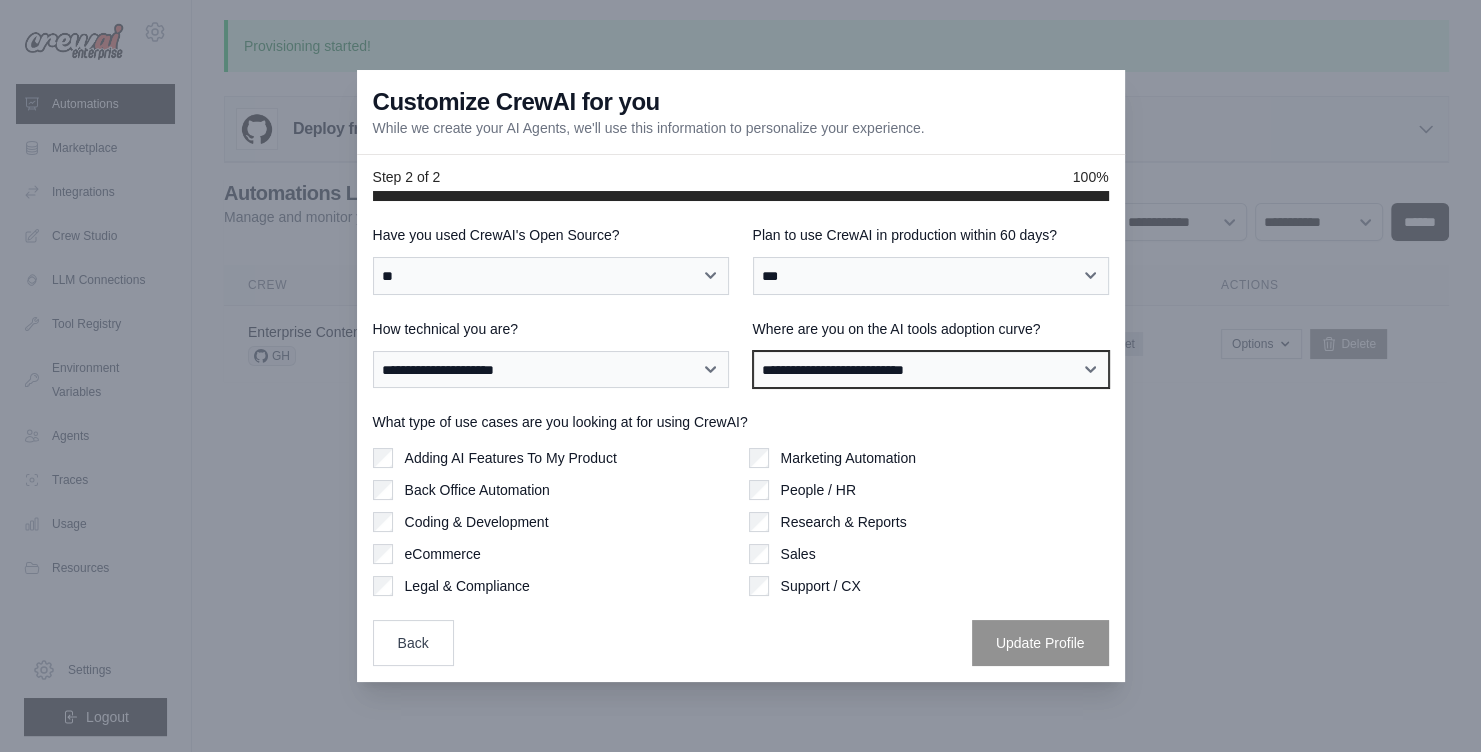 click on "**********" at bounding box center [0, 0] 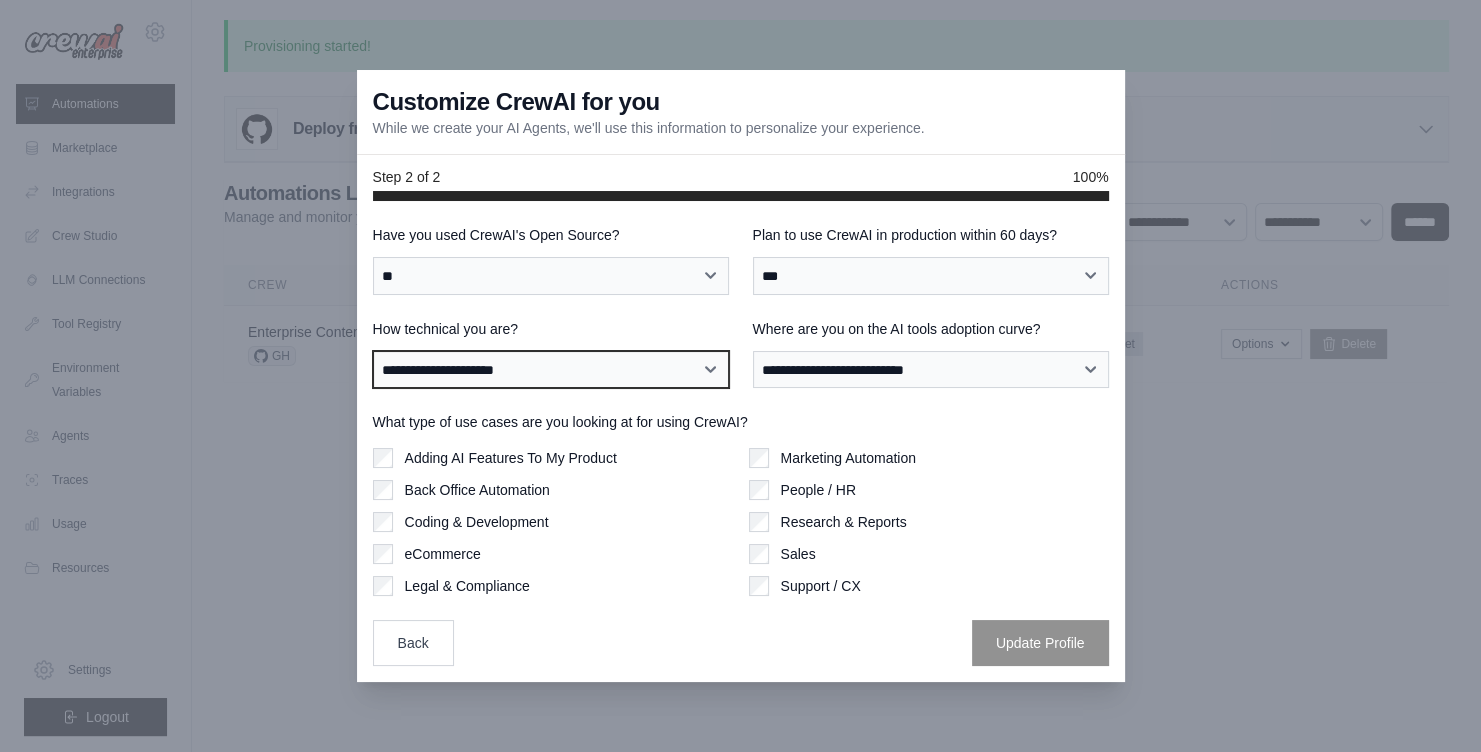 click on "**********" at bounding box center [551, 370] 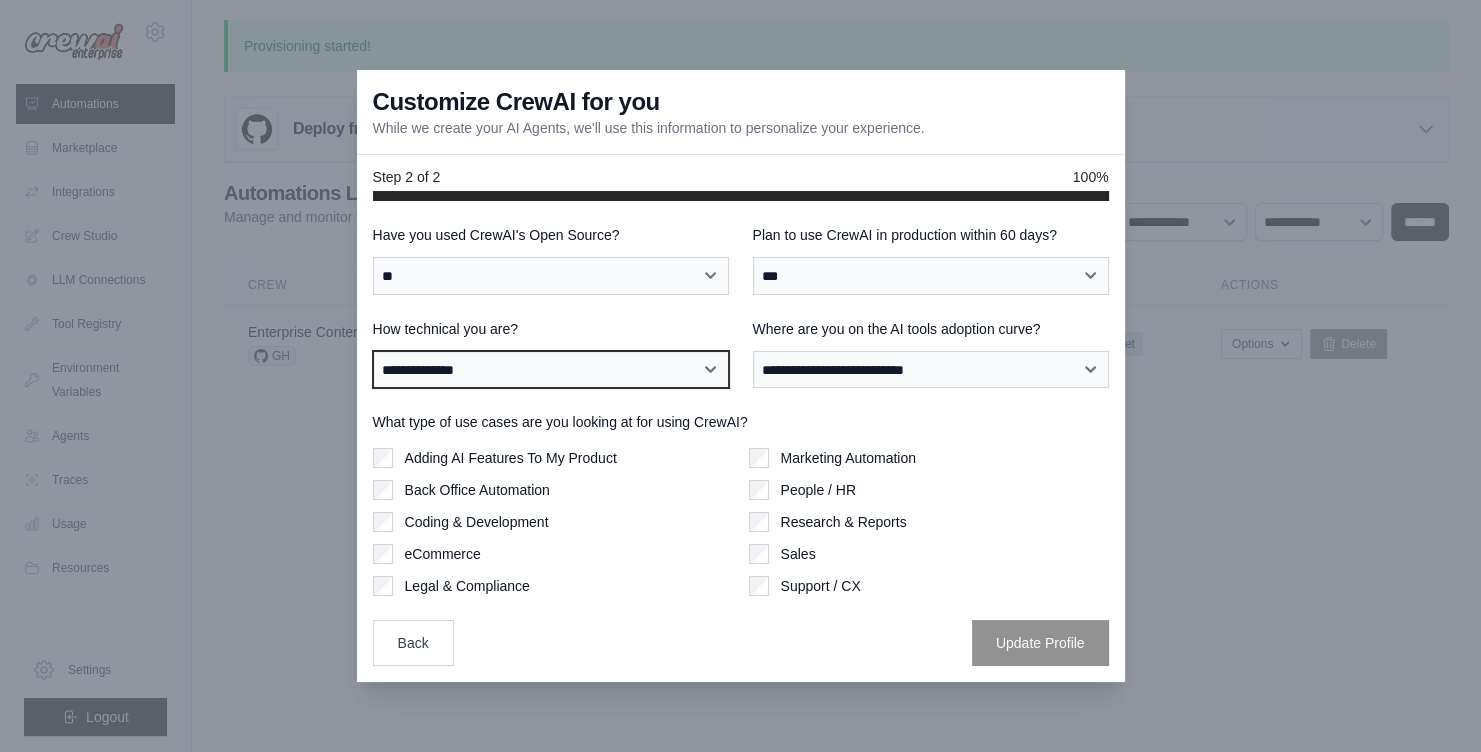click on "**********" at bounding box center [0, 0] 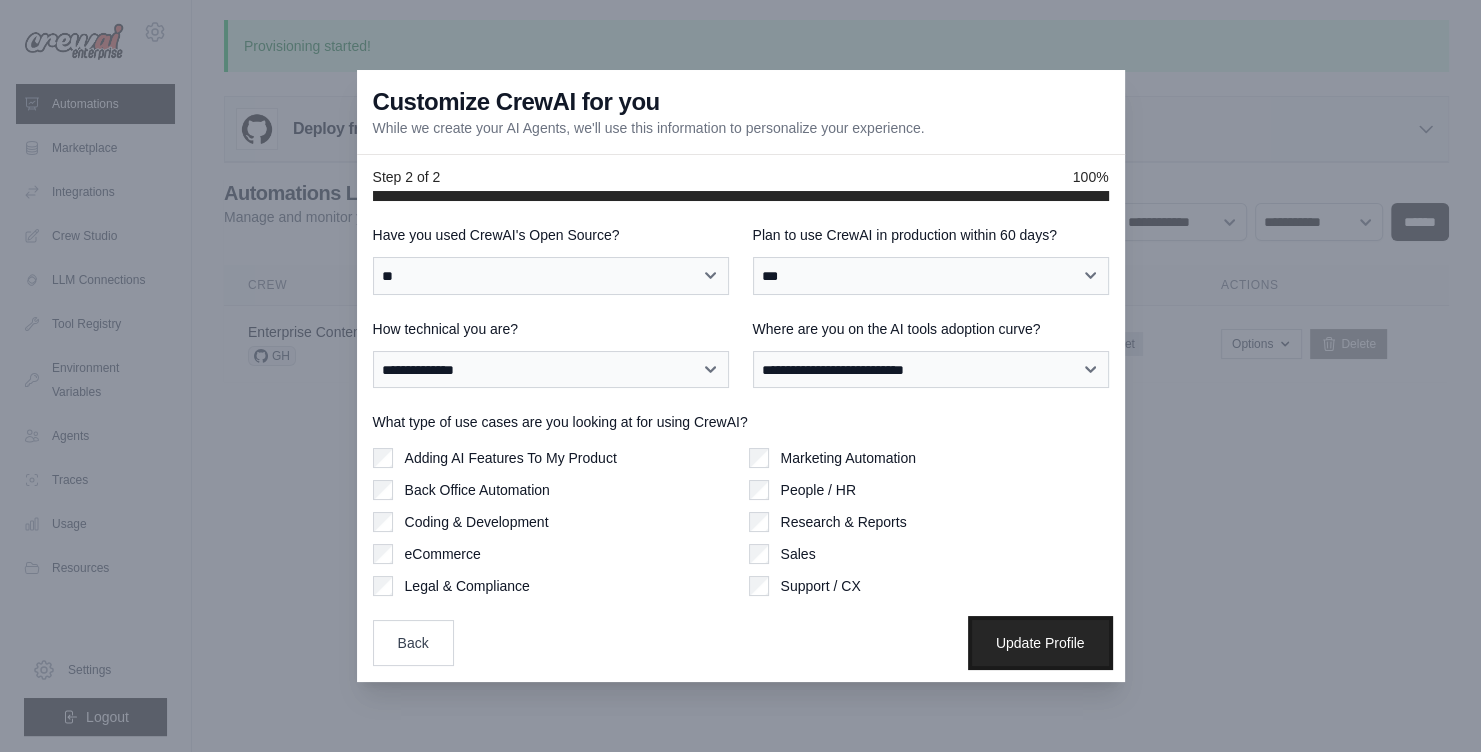 click on "Update Profile" at bounding box center (1040, 643) 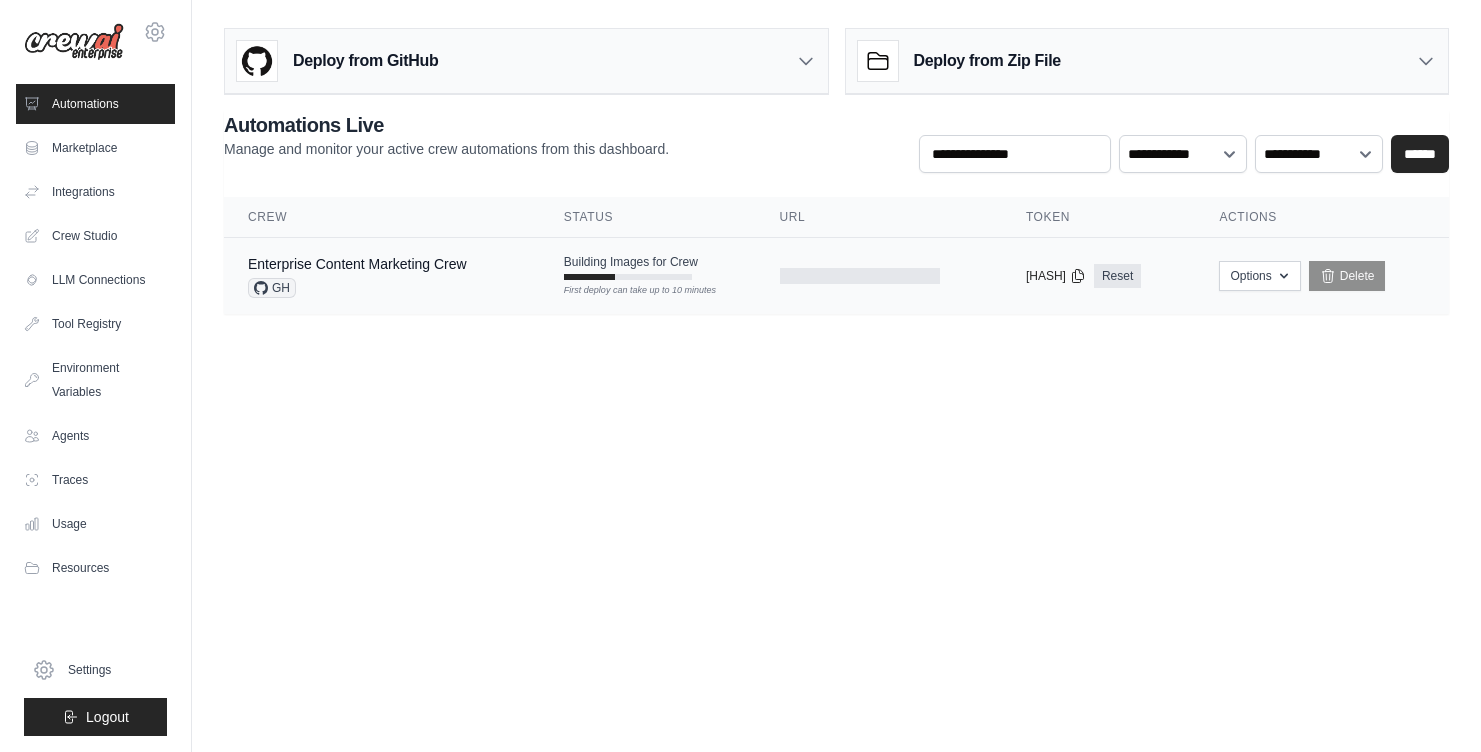 scroll, scrollTop: 0, scrollLeft: 0, axis: both 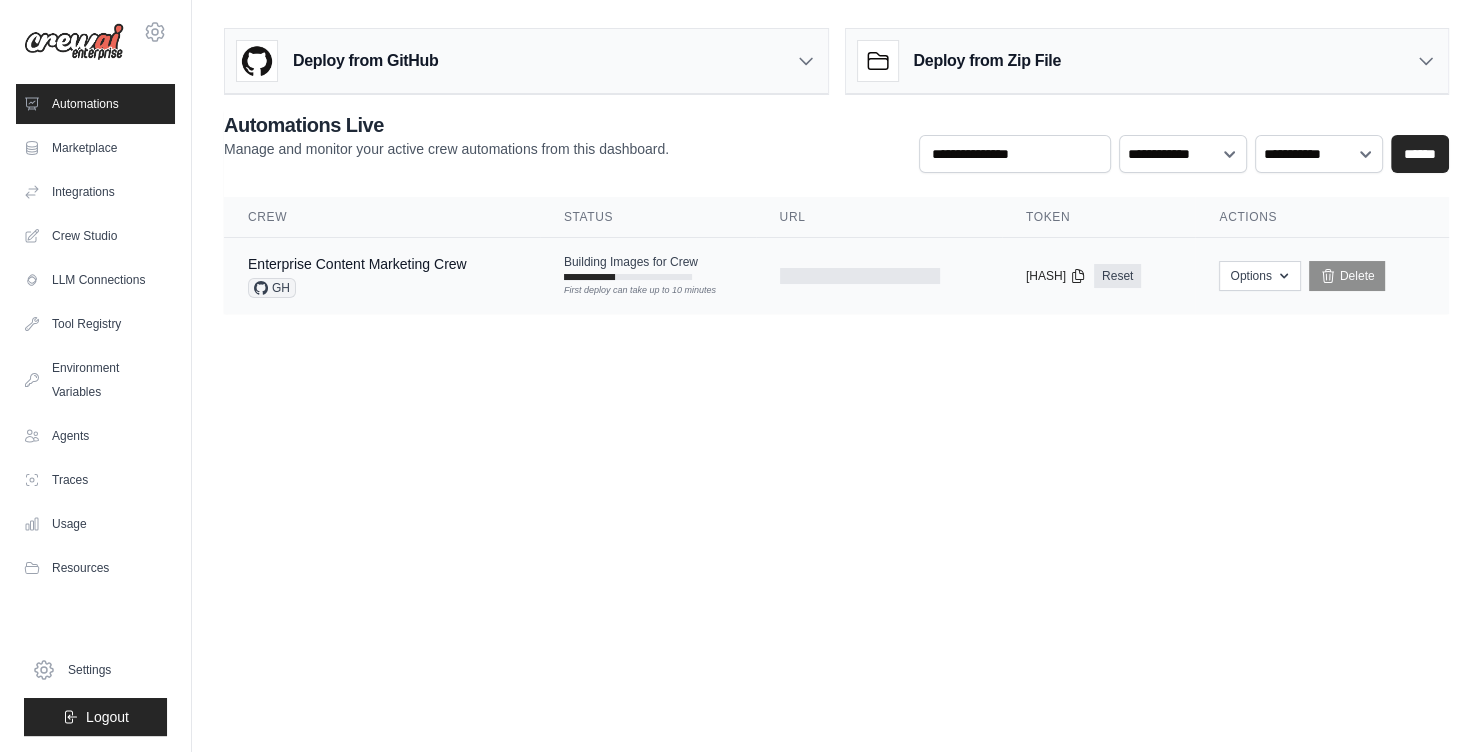 click 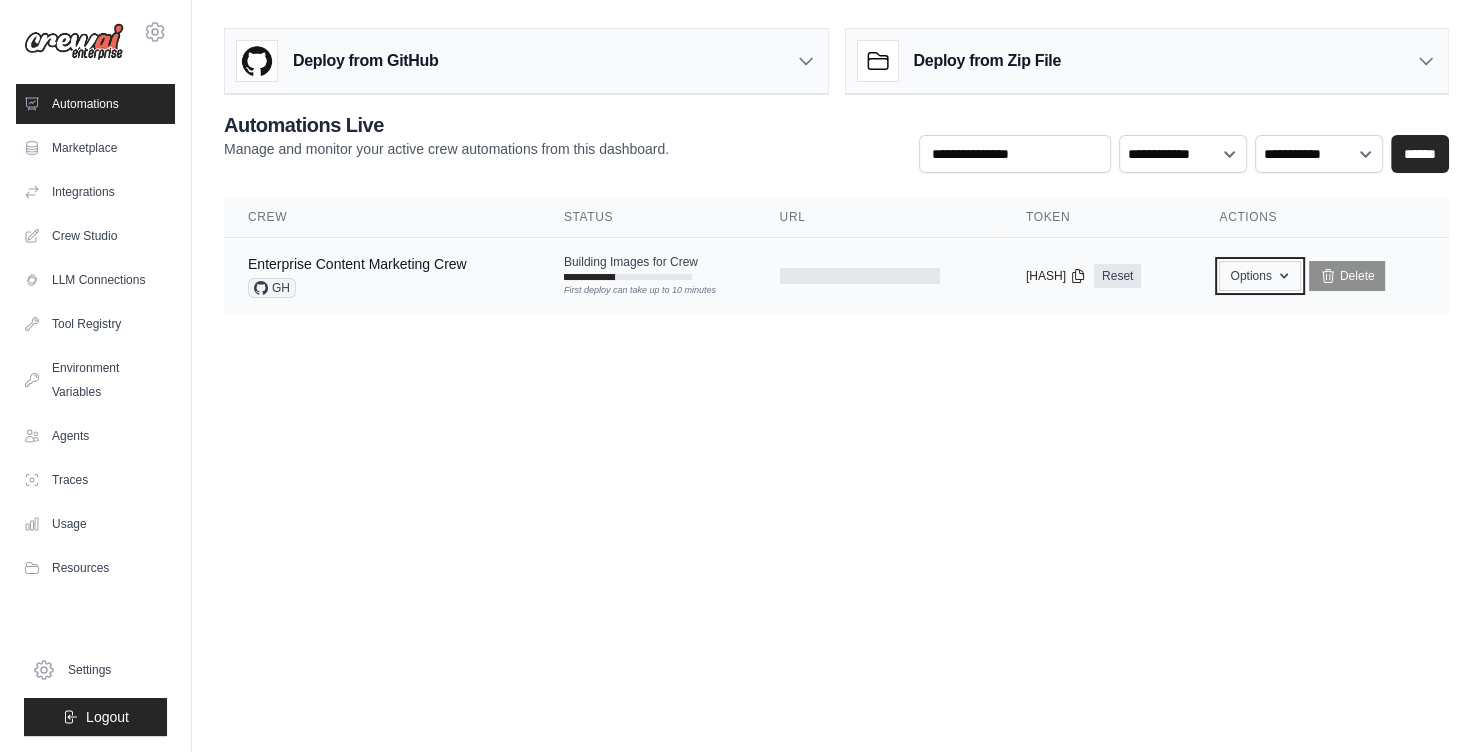 click on "Options" at bounding box center [1259, 276] 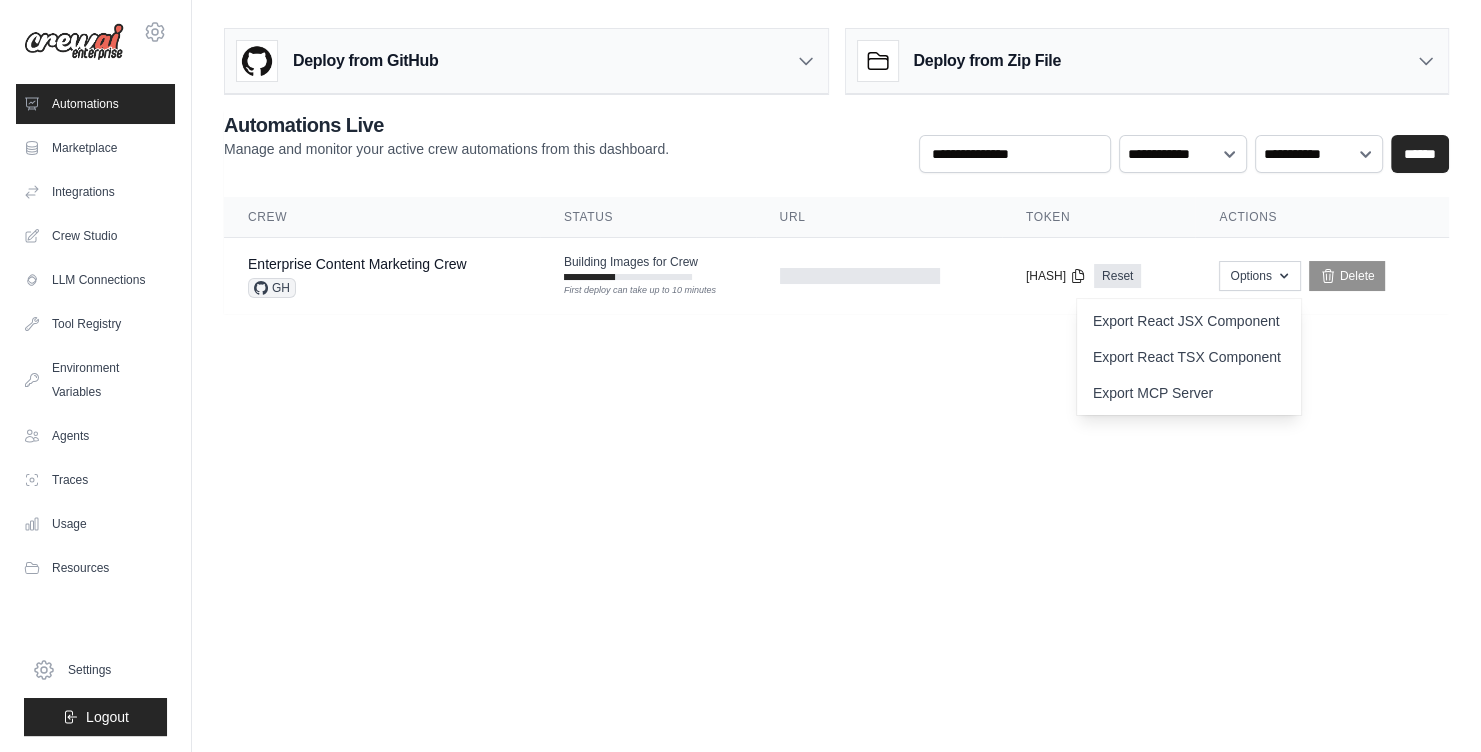 click on "**********" at bounding box center (836, 212) 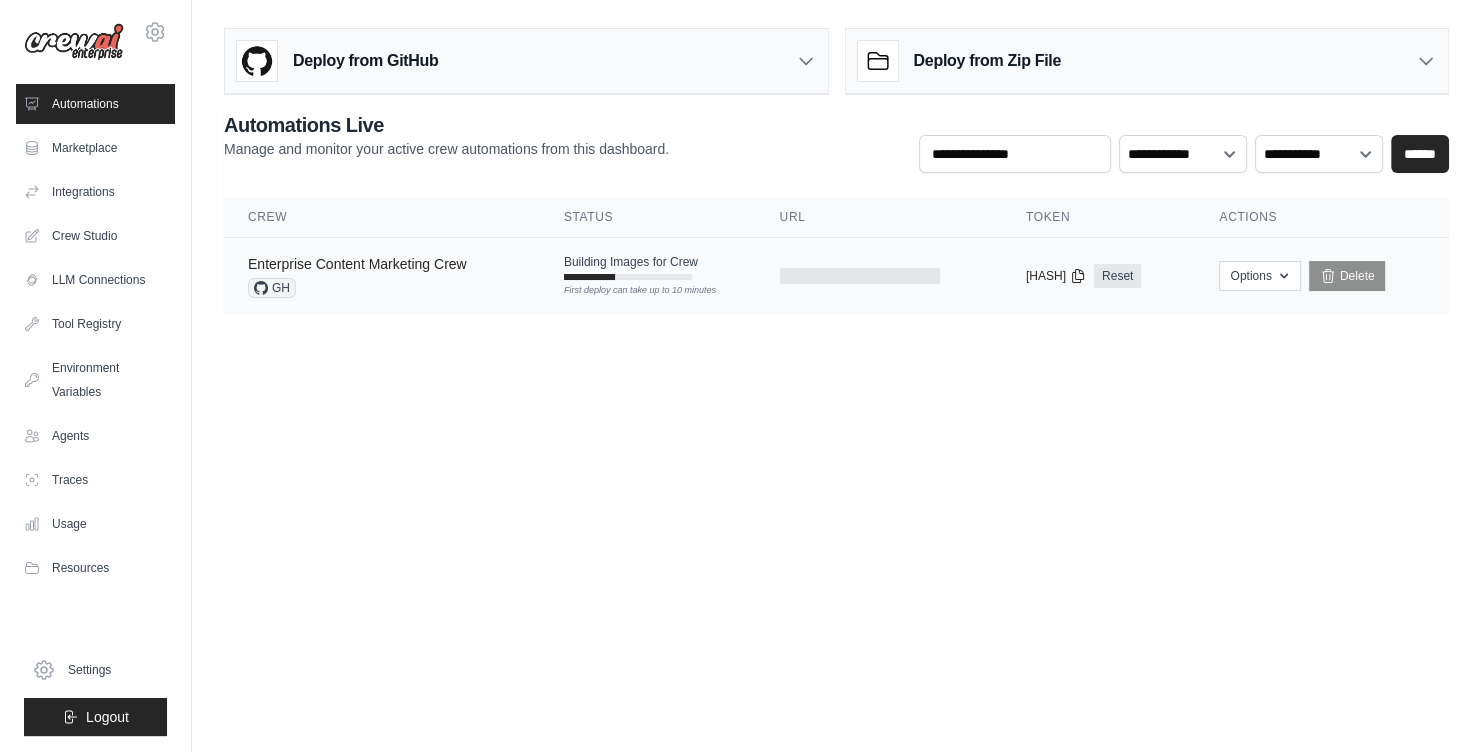 click on "Enterprise Content Marketing Crew" at bounding box center (357, 264) 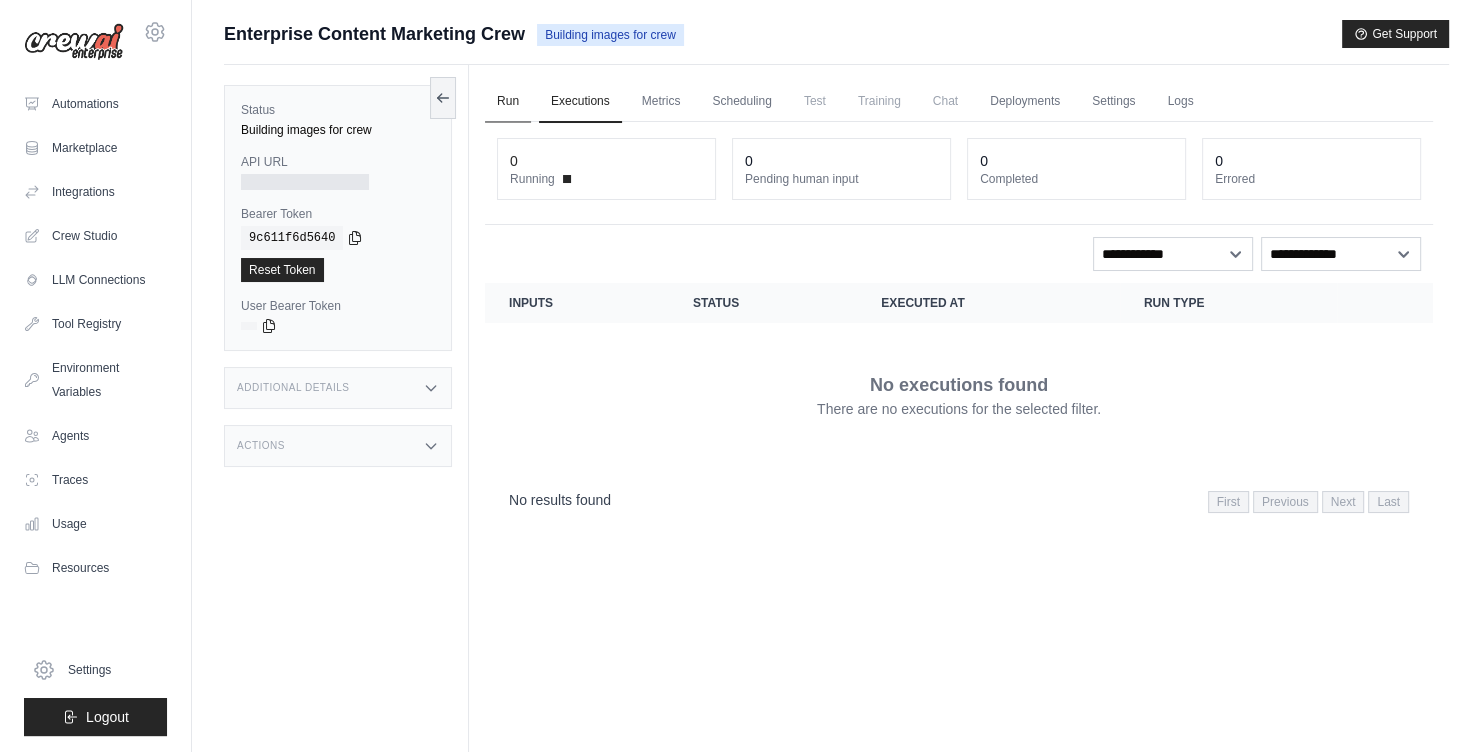 click on "Run" at bounding box center (508, 102) 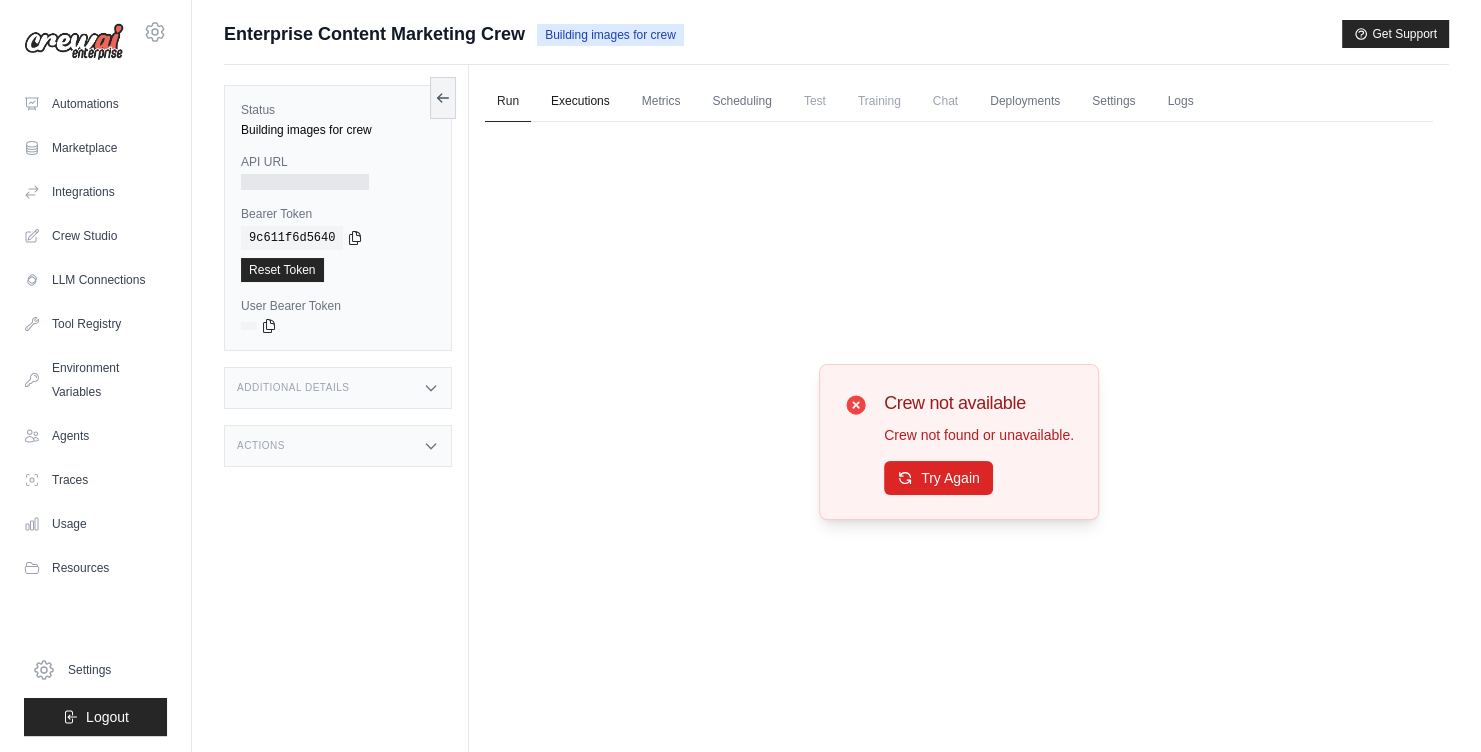 click on "Executions" at bounding box center (580, 102) 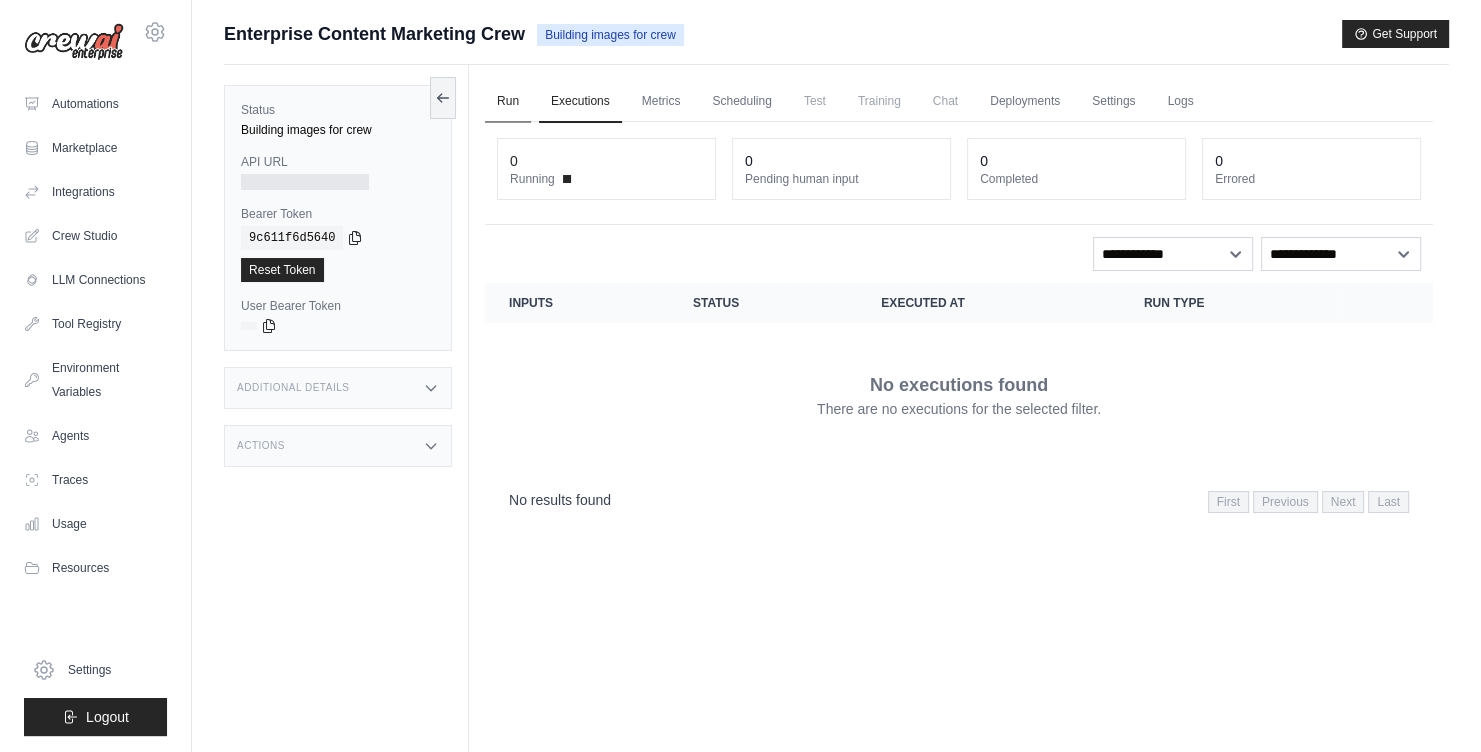 click on "Run" at bounding box center [508, 102] 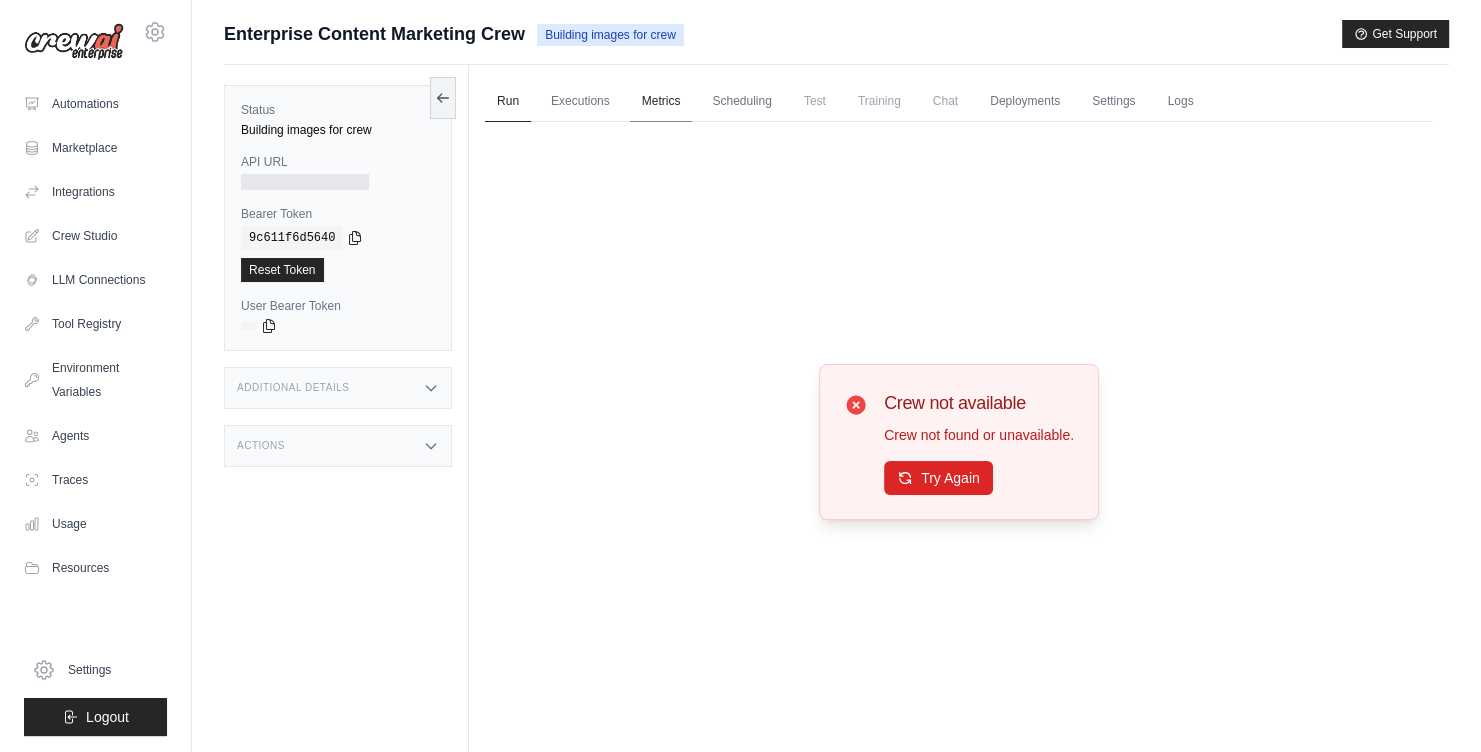 click on "Metrics" at bounding box center [661, 102] 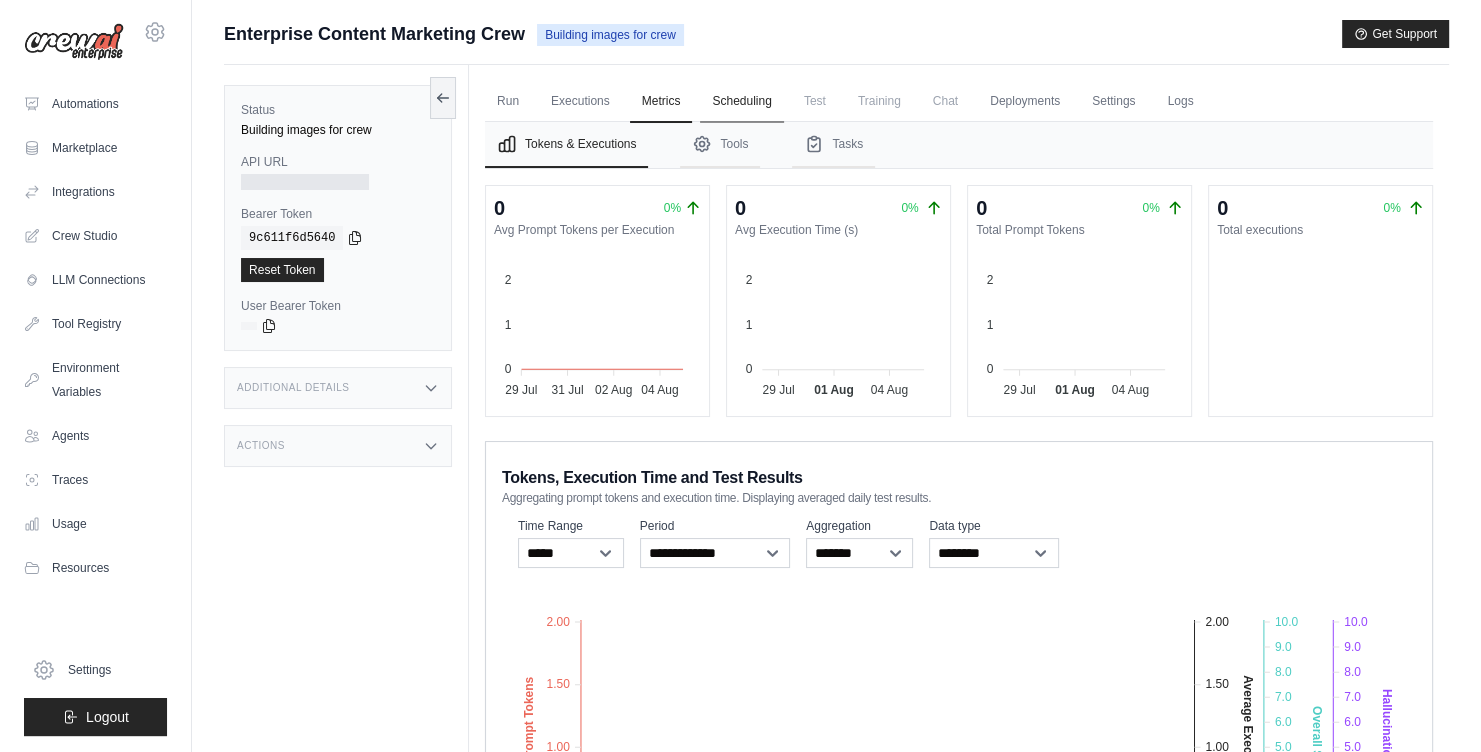 click on "Scheduling" at bounding box center (741, 102) 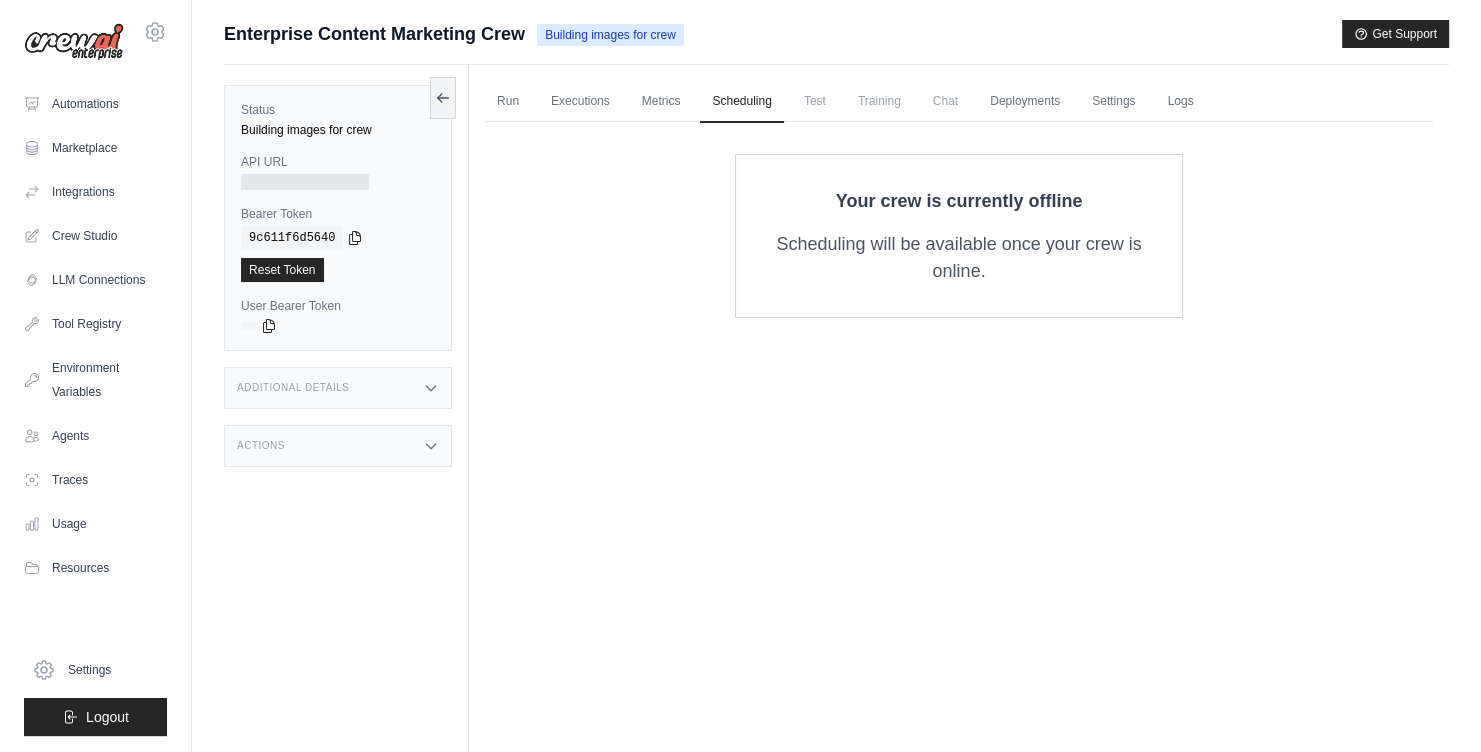 click on "Test" at bounding box center [815, 101] 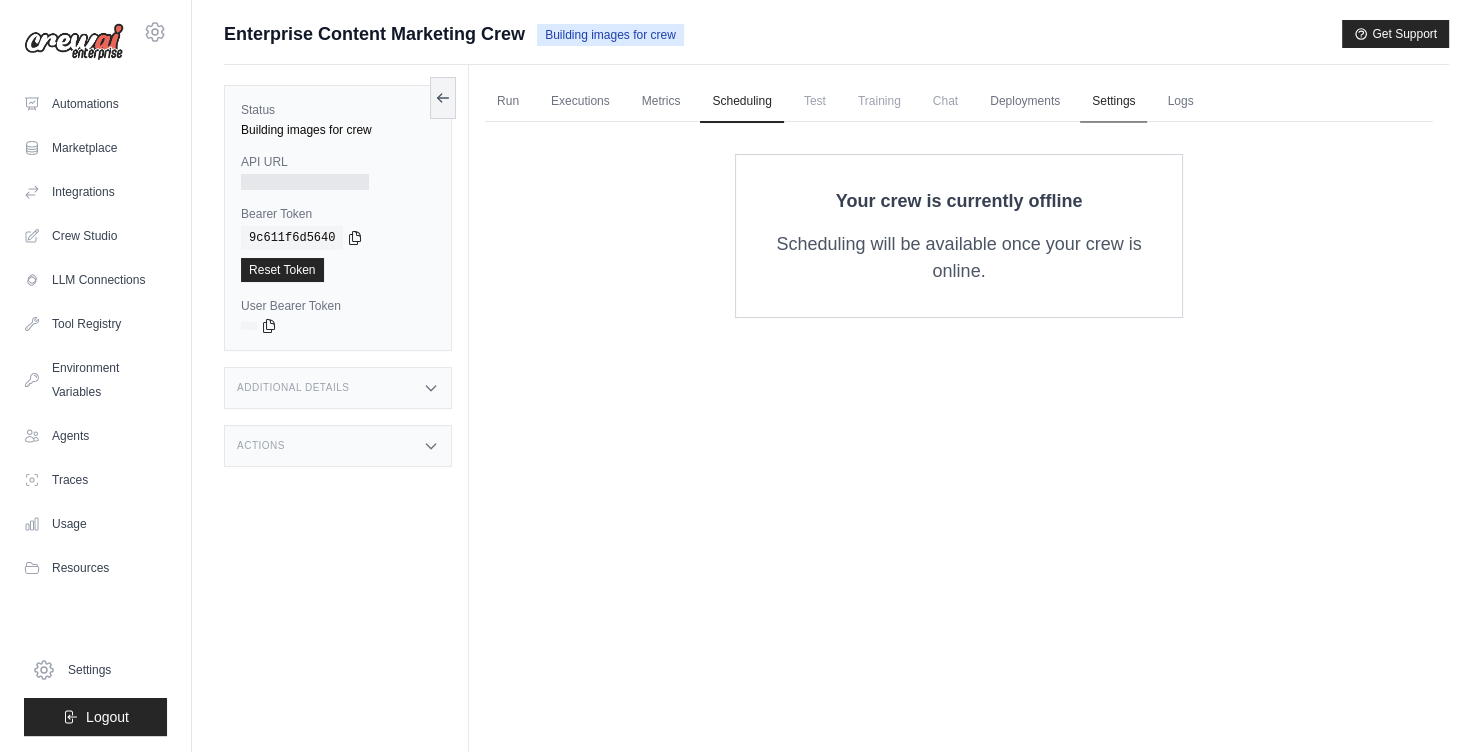 click on "Settings" at bounding box center [1113, 102] 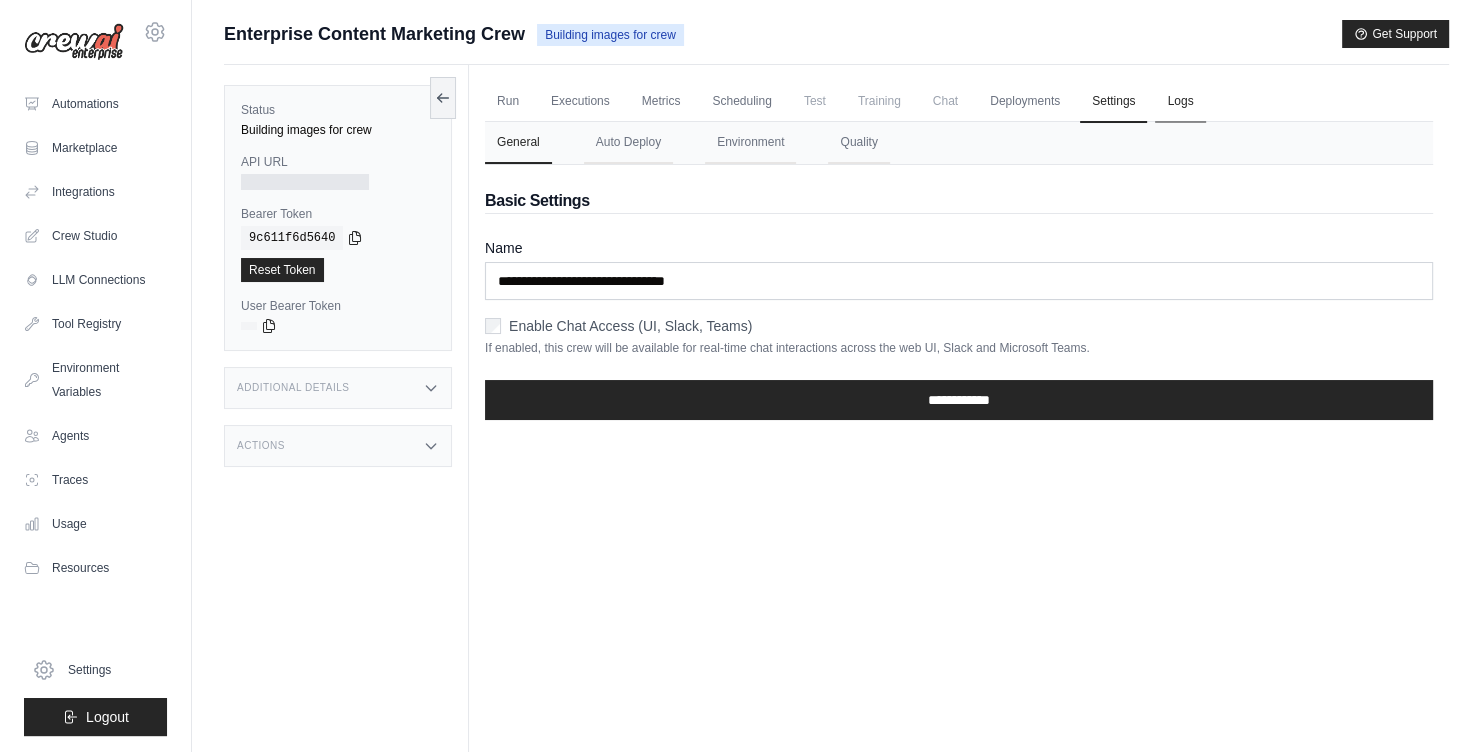 click on "Logs" at bounding box center [1180, 102] 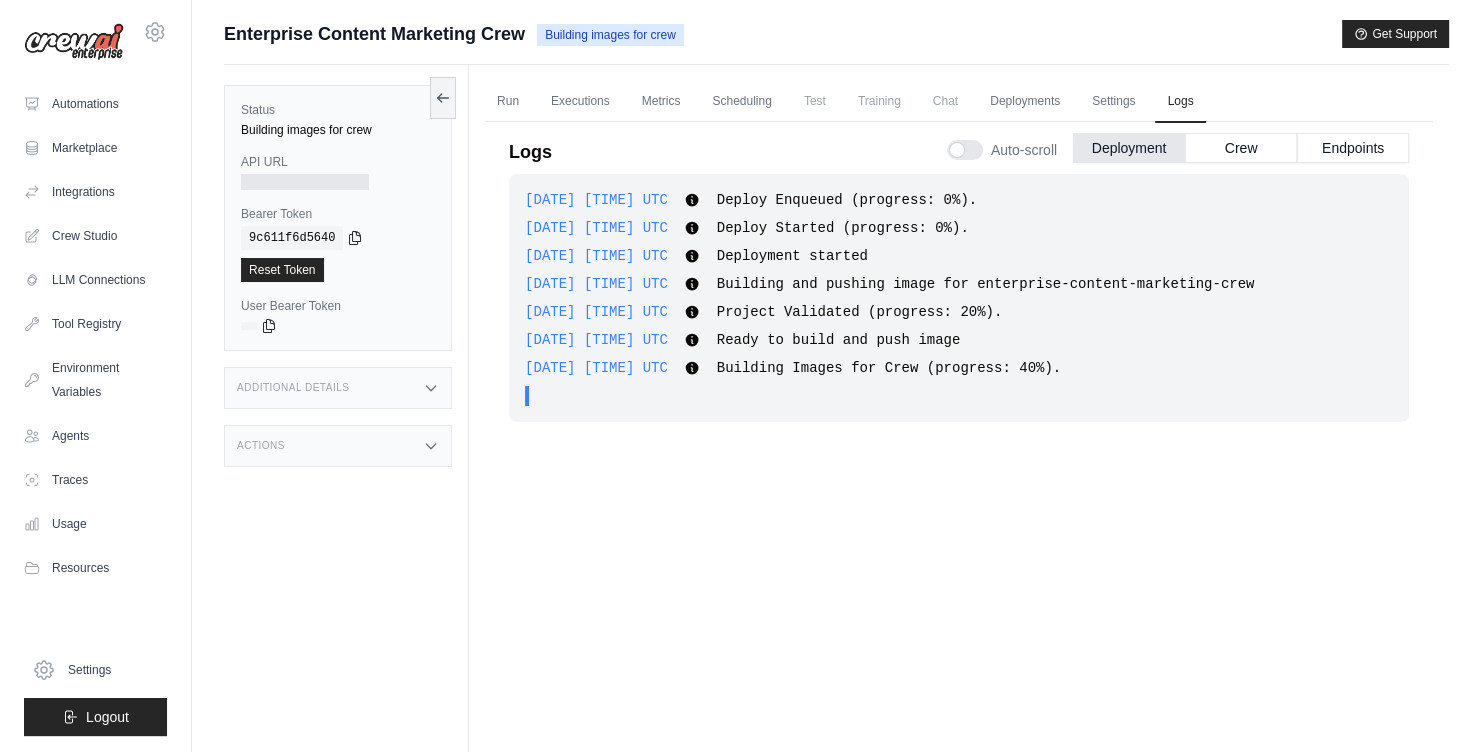 click on "Enterprise Content Marketing Crew" at bounding box center [374, 34] 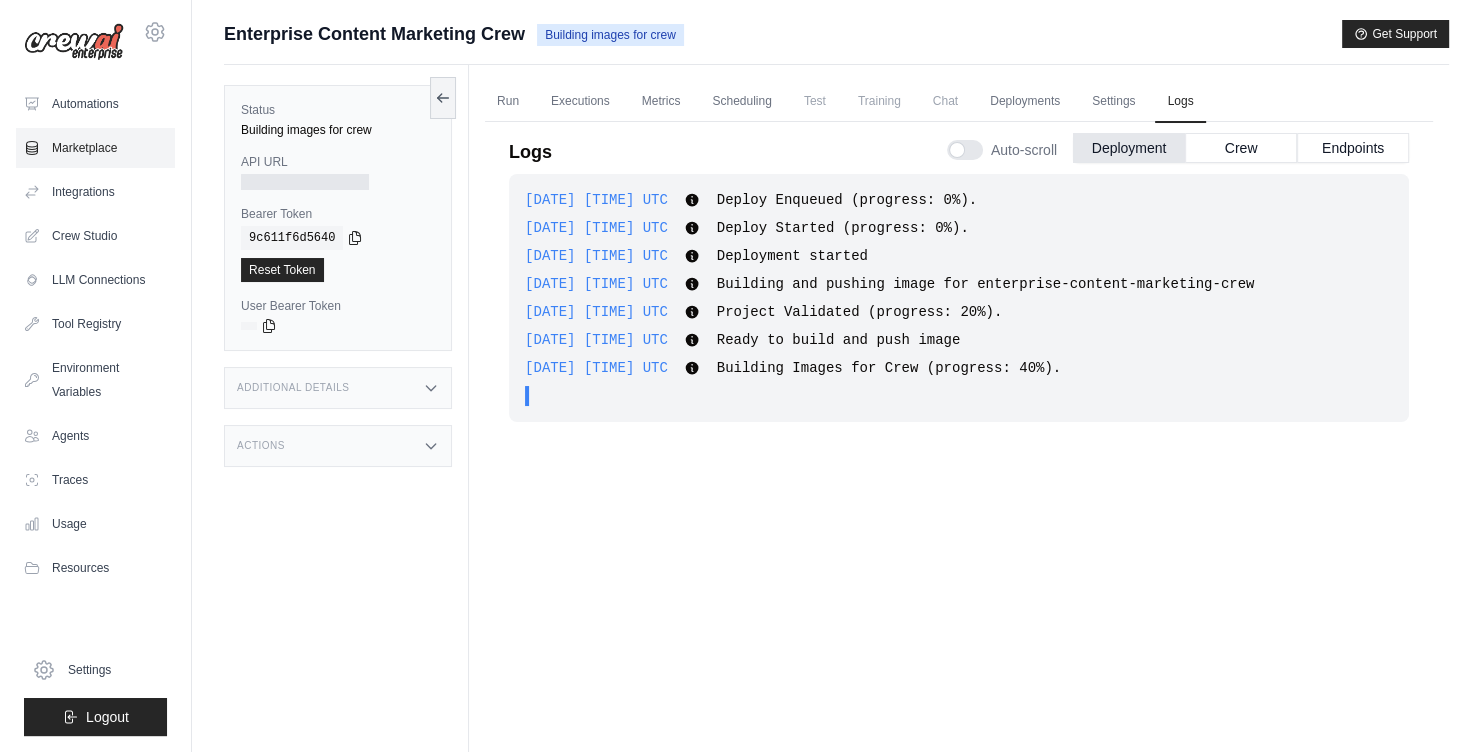 click on "Marketplace" at bounding box center [95, 148] 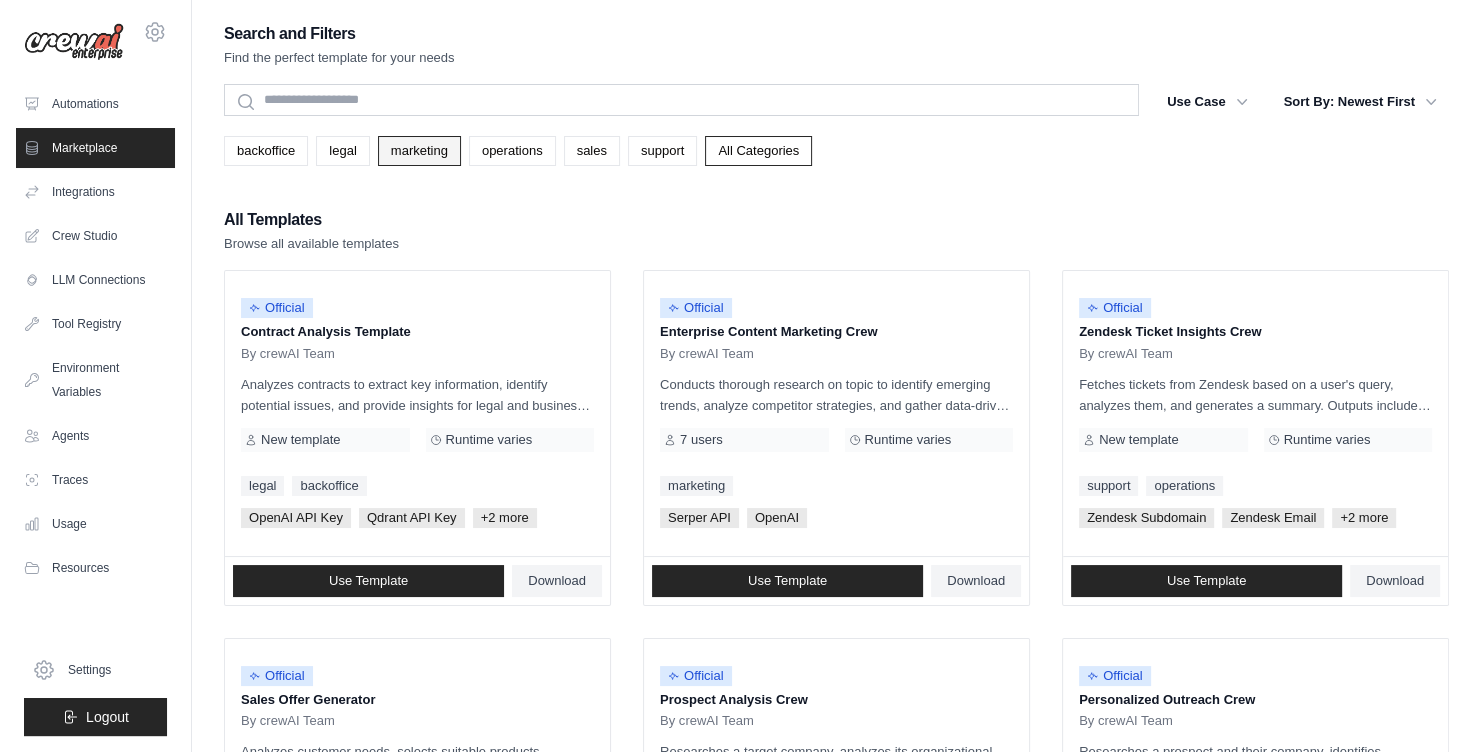 click on "marketing" at bounding box center (419, 151) 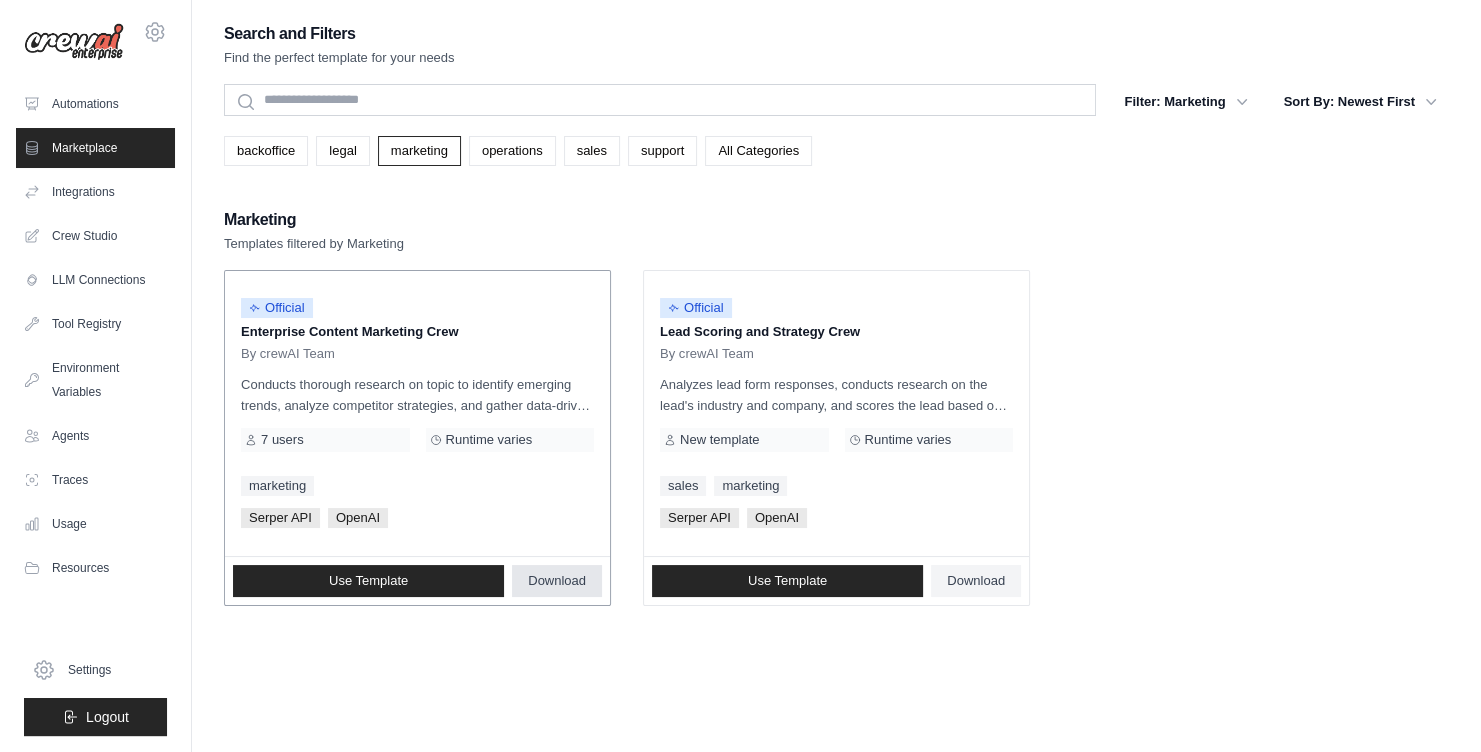 click on "Download" at bounding box center [557, 581] 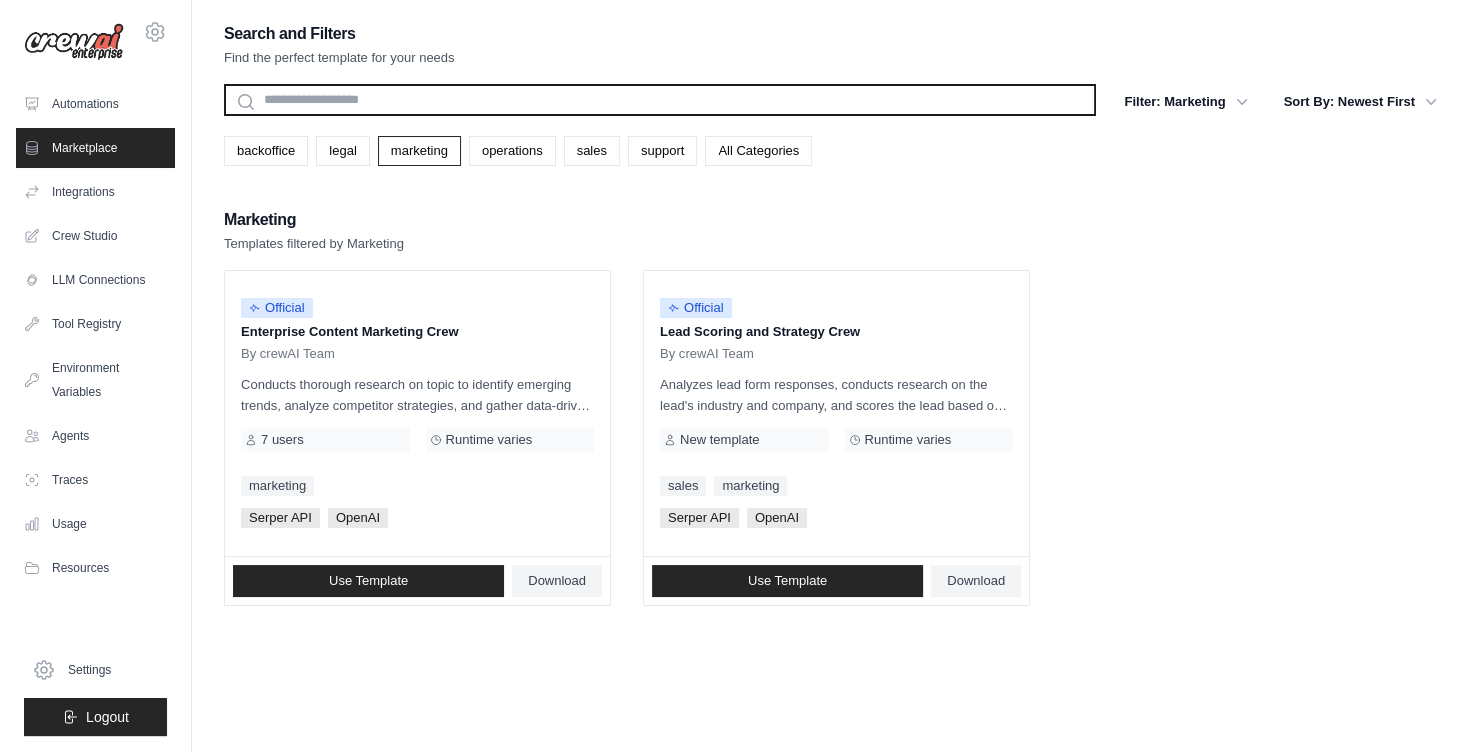 click at bounding box center [660, 100] 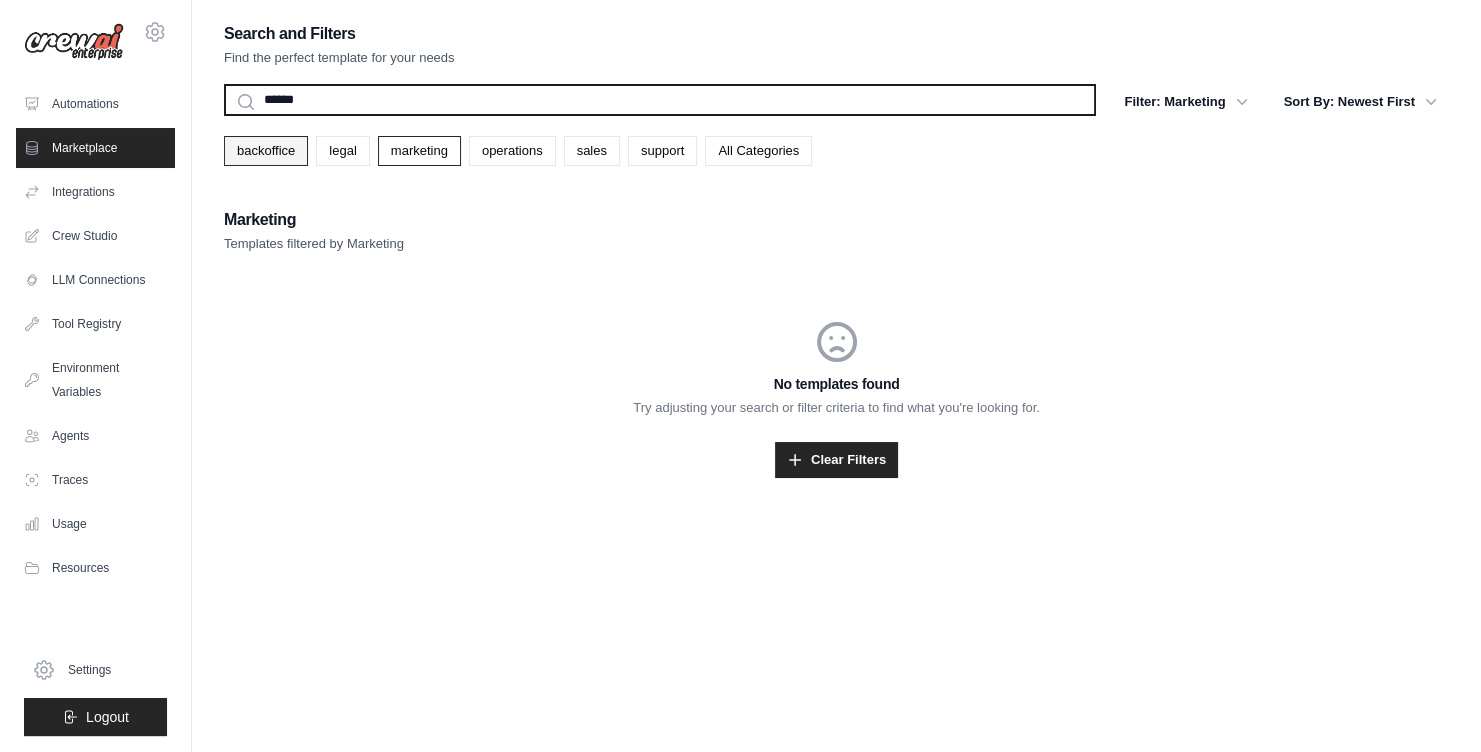 type on "******" 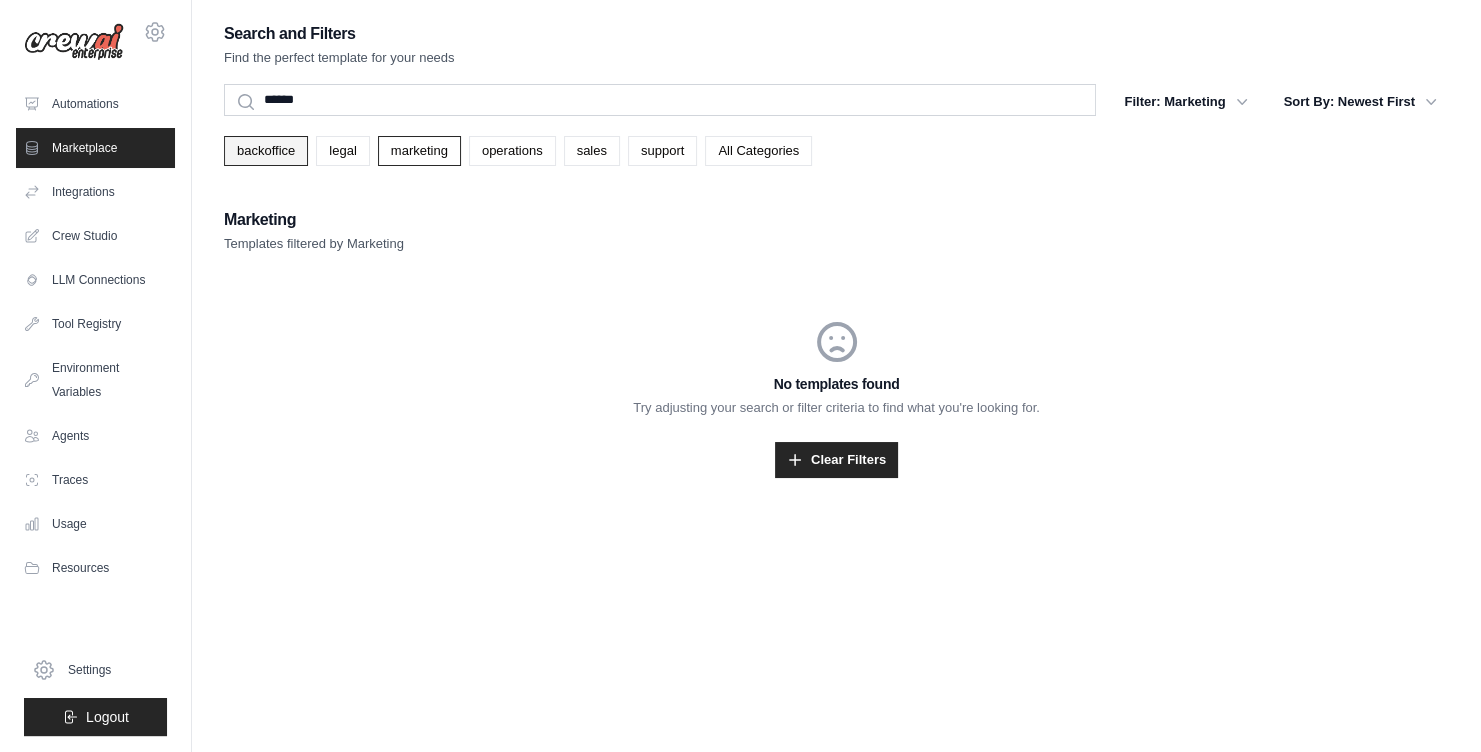 click on "backoffice" at bounding box center [266, 151] 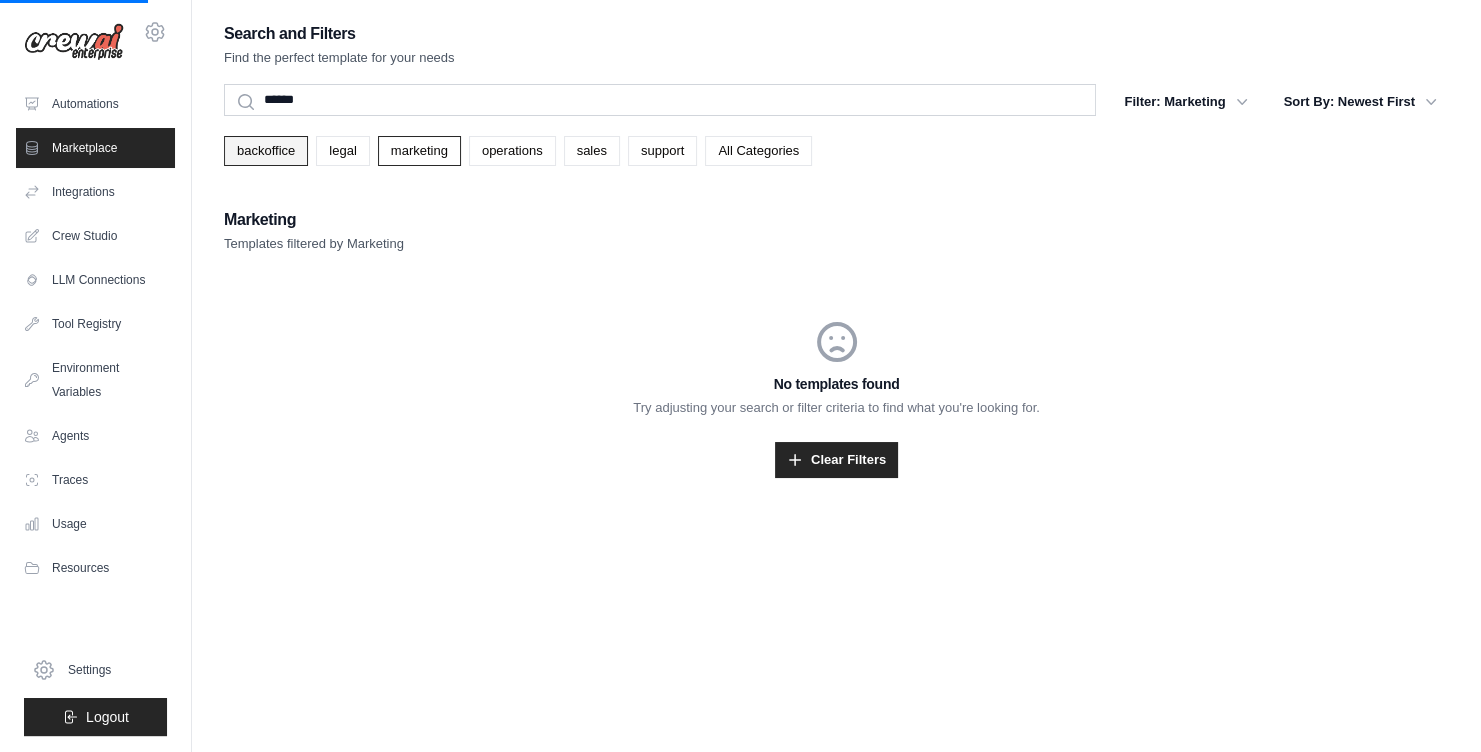 click on "backoffice" at bounding box center (266, 151) 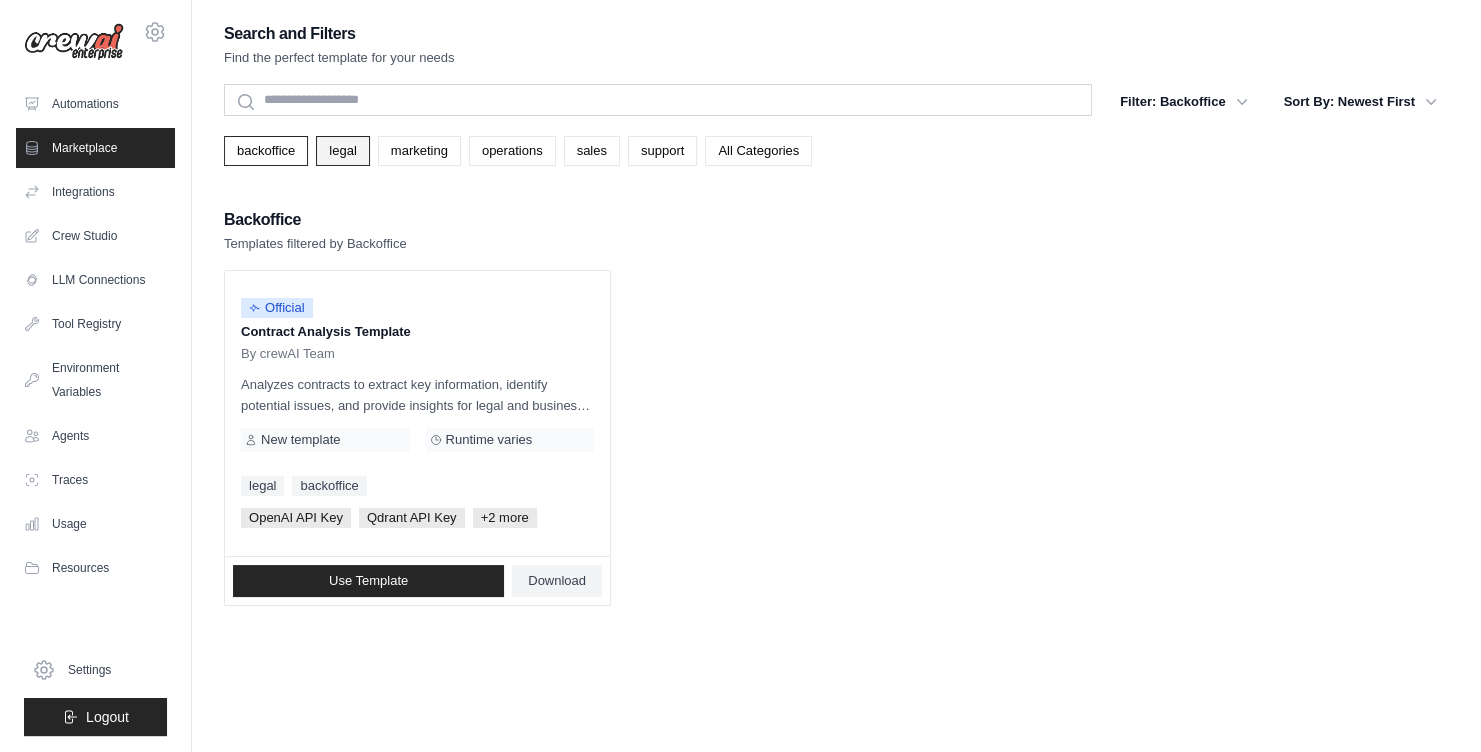 click on "legal" at bounding box center (342, 151) 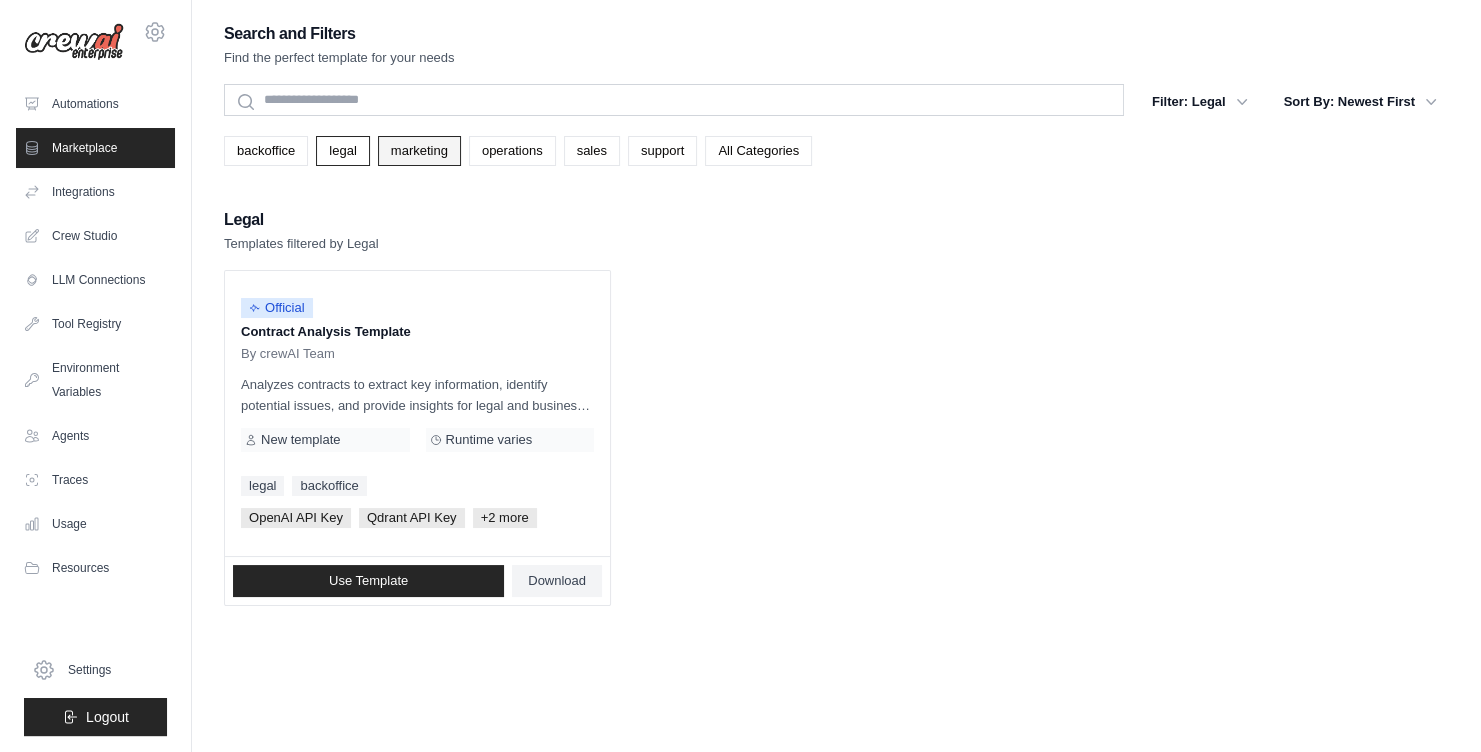 click on "marketing" at bounding box center (419, 151) 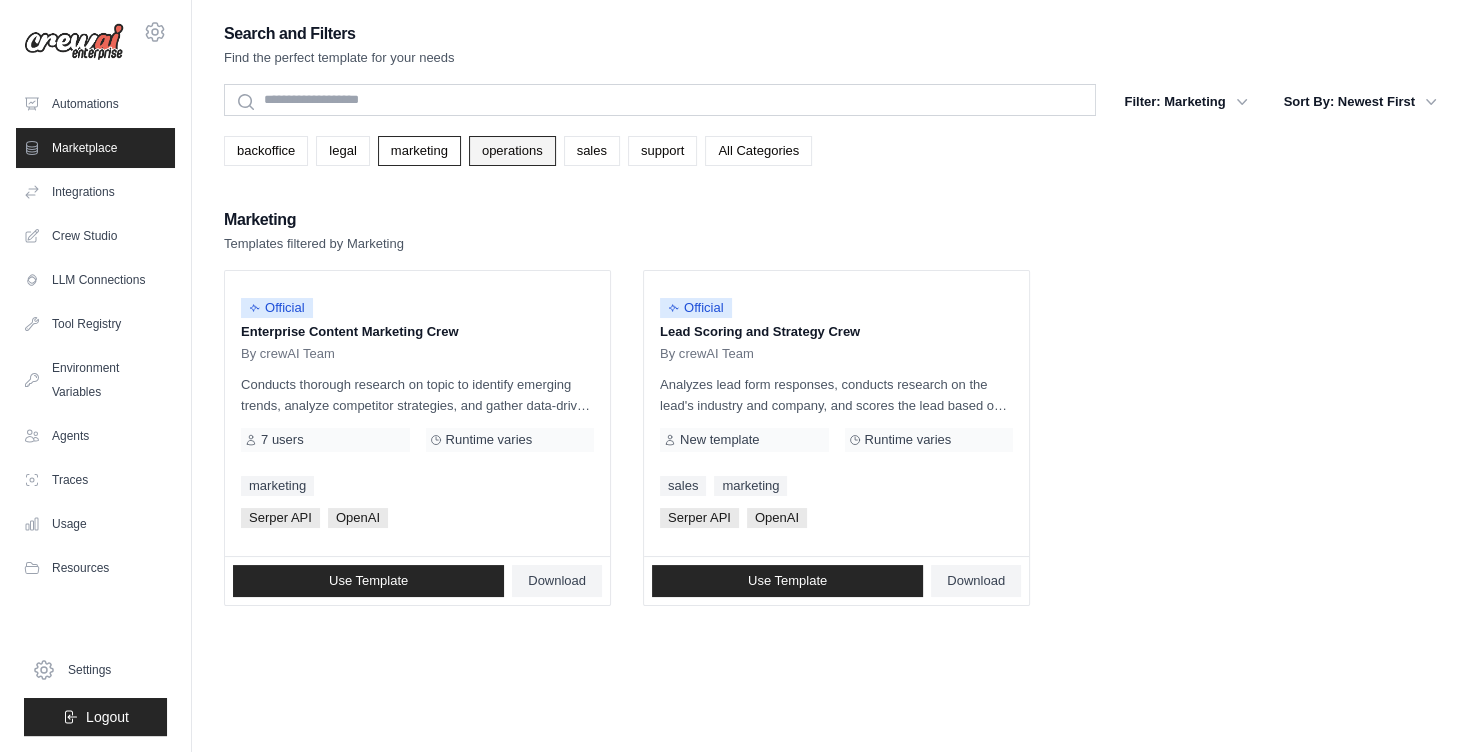click on "operations" at bounding box center [512, 151] 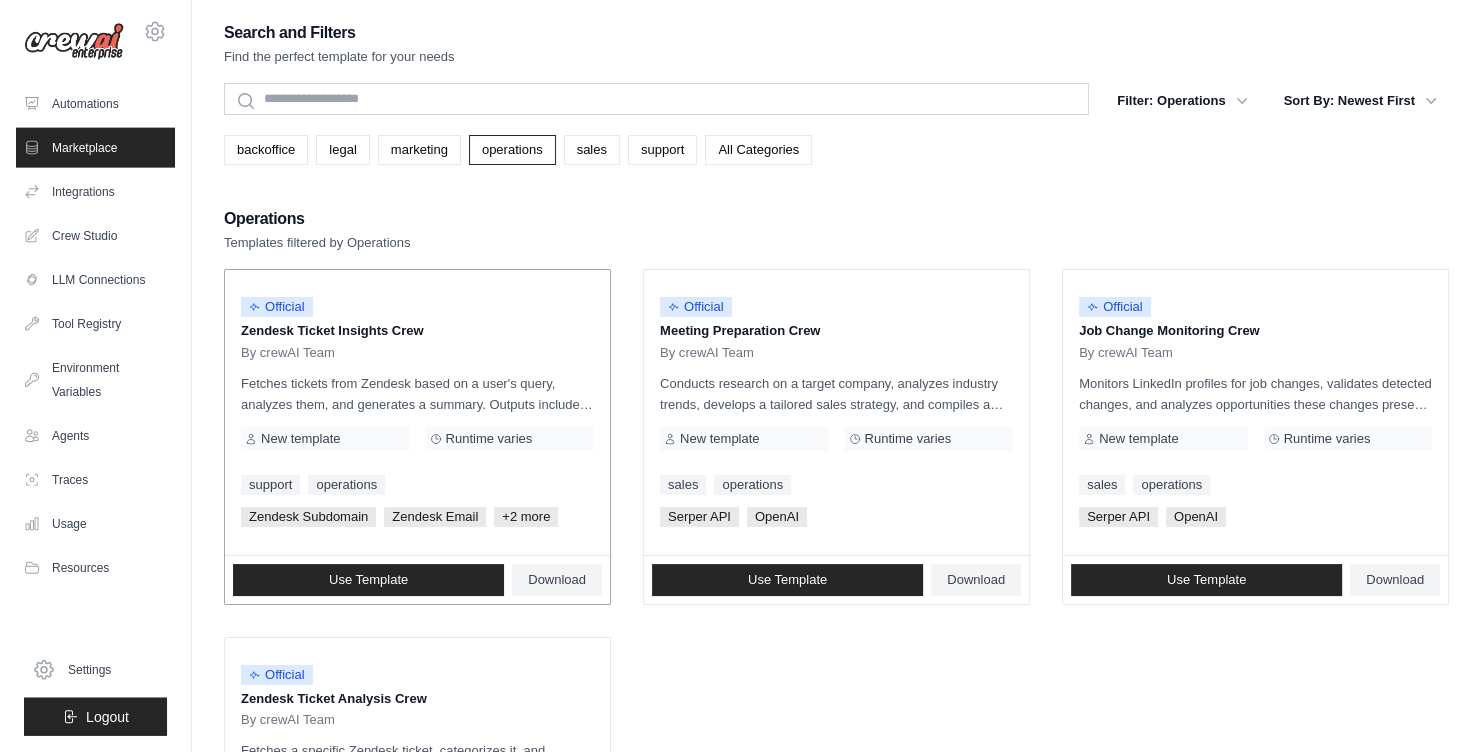 scroll, scrollTop: 0, scrollLeft: 0, axis: both 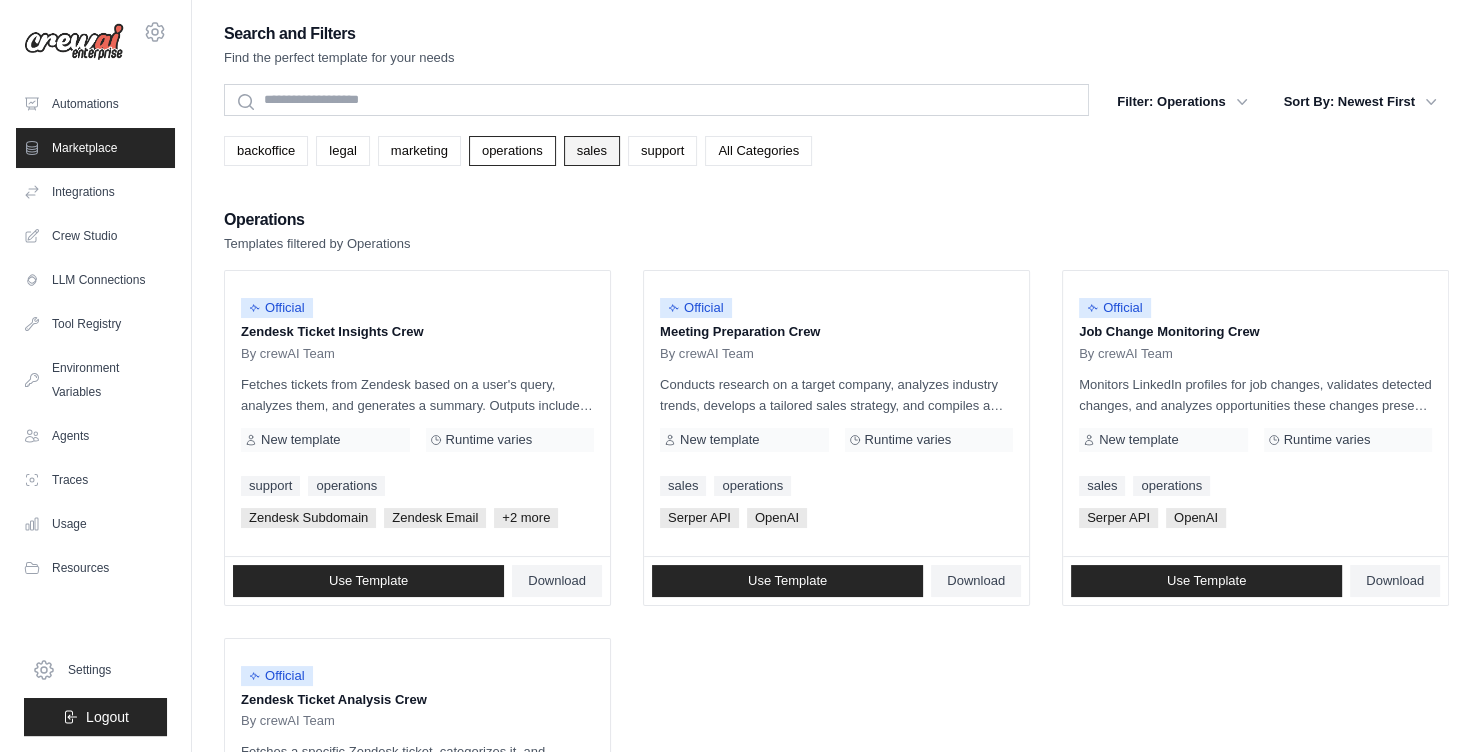 click on "sales" at bounding box center (592, 151) 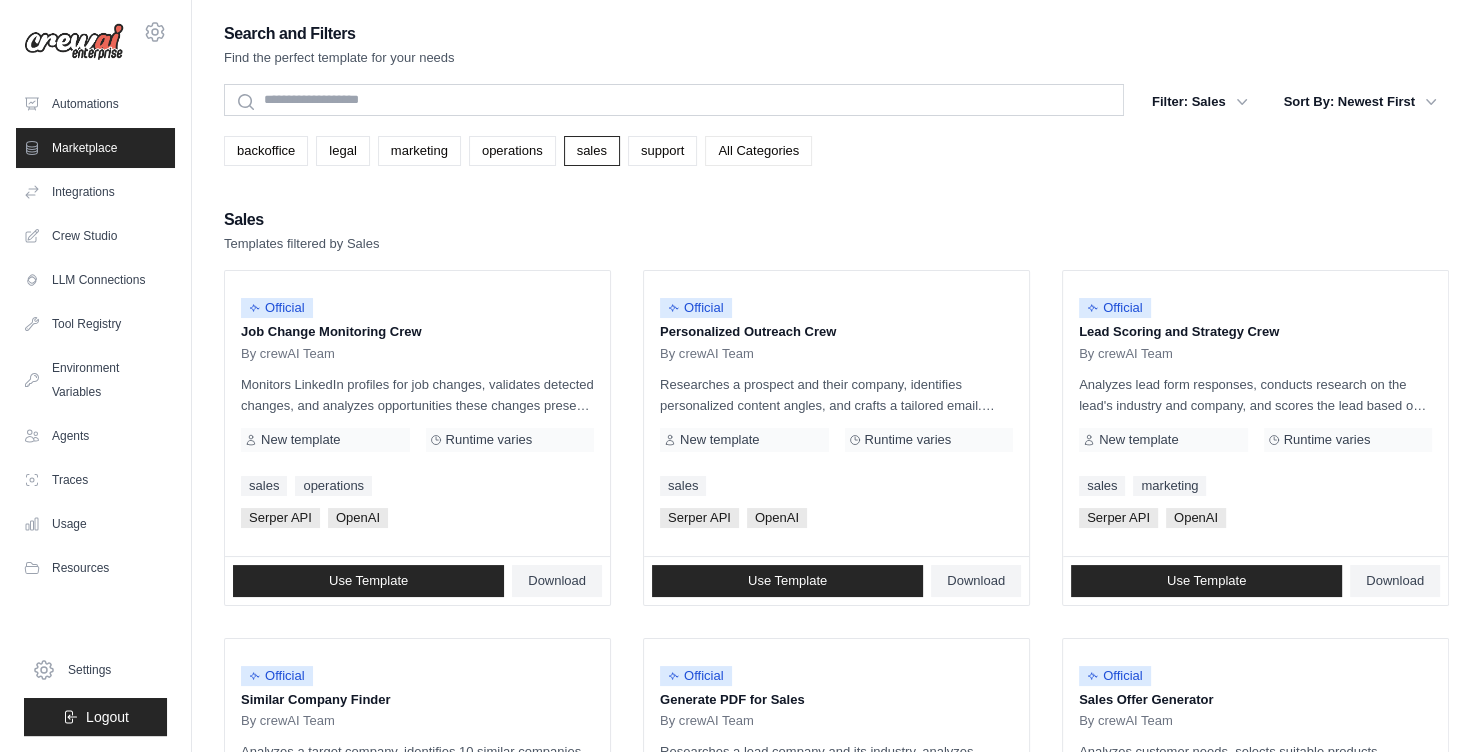 click on "All Categories" at bounding box center [758, 151] 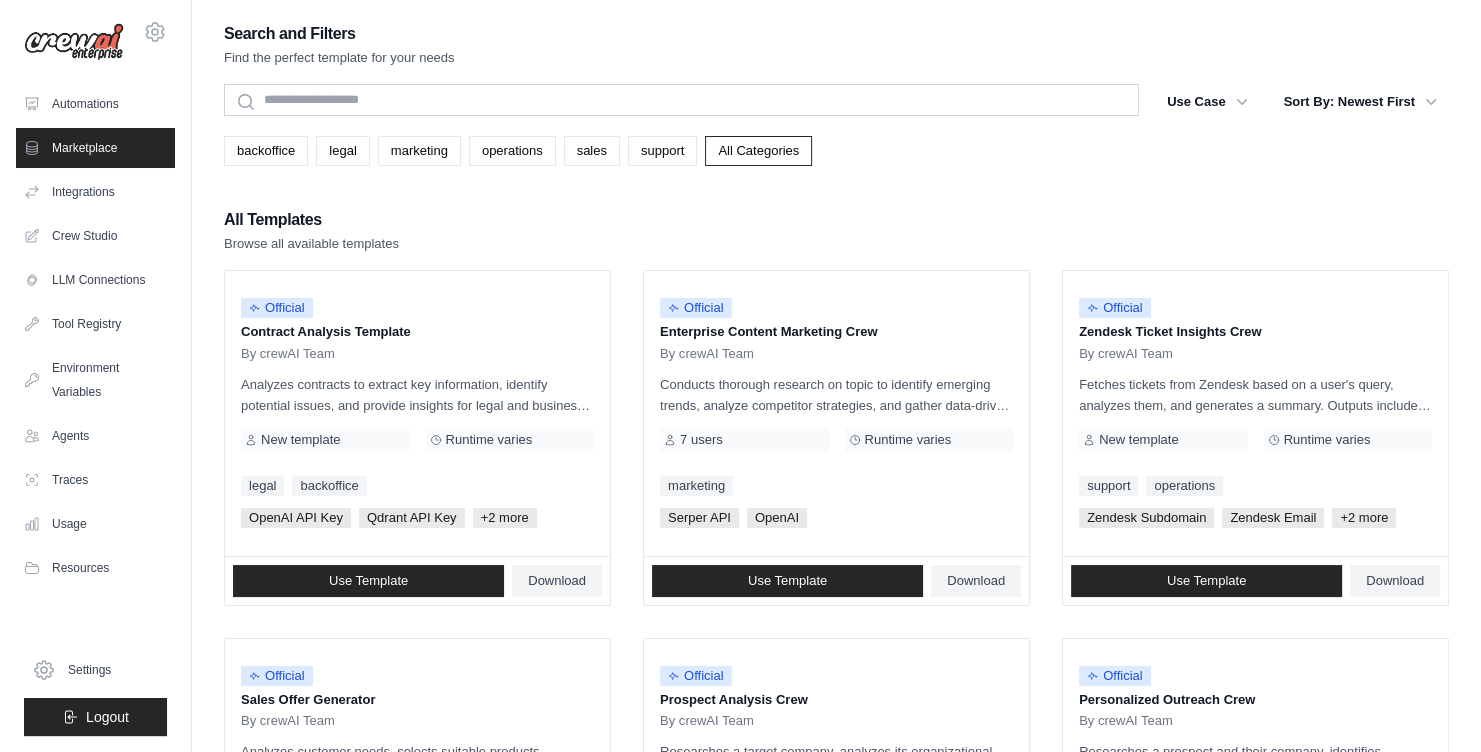 click on "All Categories" at bounding box center [758, 151] 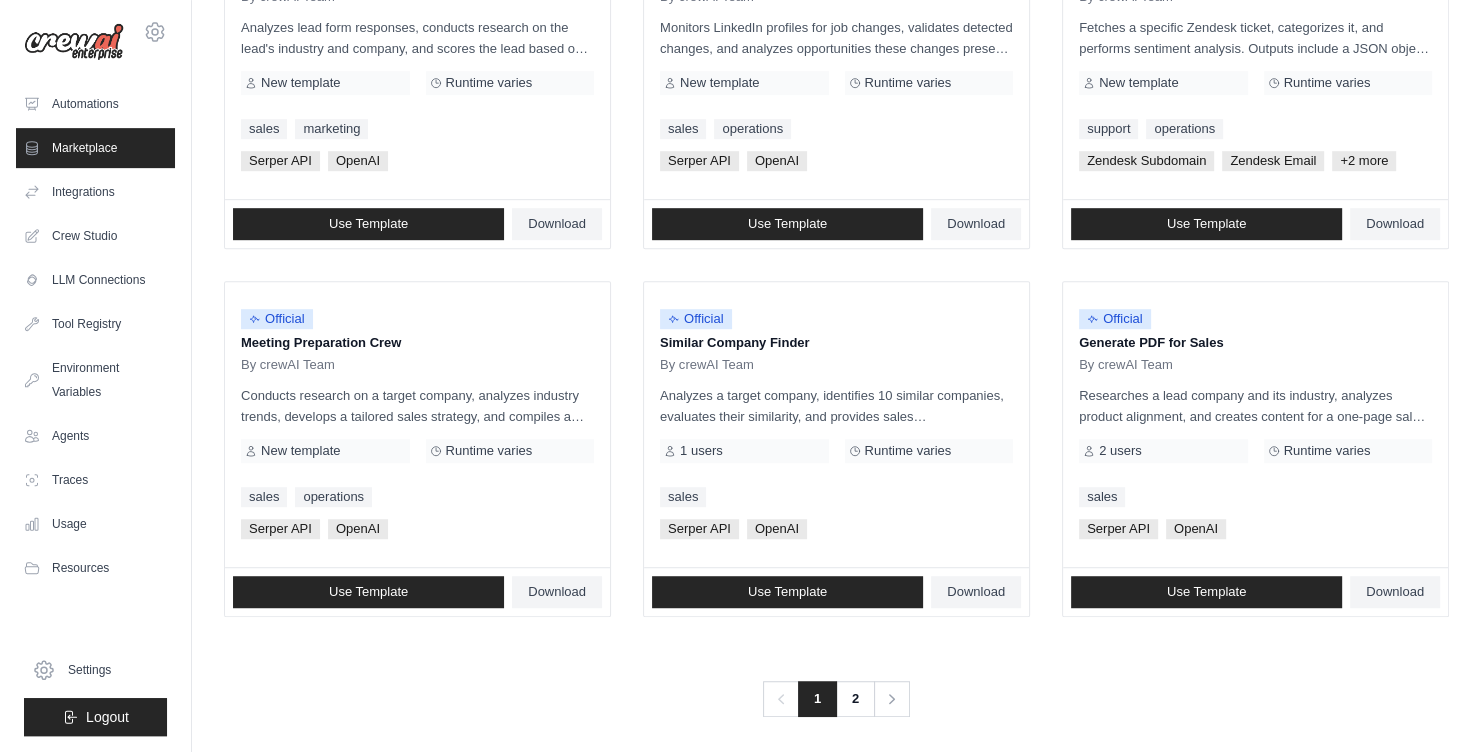 scroll, scrollTop: 1098, scrollLeft: 0, axis: vertical 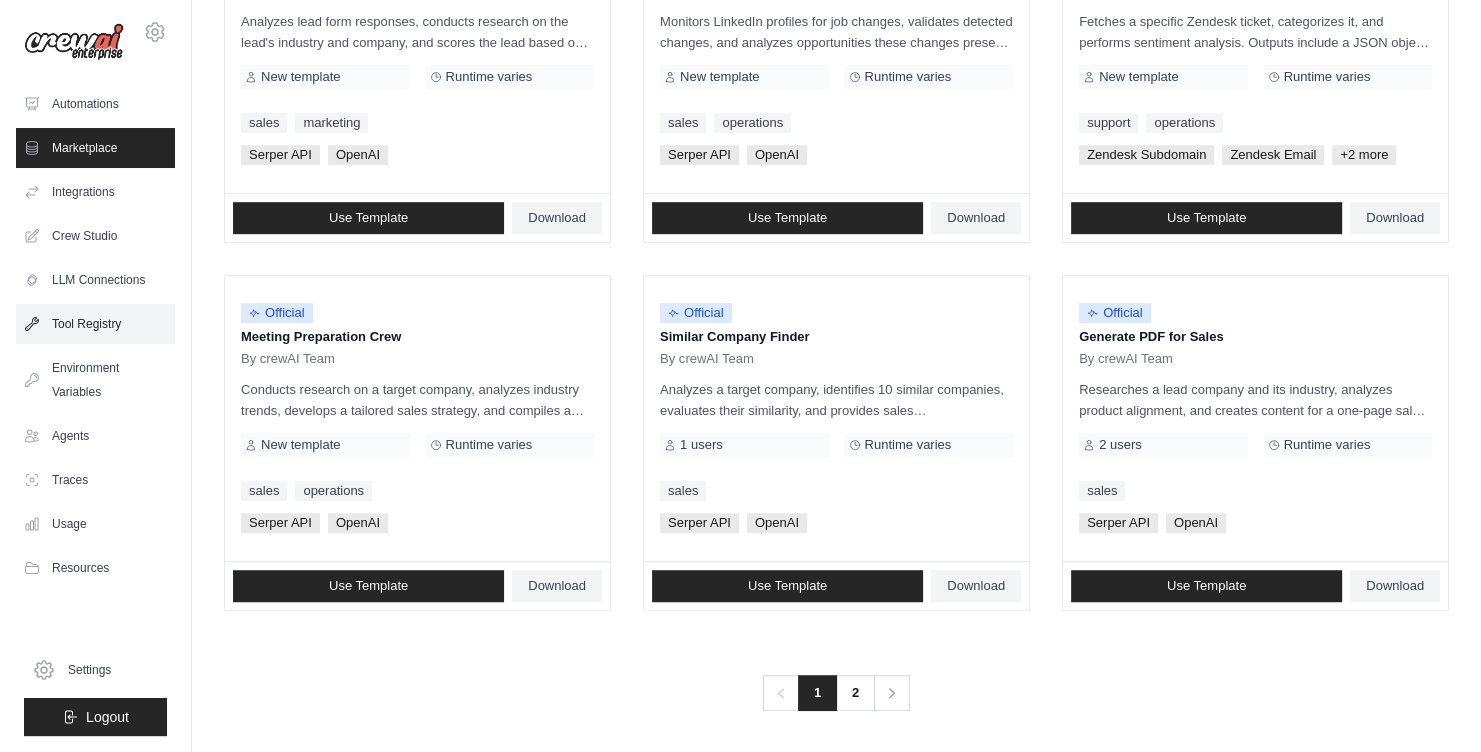 click on "Tool Registry" at bounding box center (95, 324) 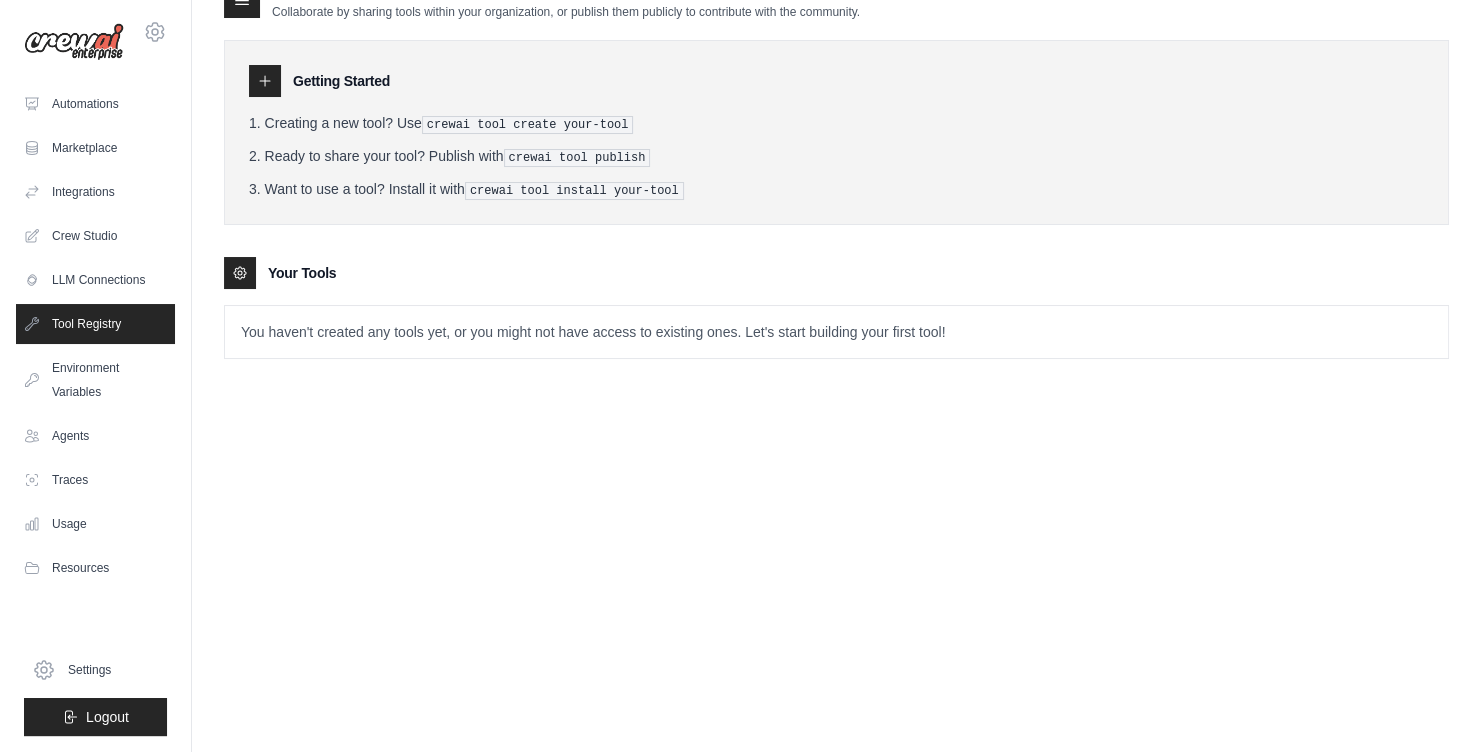 scroll, scrollTop: 0, scrollLeft: 0, axis: both 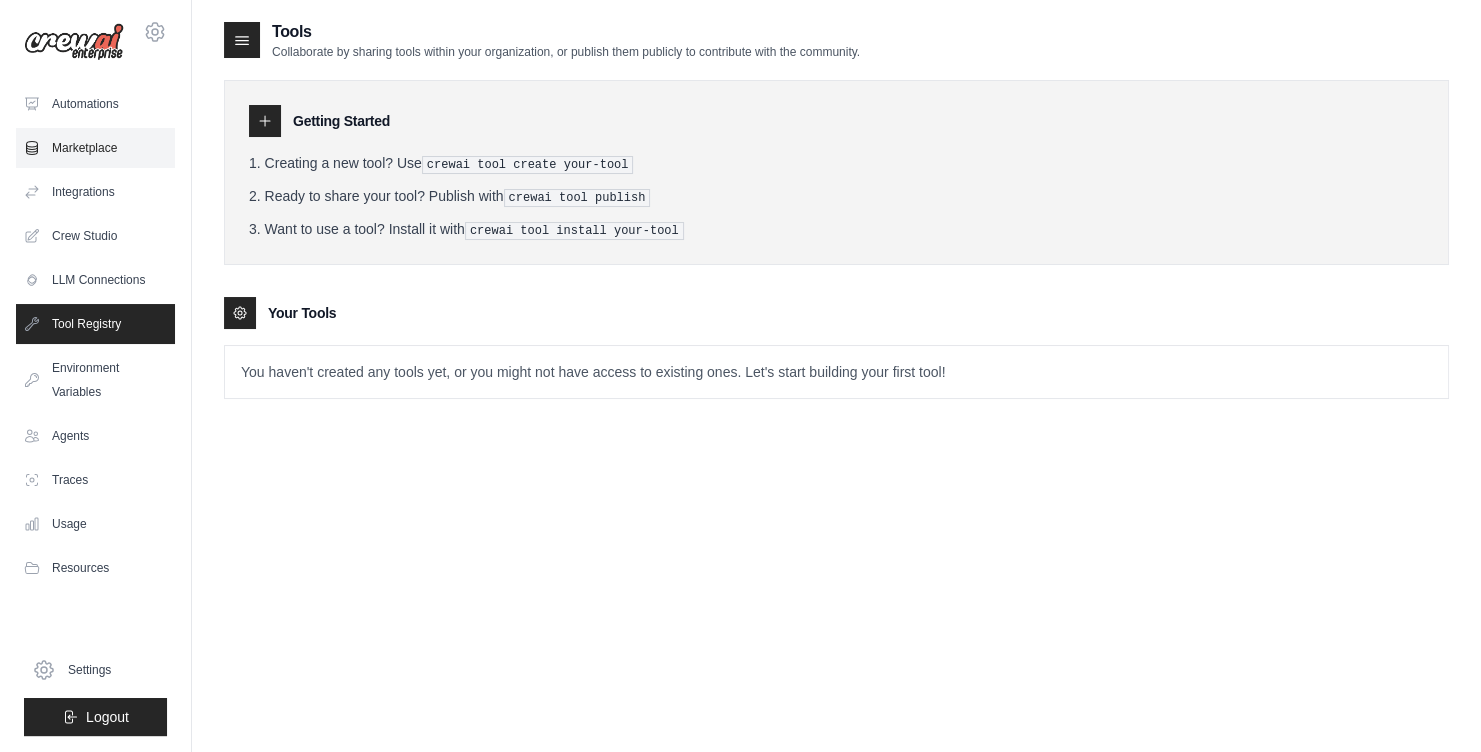 click on "Marketplace" at bounding box center (95, 148) 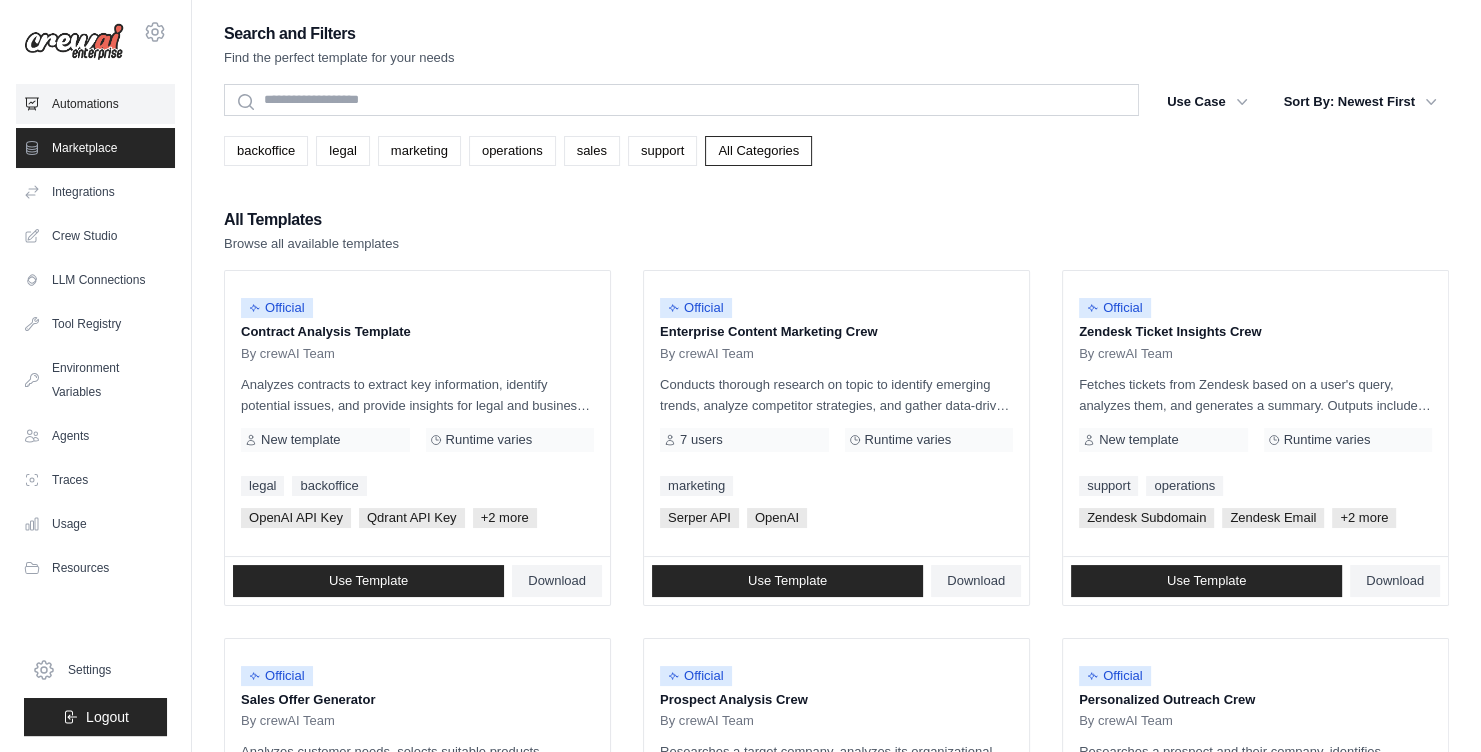 click on "Automations" at bounding box center (95, 104) 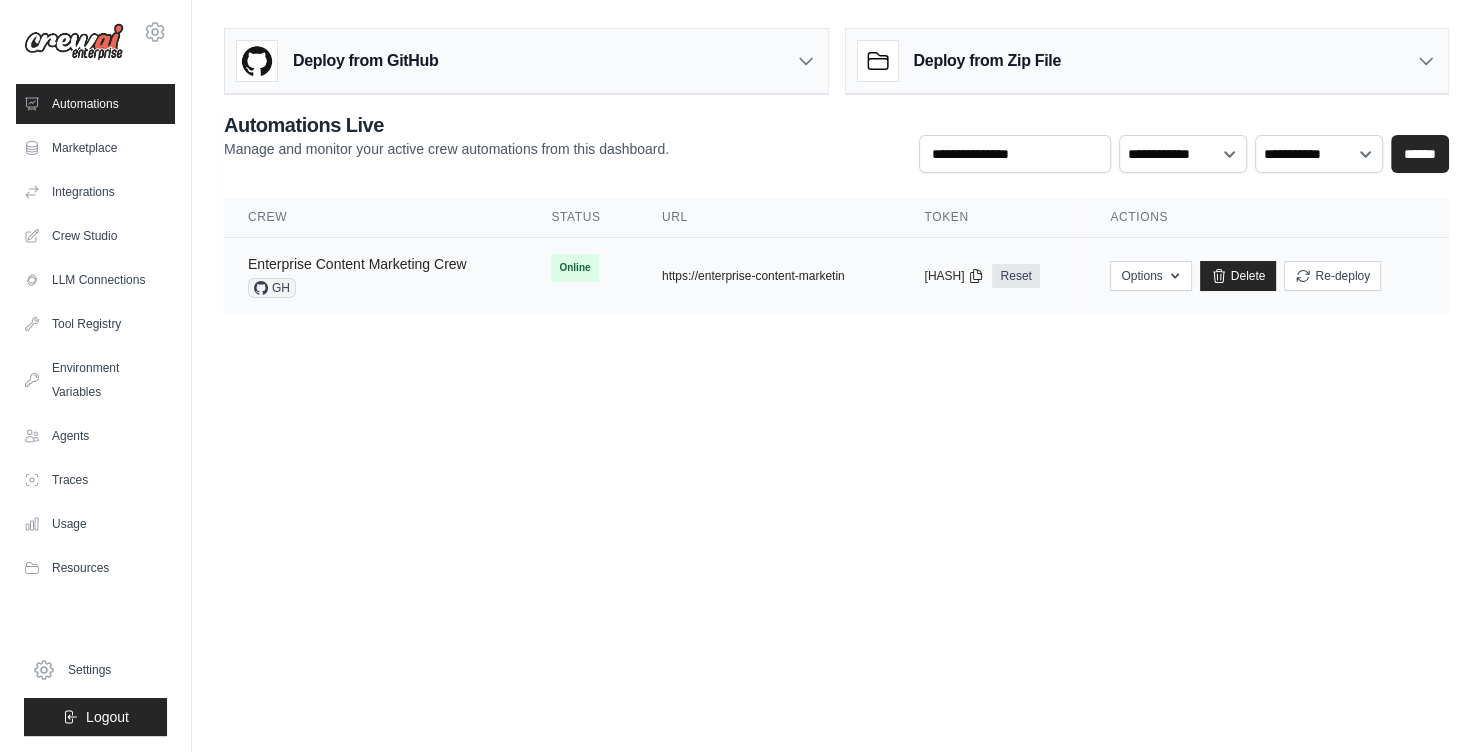 click on "Enterprise Content Marketing Crew" at bounding box center (357, 264) 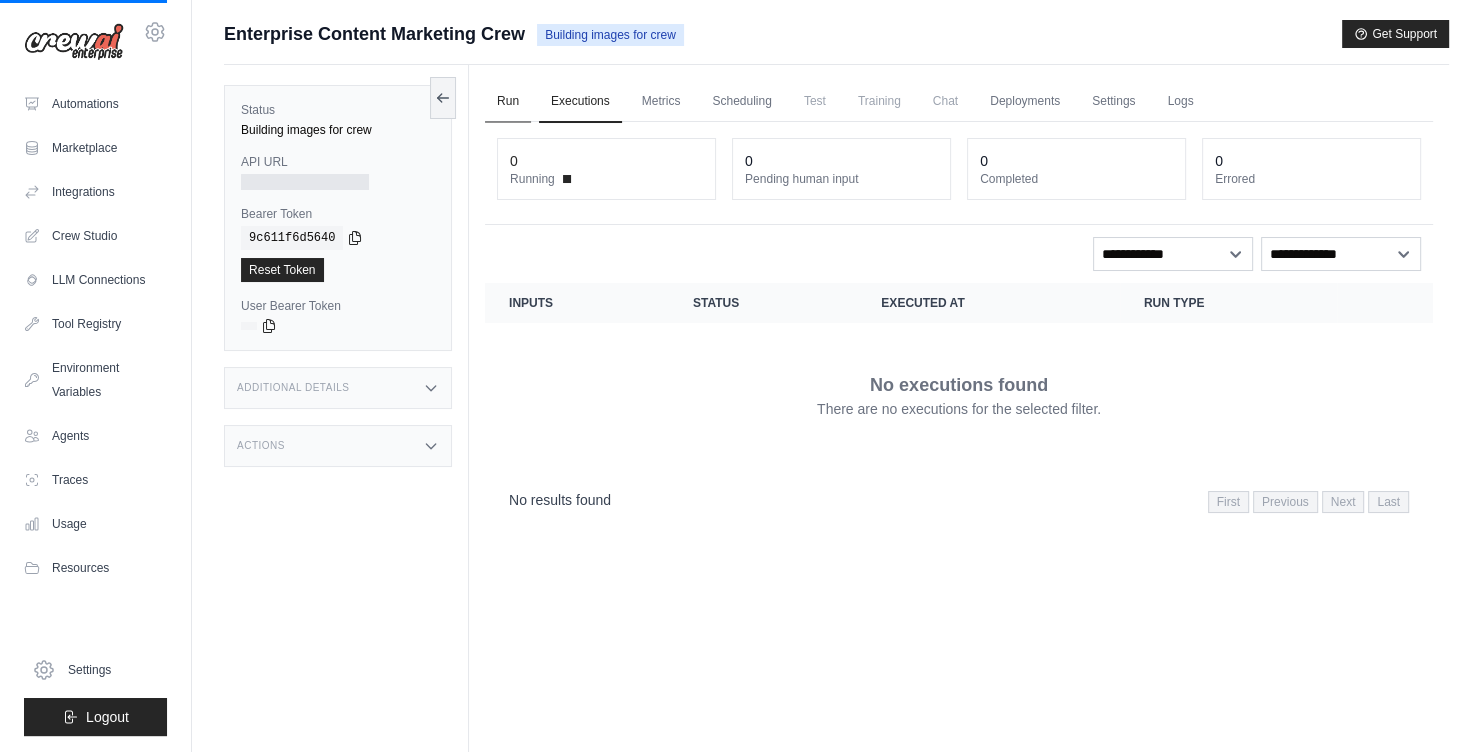 click on "Run" at bounding box center (508, 102) 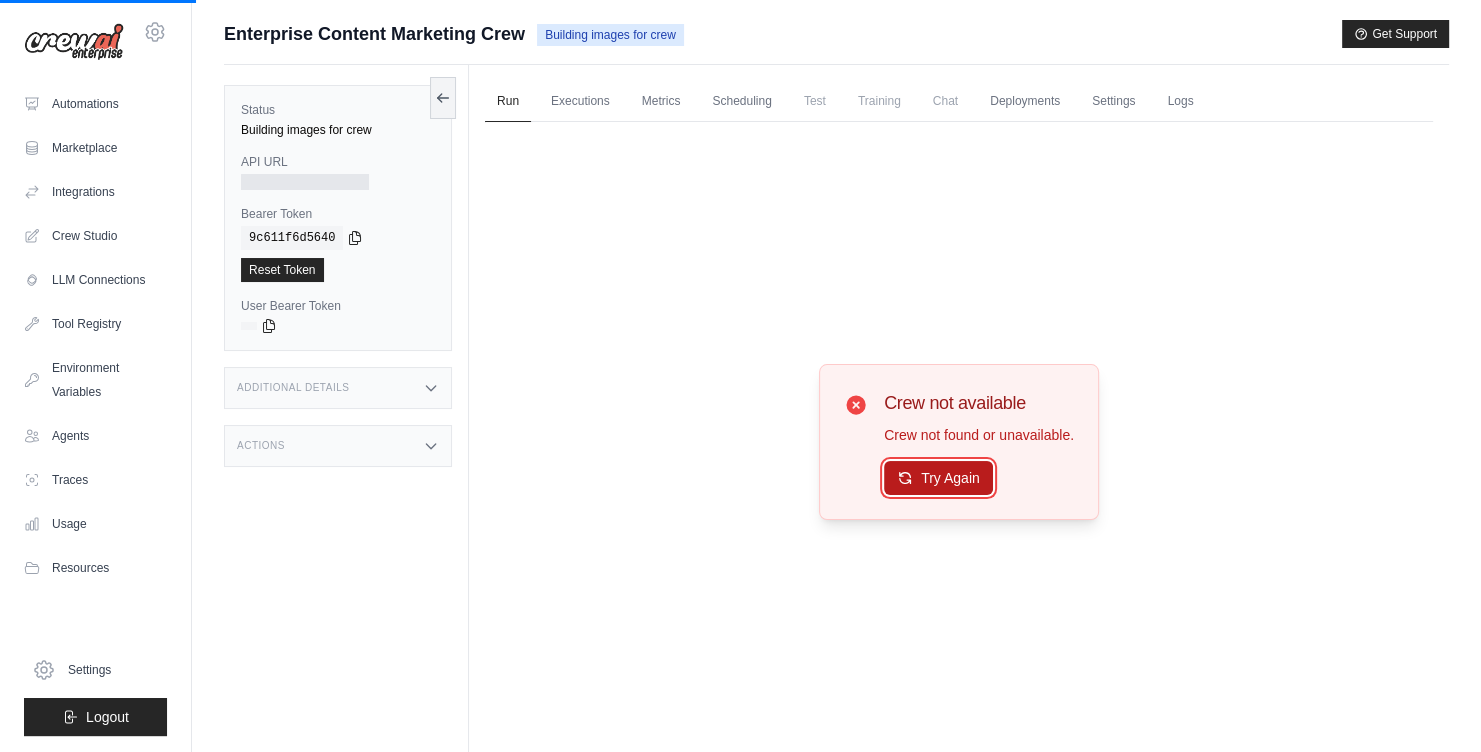 click on "Try Again" at bounding box center [938, 478] 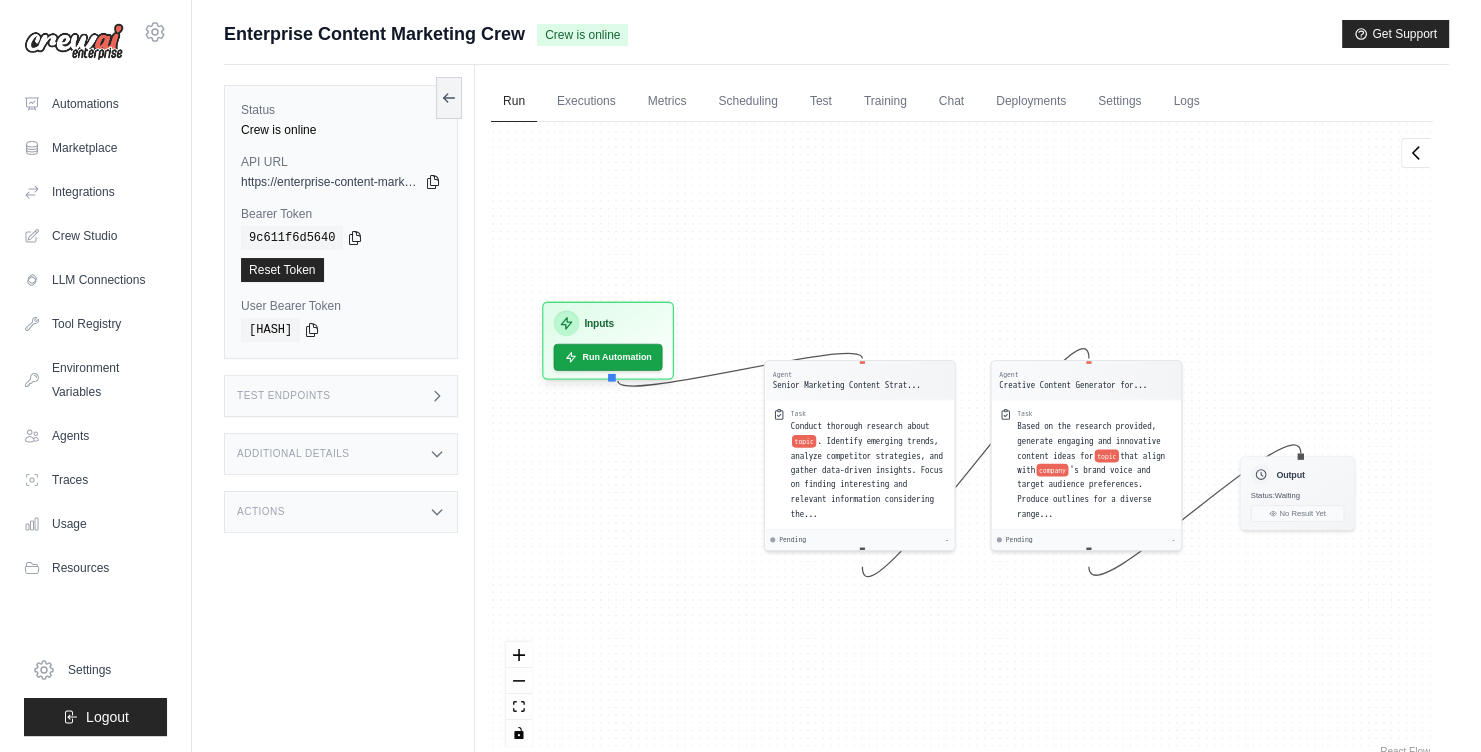 drag, startPoint x: 661, startPoint y: 346, endPoint x: 630, endPoint y: 312, distance: 46.010868 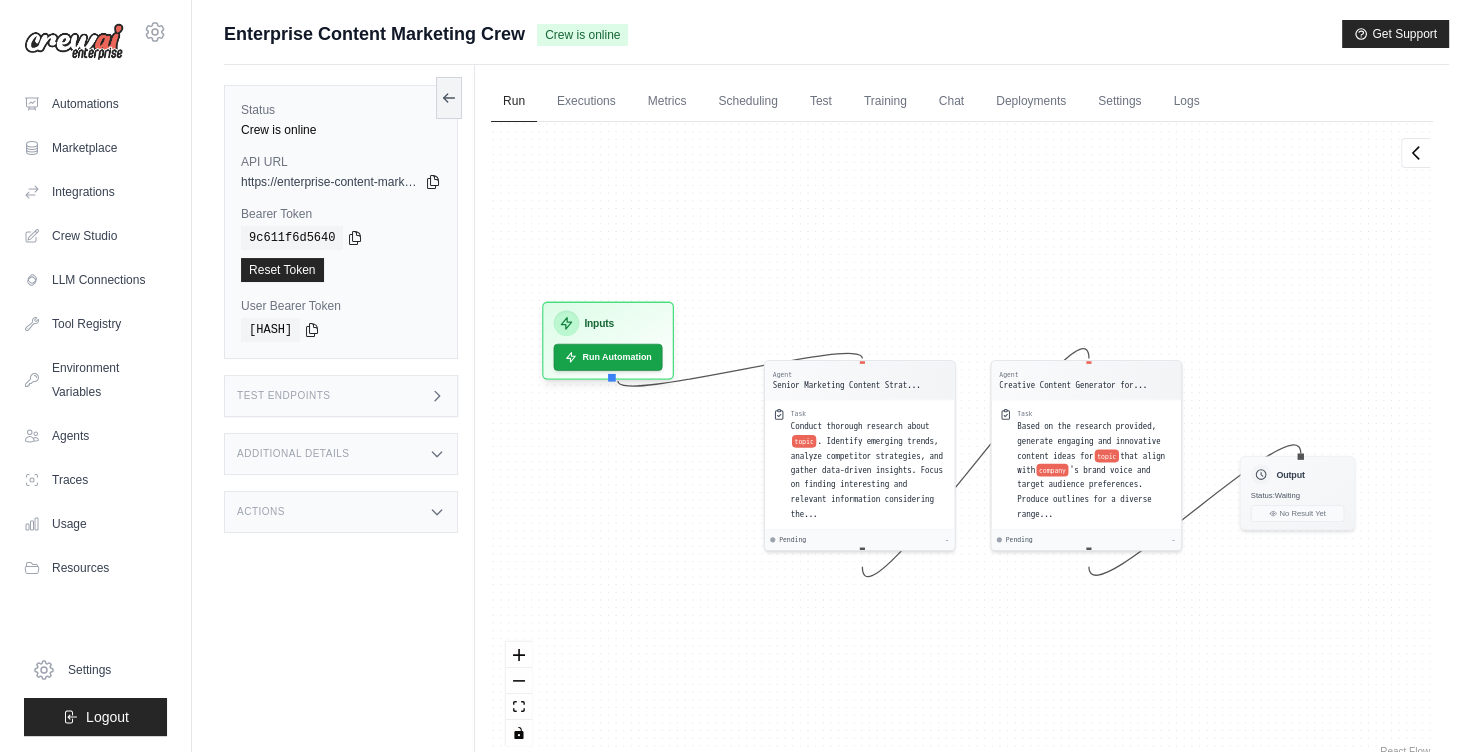 click on "Inputs" at bounding box center [608, 324] 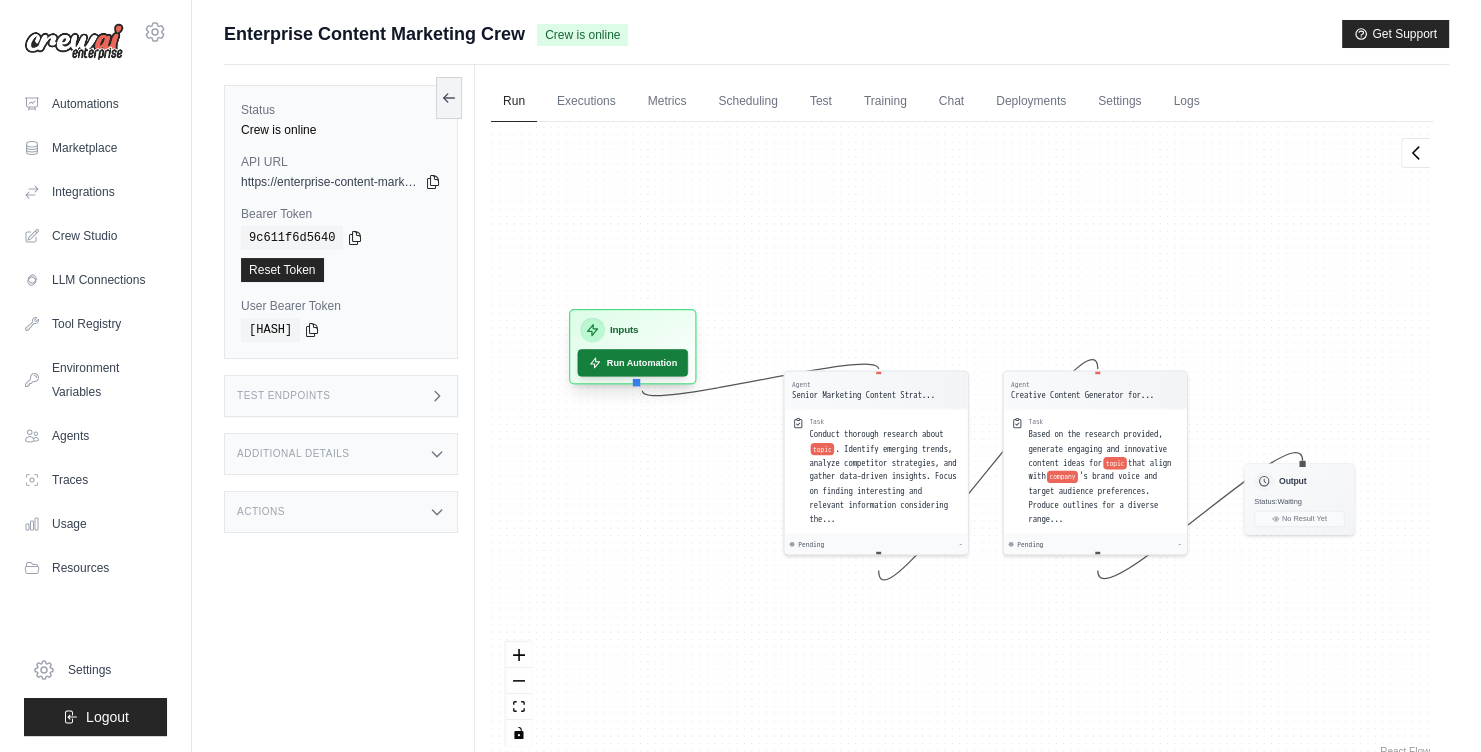 click on "Run Automation" at bounding box center (633, 362) 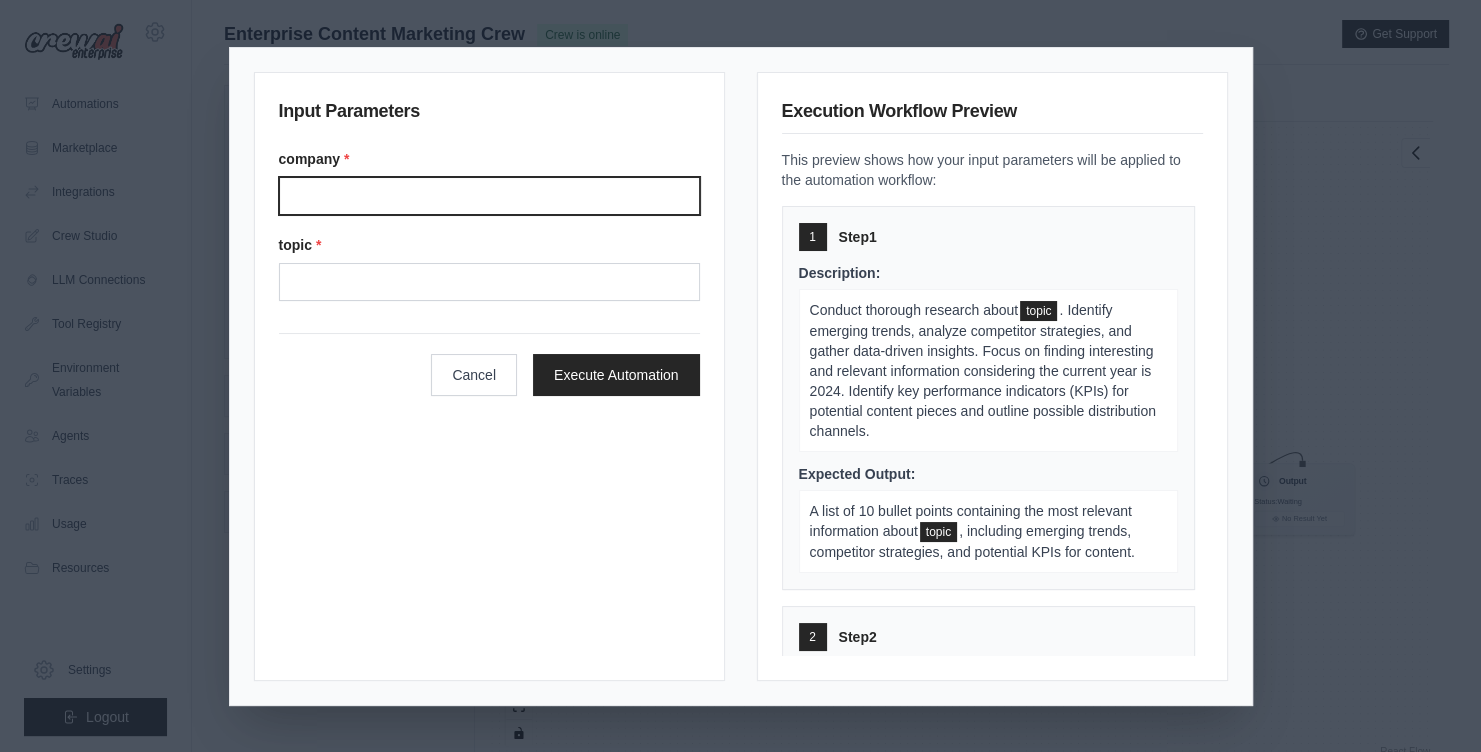click on "Company" at bounding box center (489, 196) 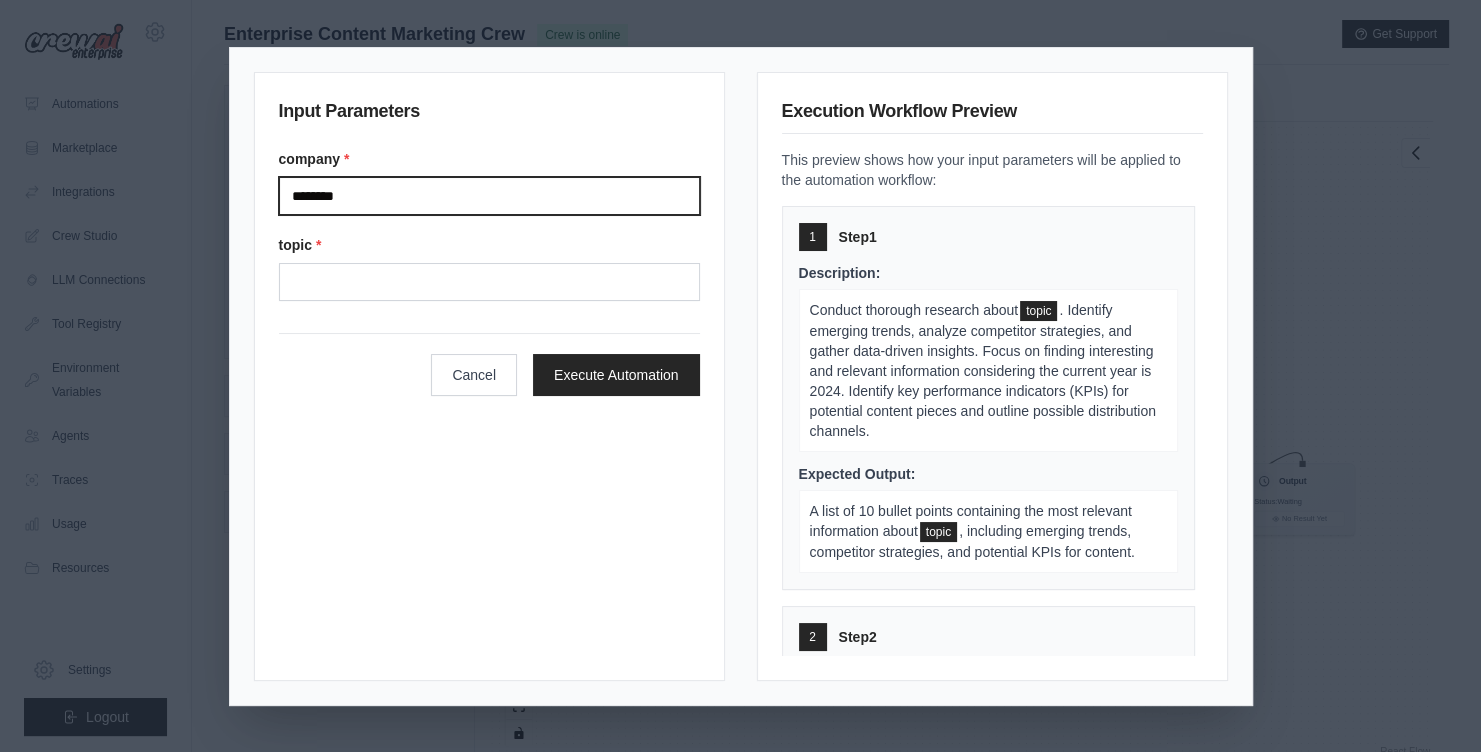 type on "********" 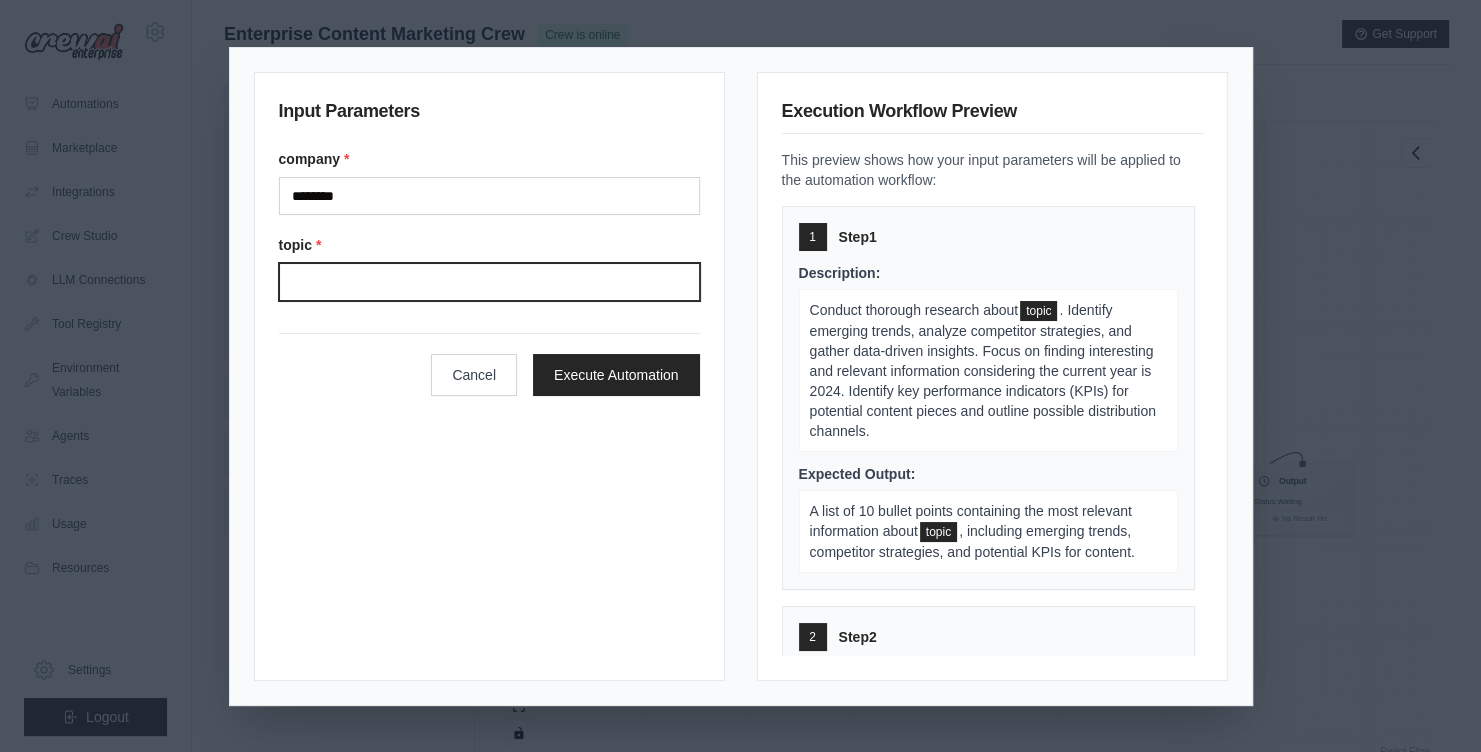 click on "Topic" at bounding box center (489, 282) 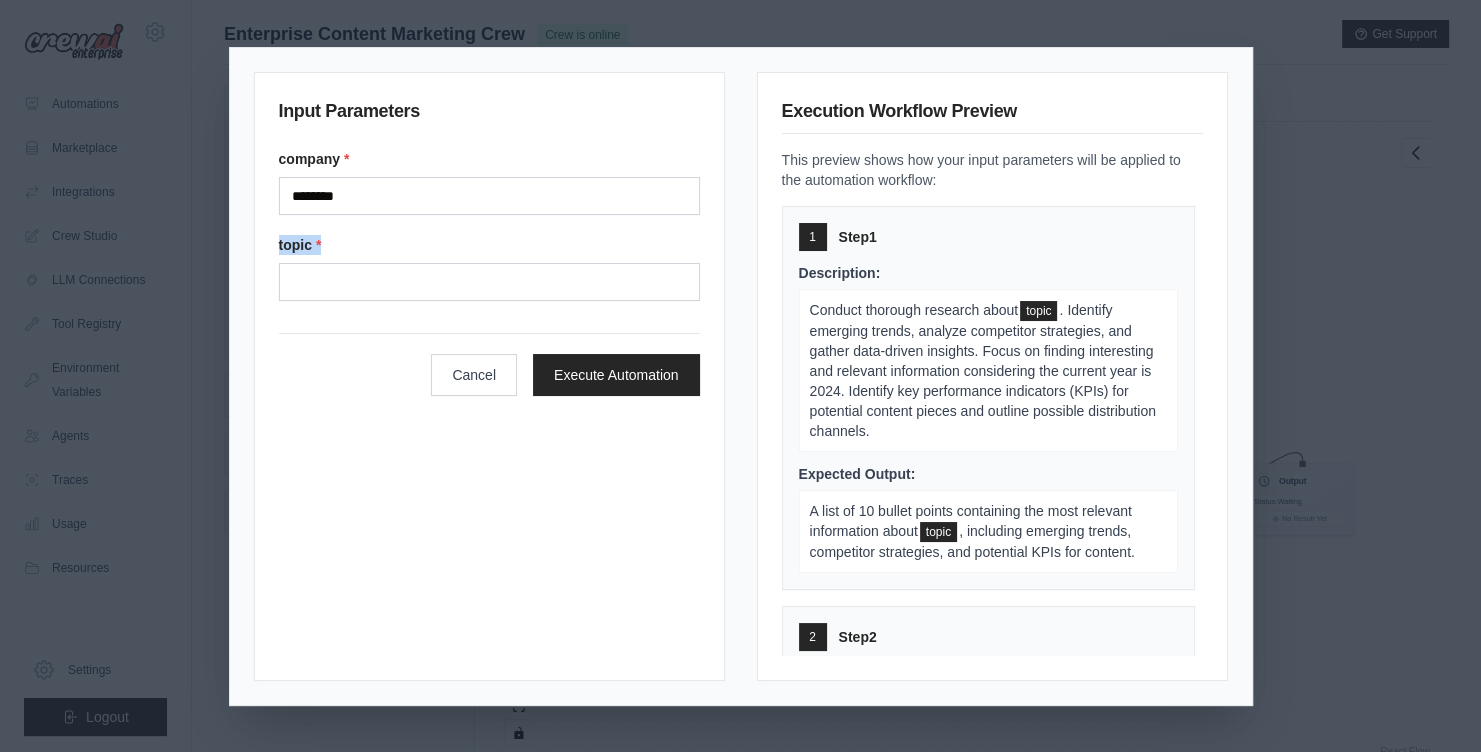 drag, startPoint x: 278, startPoint y: 245, endPoint x: 332, endPoint y: 245, distance: 54 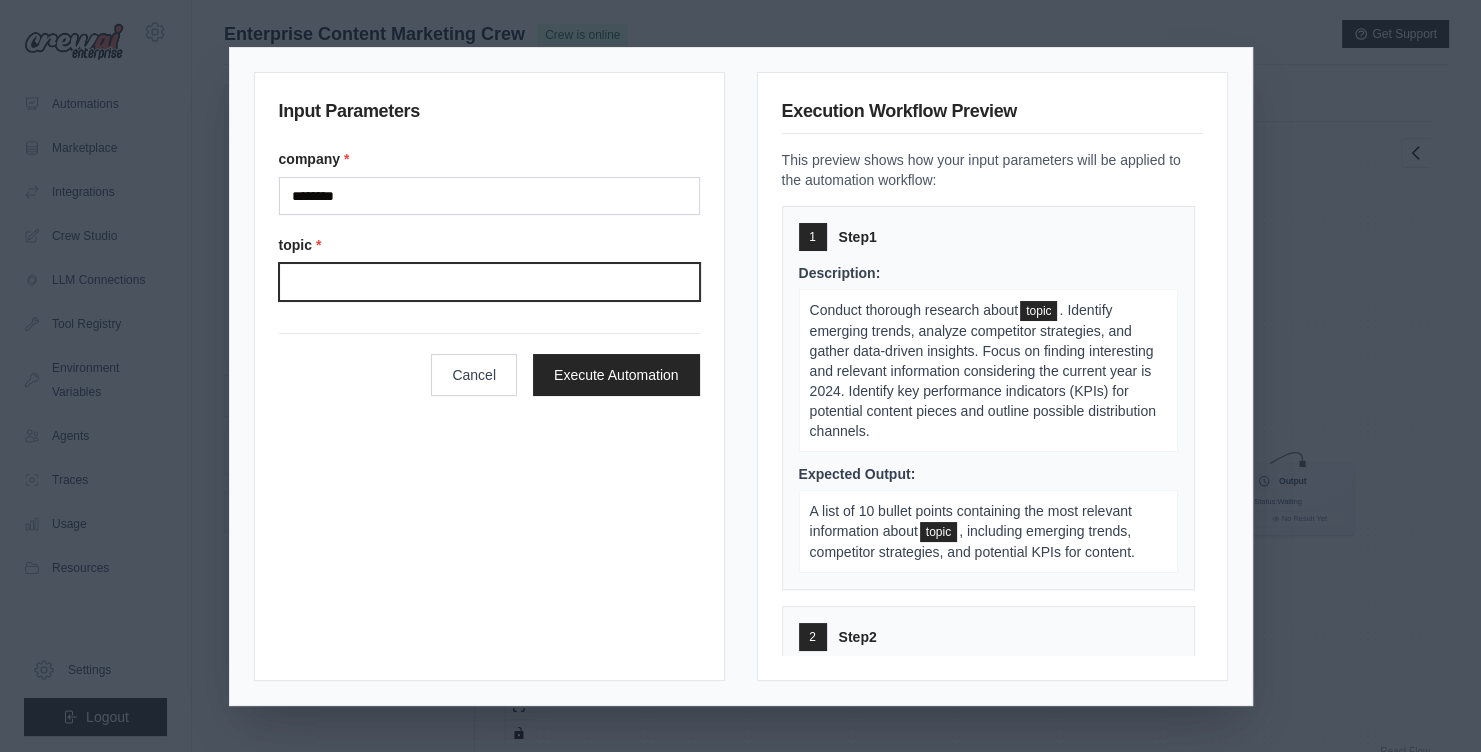 click on "Topic" at bounding box center (489, 282) 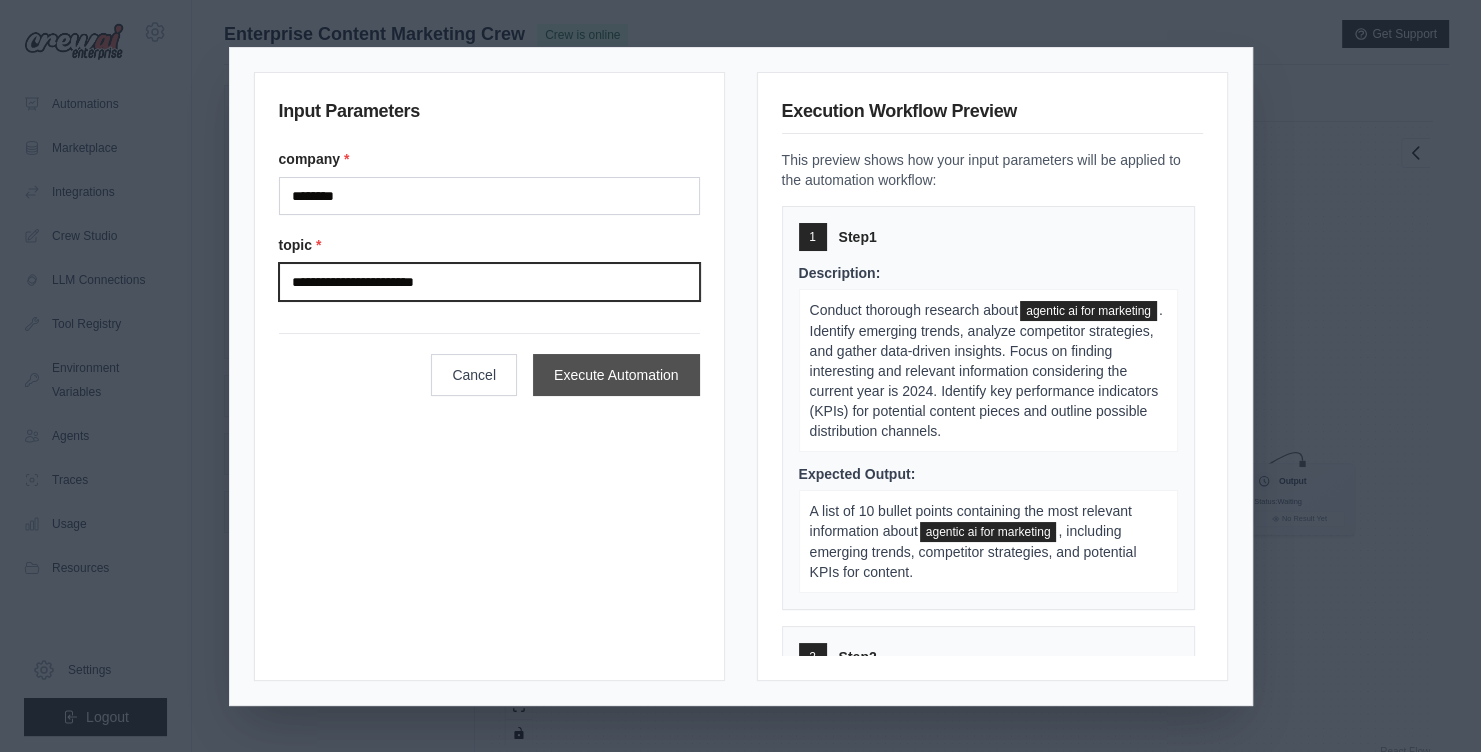 type on "**********" 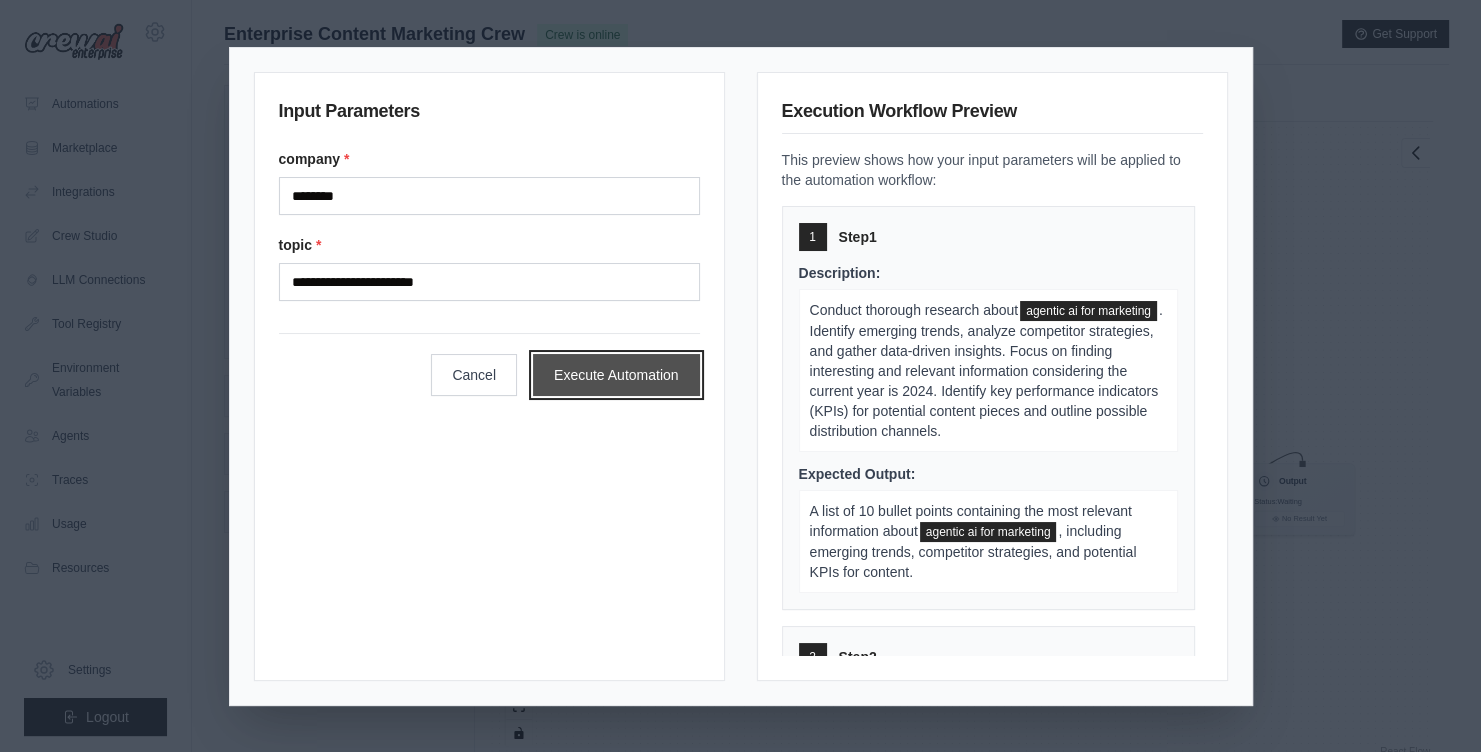 click on "Execute Automation" at bounding box center [616, 375] 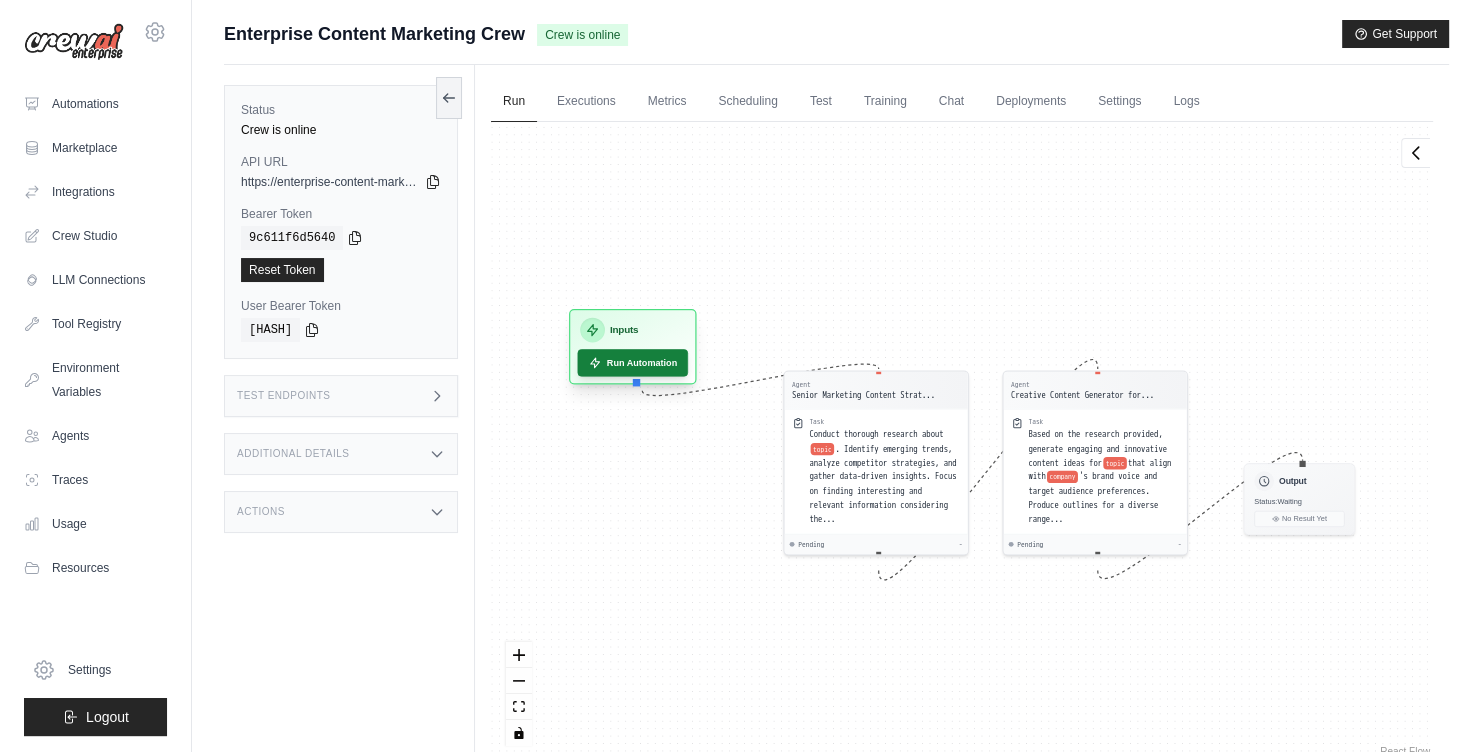 click on "Run Automation" at bounding box center [633, 362] 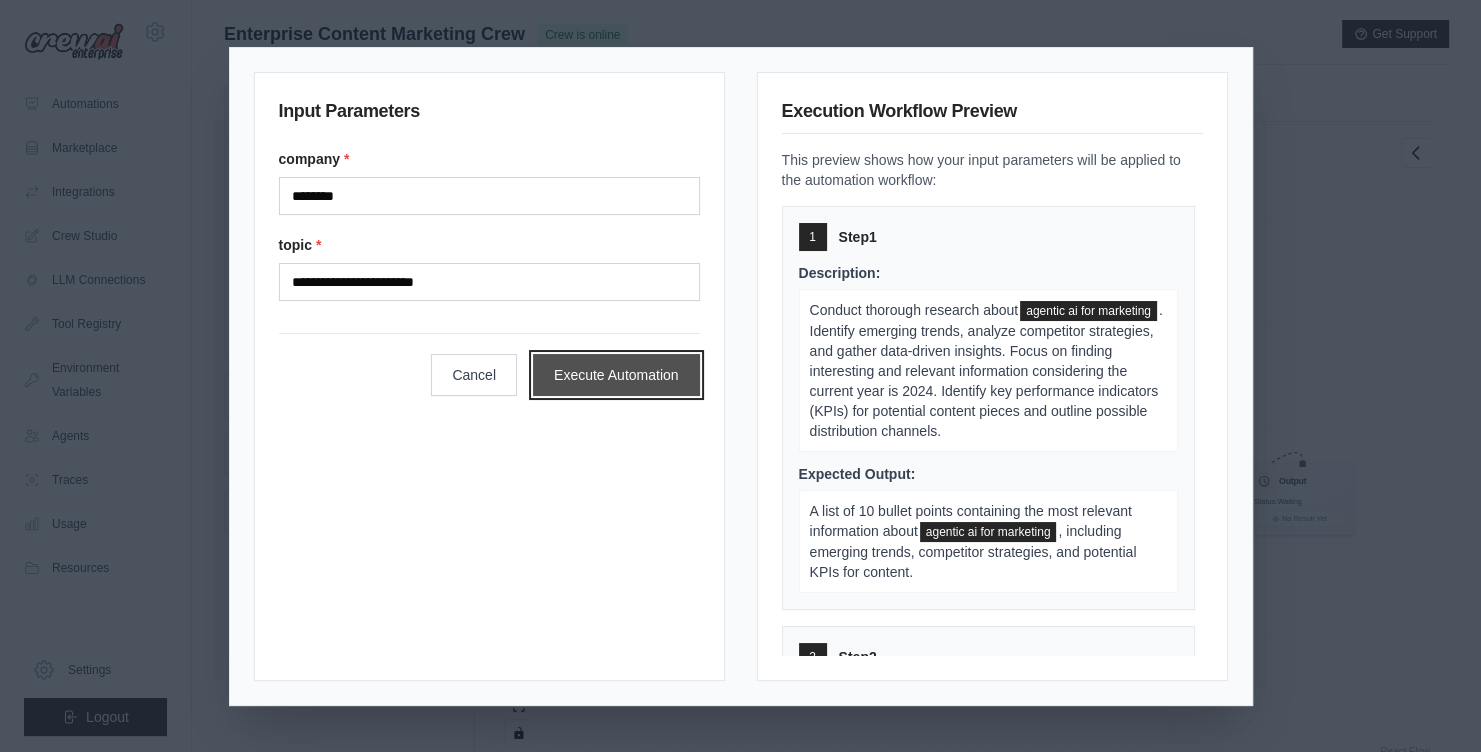 click on "Execute Automation" at bounding box center [616, 375] 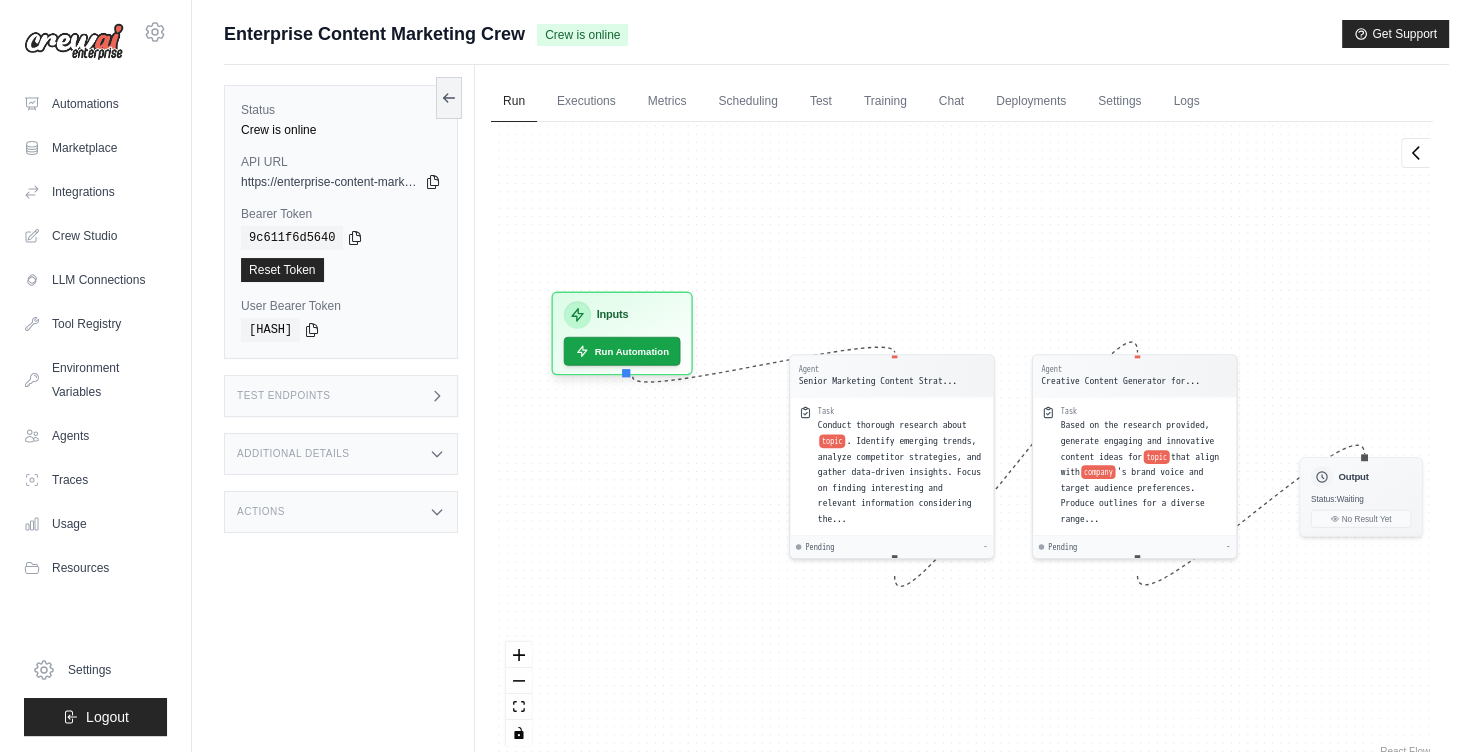 scroll, scrollTop: 52, scrollLeft: 0, axis: vertical 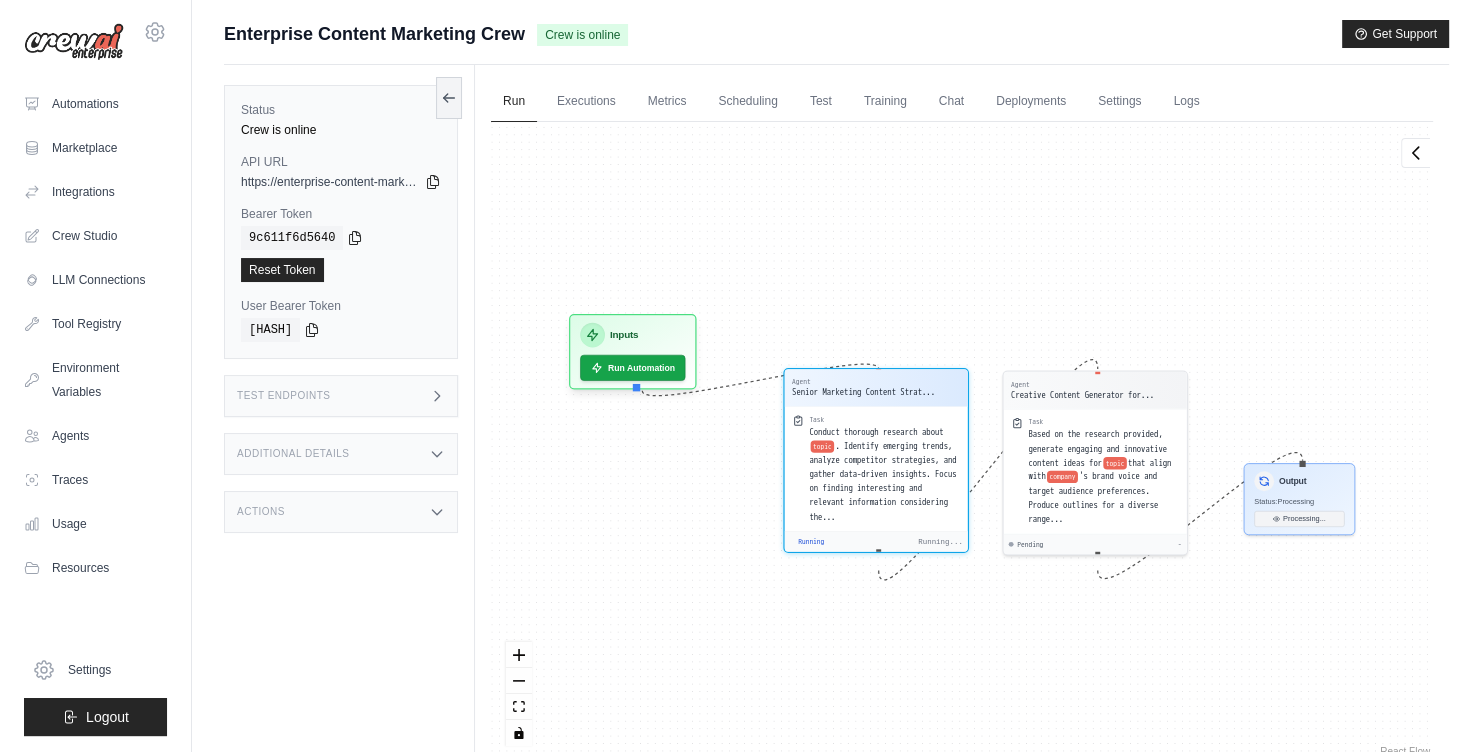 click on "Agent Senior Marketing Content Strat..." at bounding box center (876, 387) 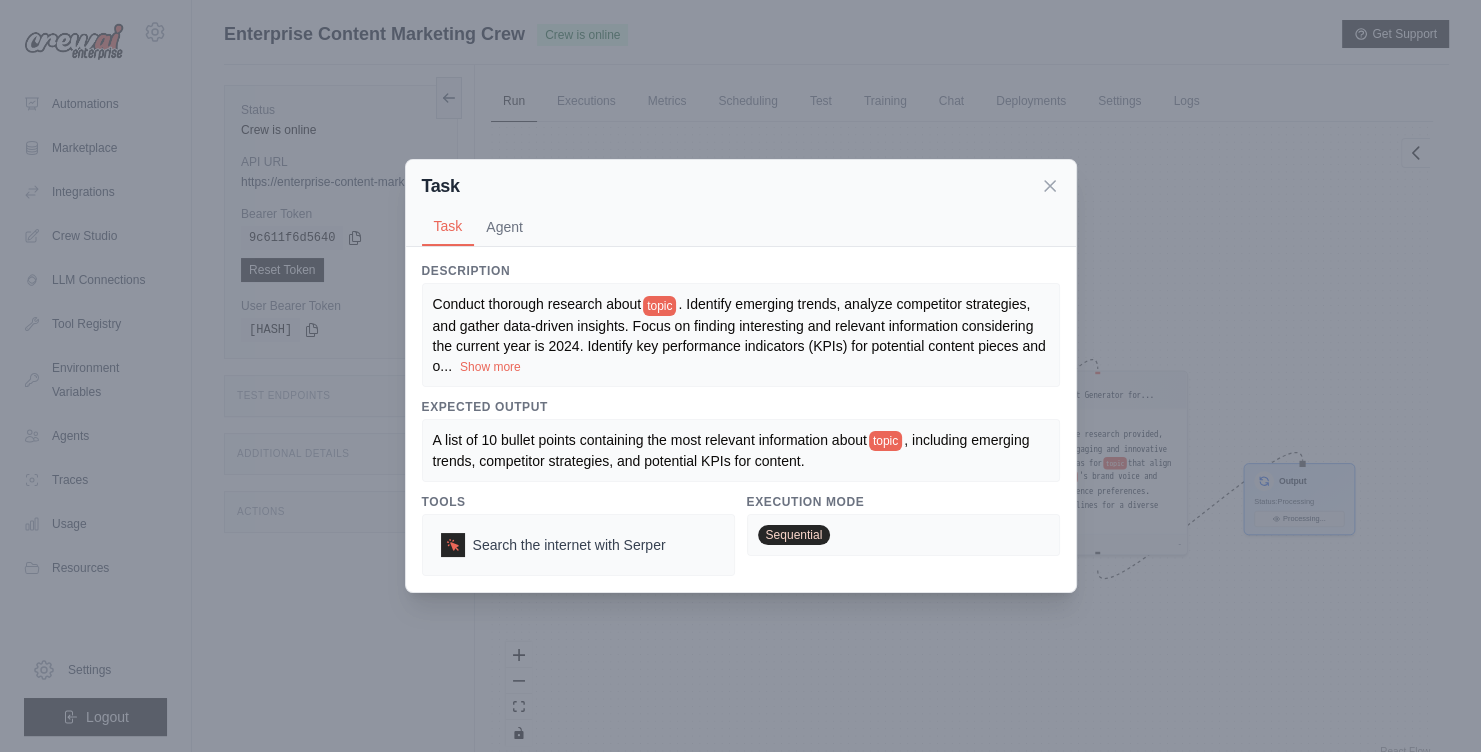 scroll, scrollTop: 84, scrollLeft: 0, axis: vertical 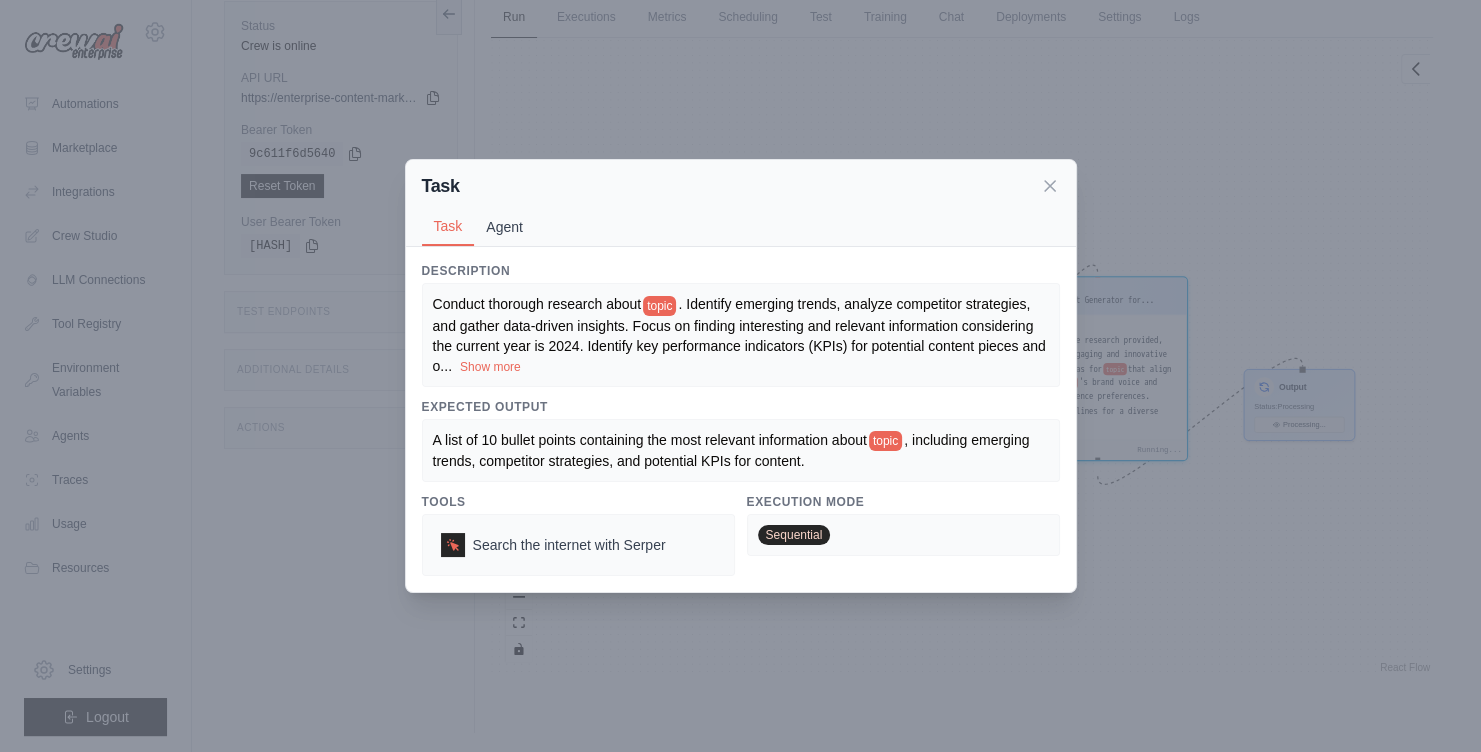 click on "Agent" at bounding box center (504, 227) 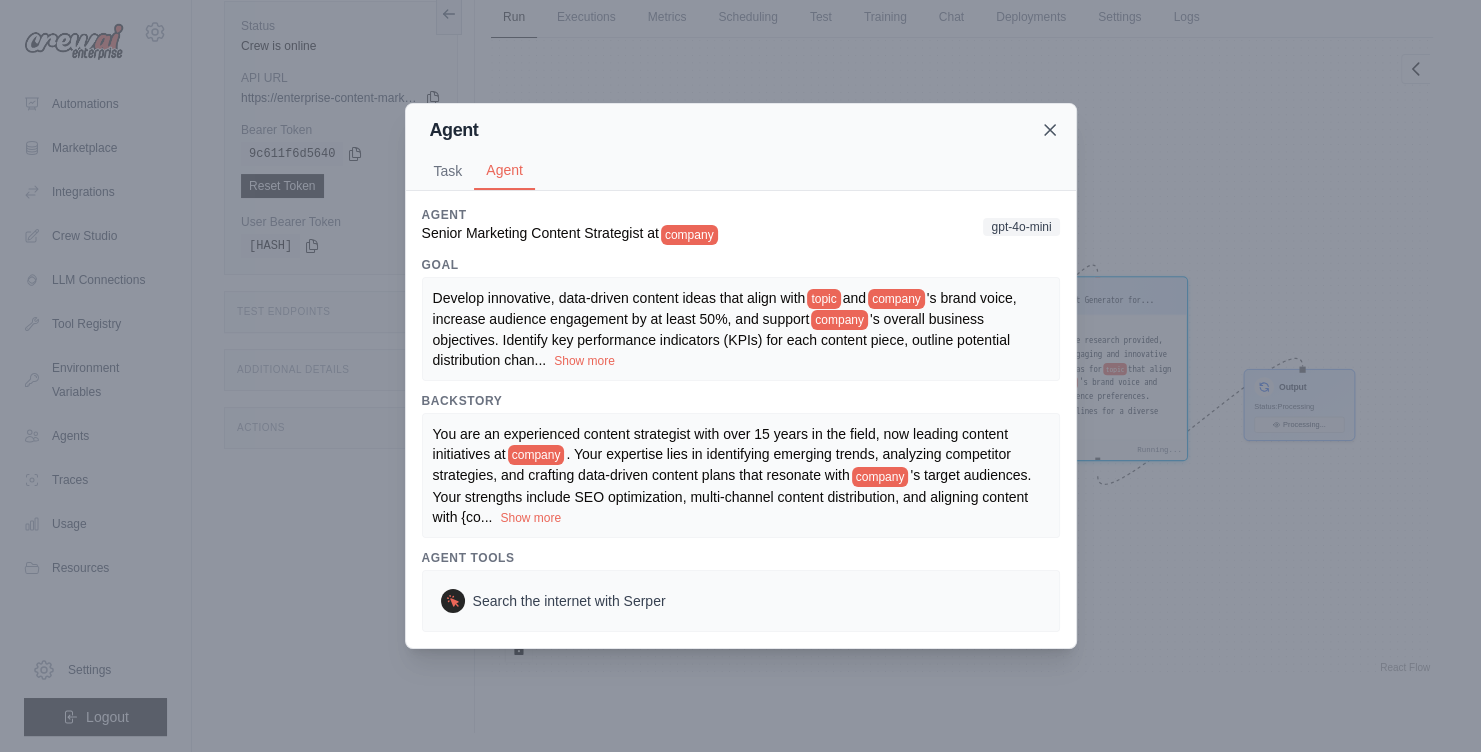 click 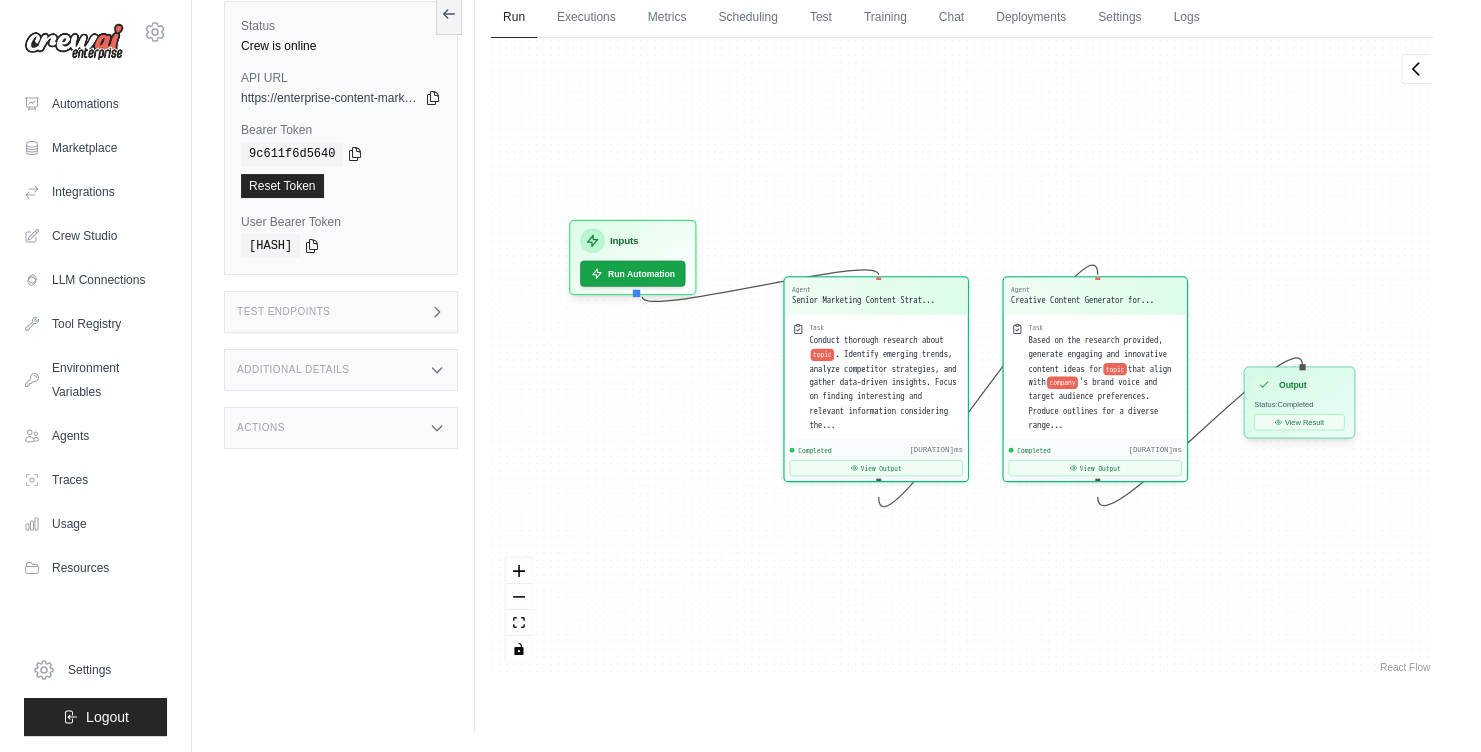 scroll, scrollTop: 10093, scrollLeft: 0, axis: vertical 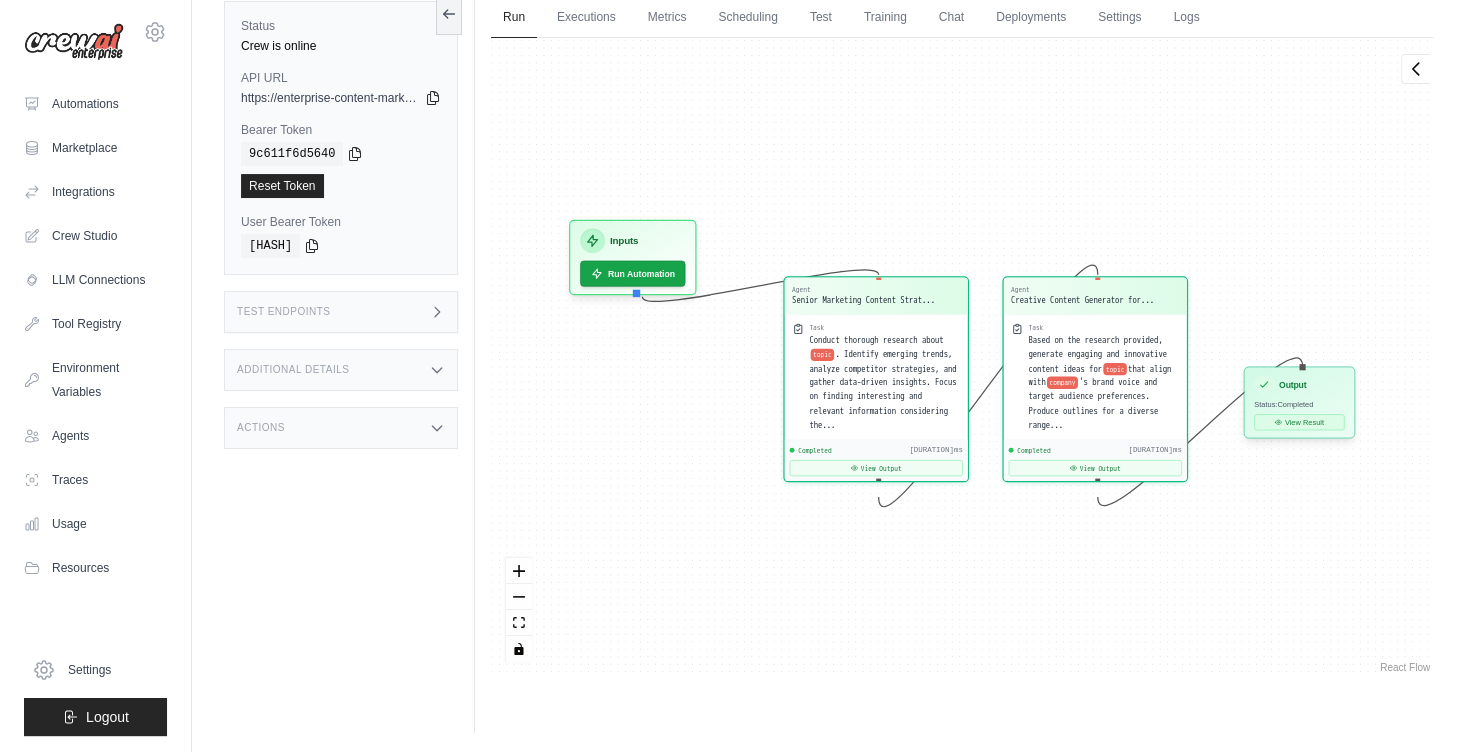 click on "View Result" at bounding box center (1299, 422) 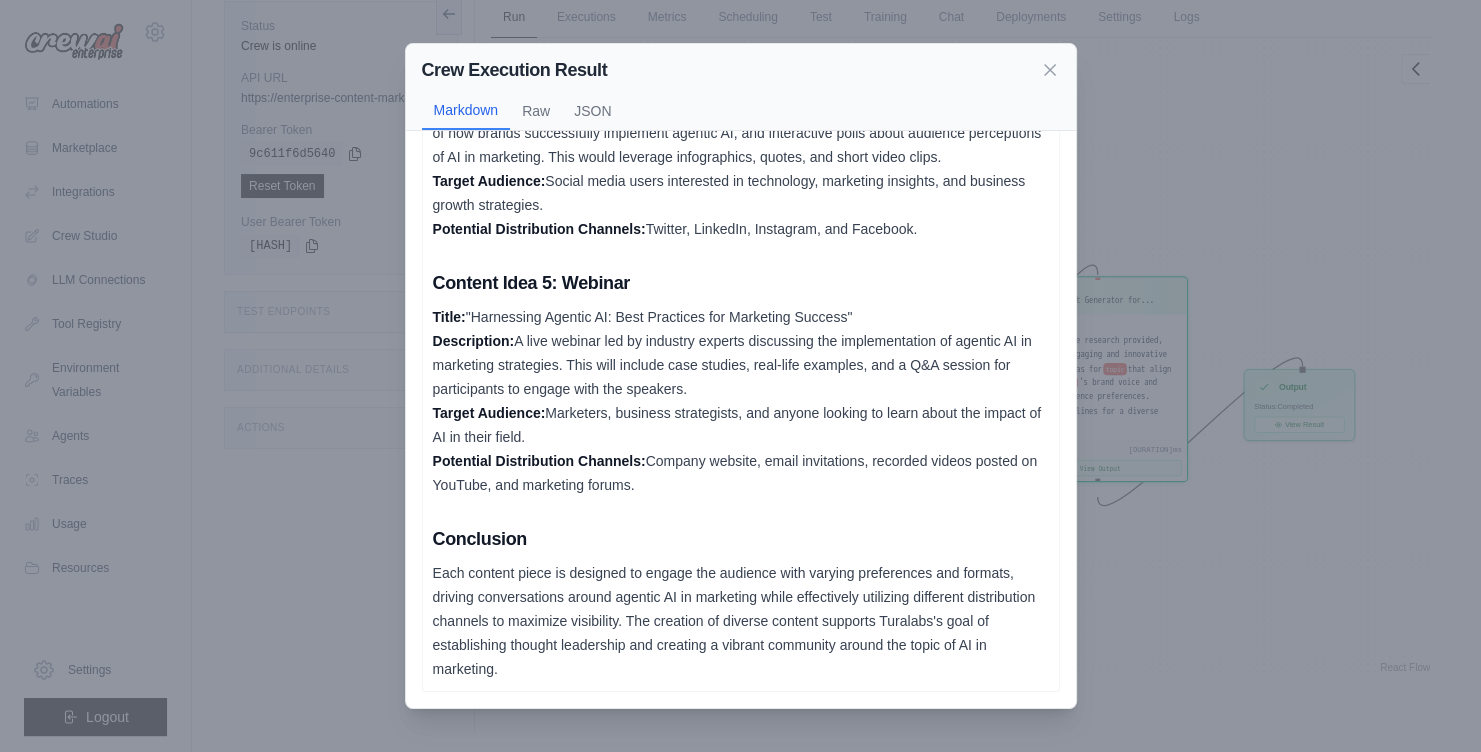 scroll, scrollTop: 984, scrollLeft: 0, axis: vertical 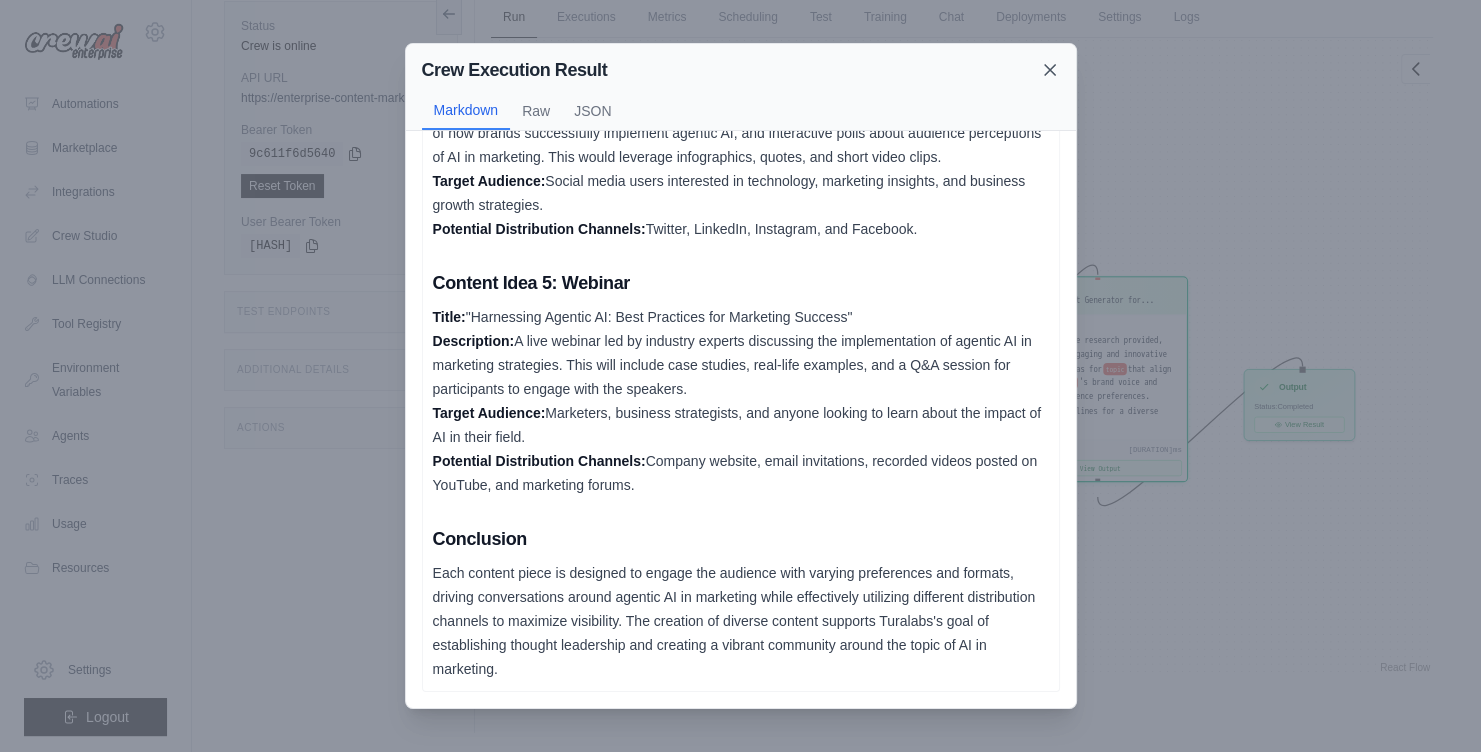 click 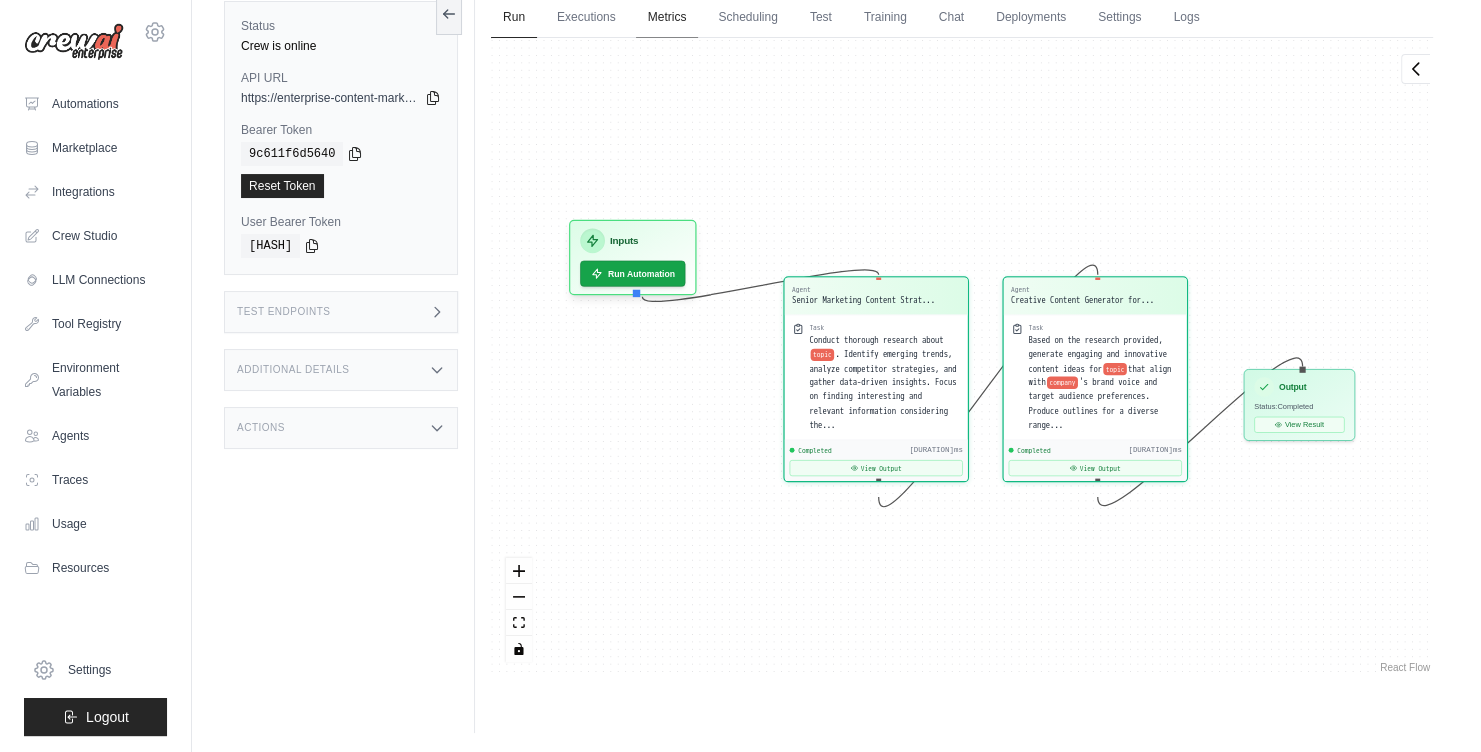 click on "Metrics" at bounding box center [667, 18] 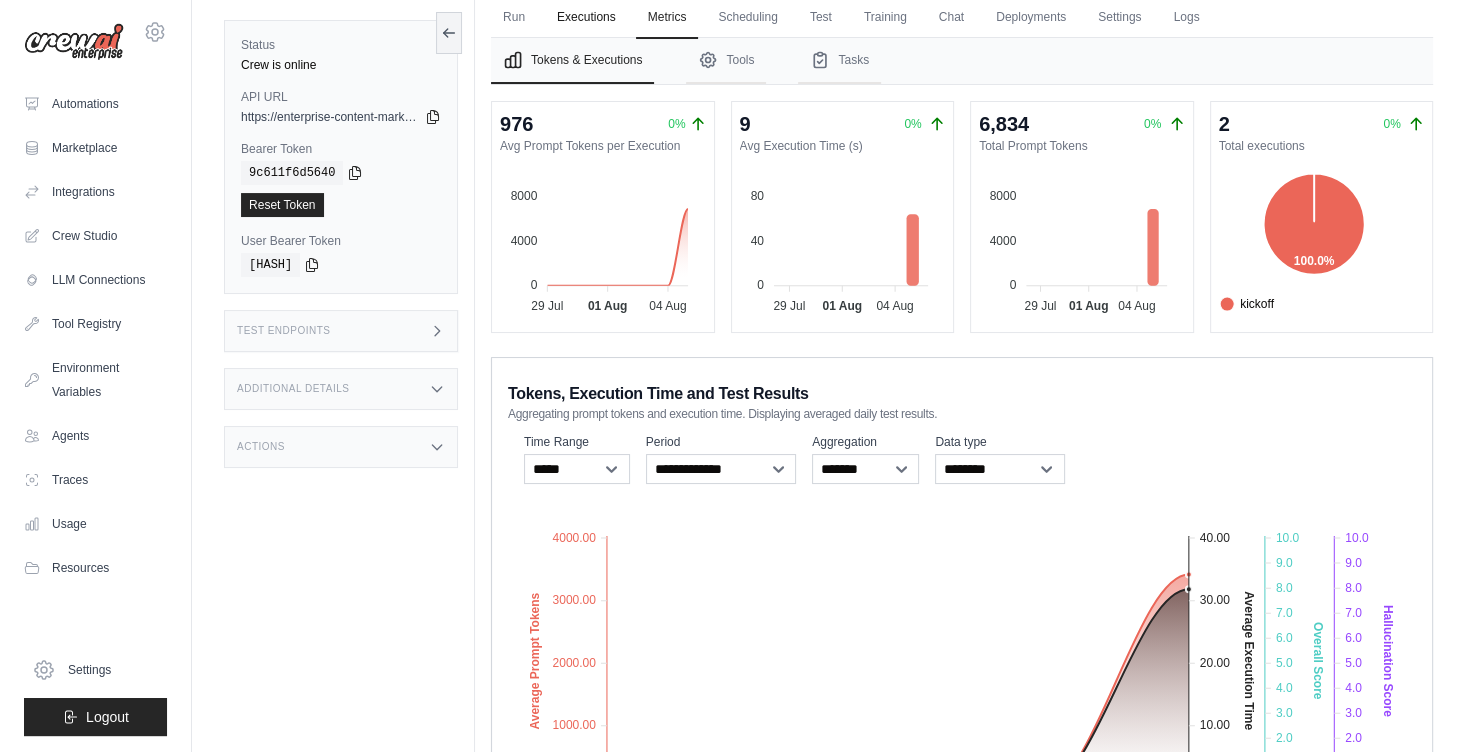 click on "Executions" at bounding box center [586, 18] 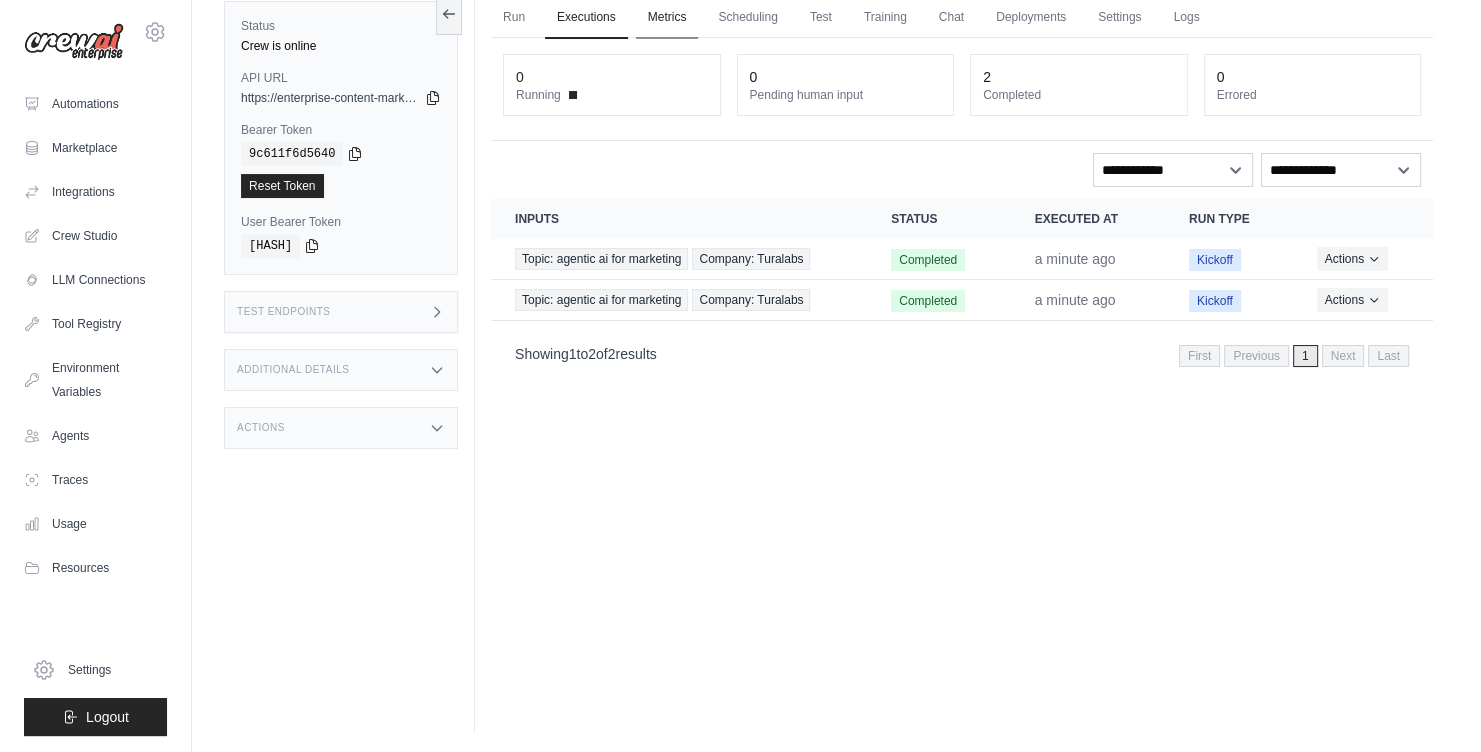 click on "Metrics" at bounding box center [667, 18] 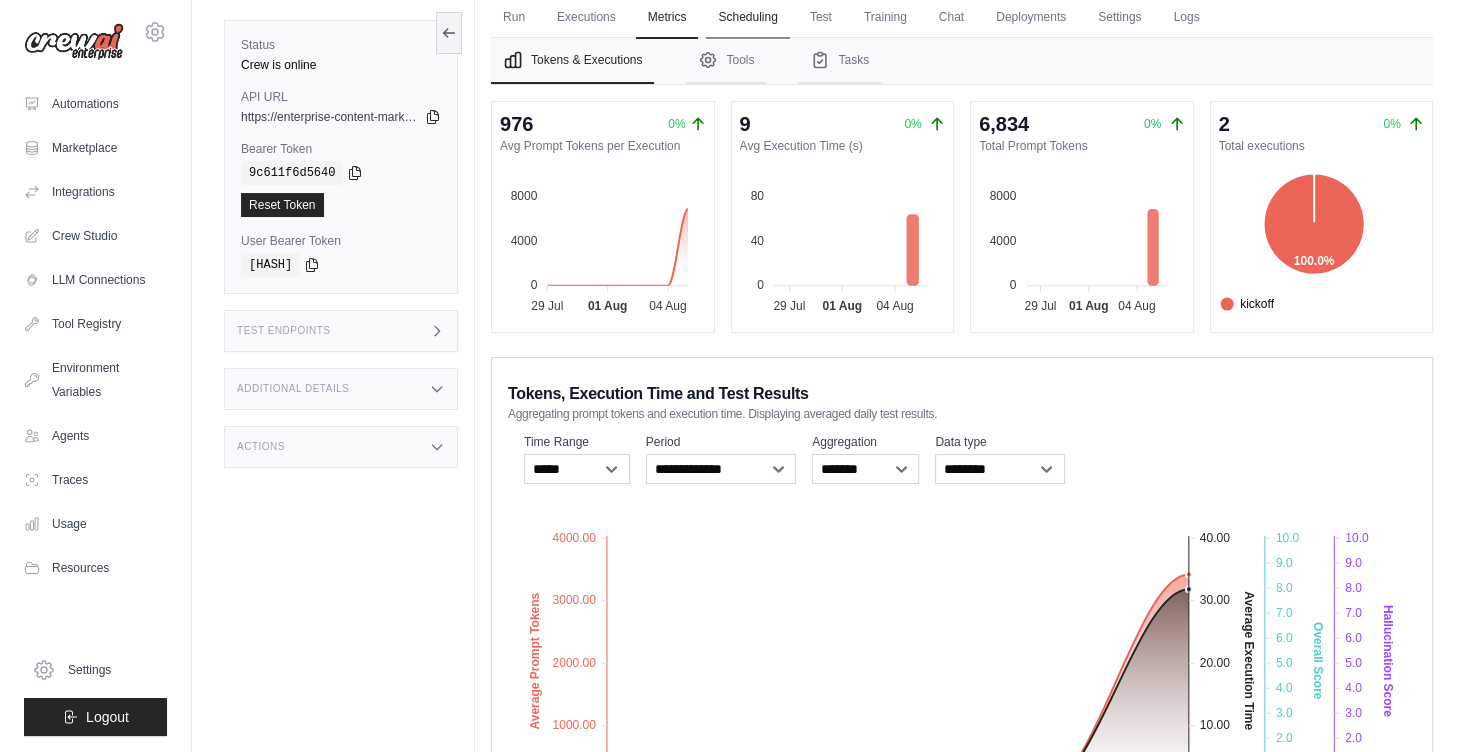 click on "Scheduling" at bounding box center [747, 18] 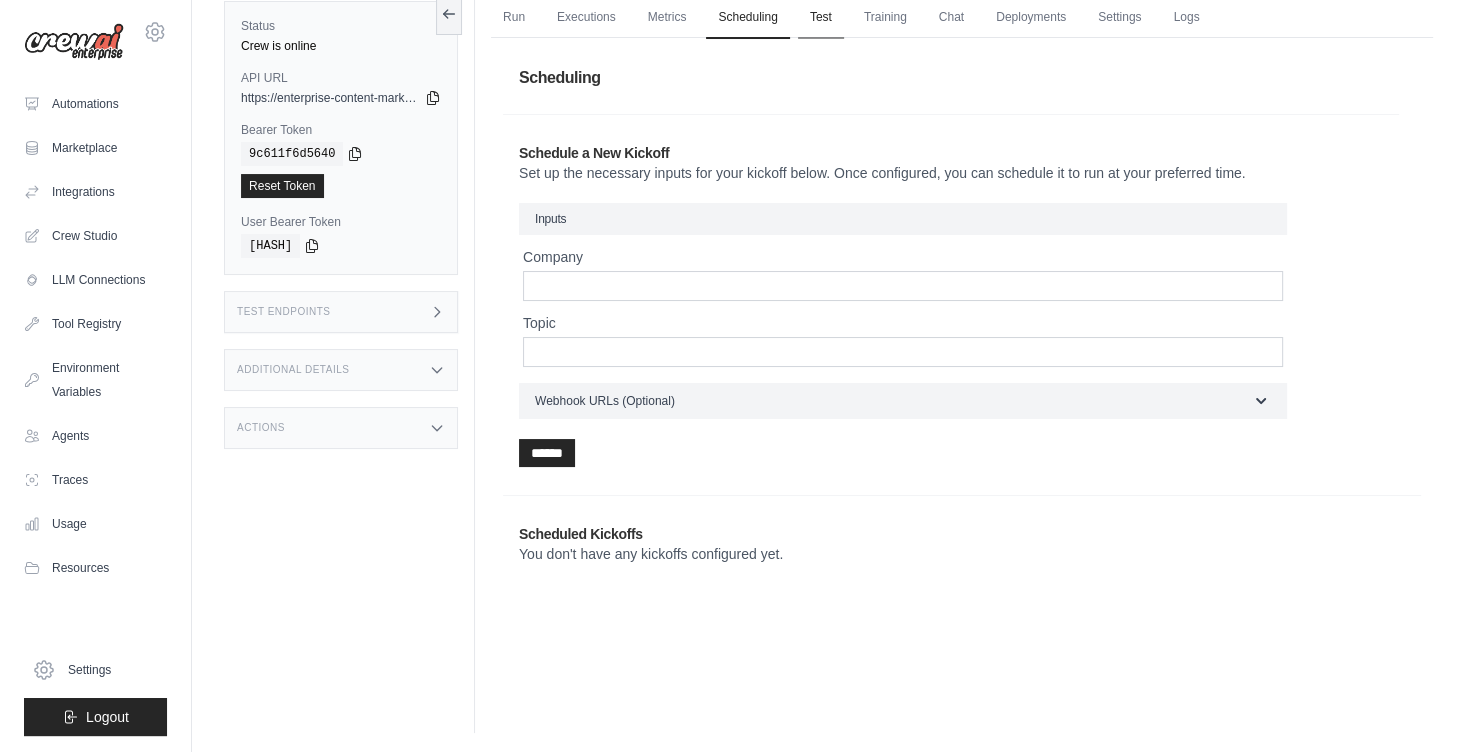 click on "Test" at bounding box center (821, 18) 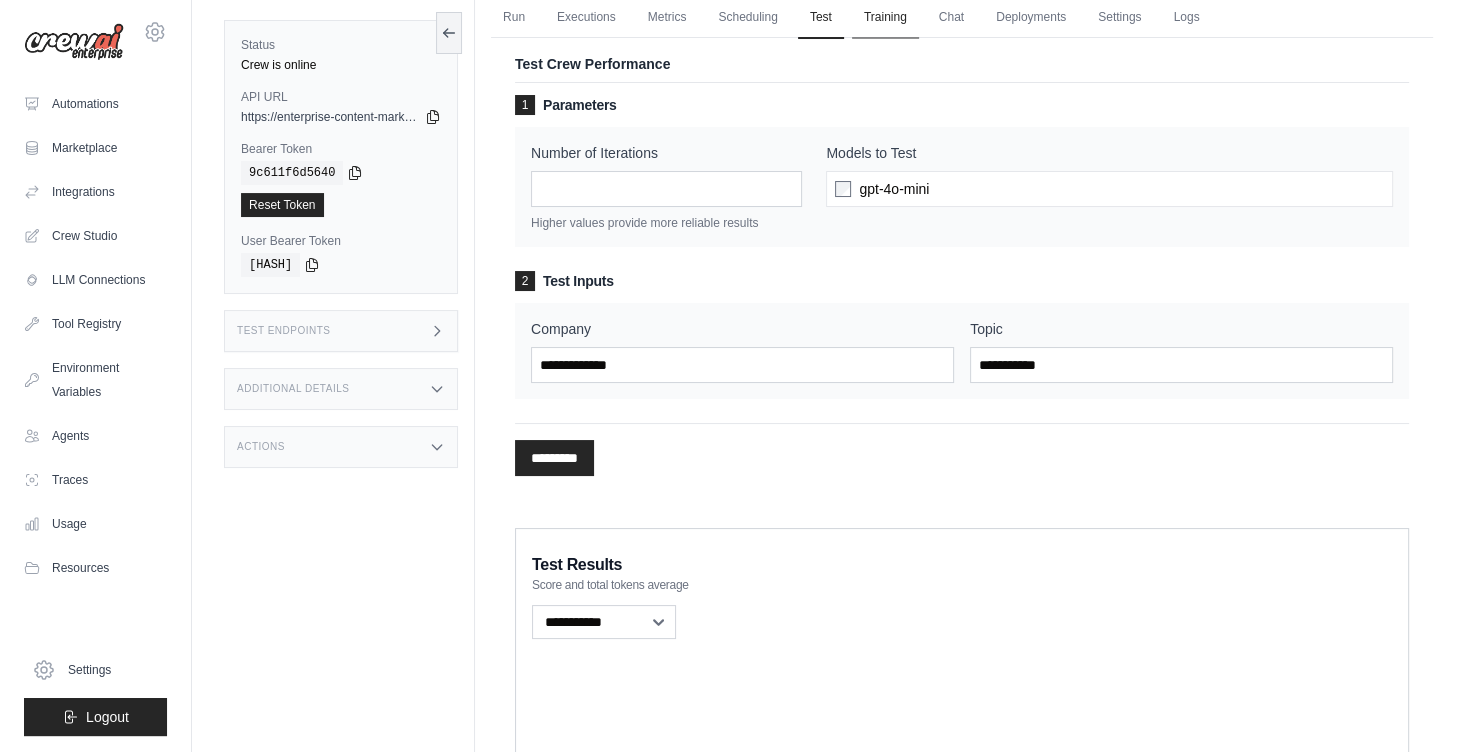 click on "Training" at bounding box center [885, 18] 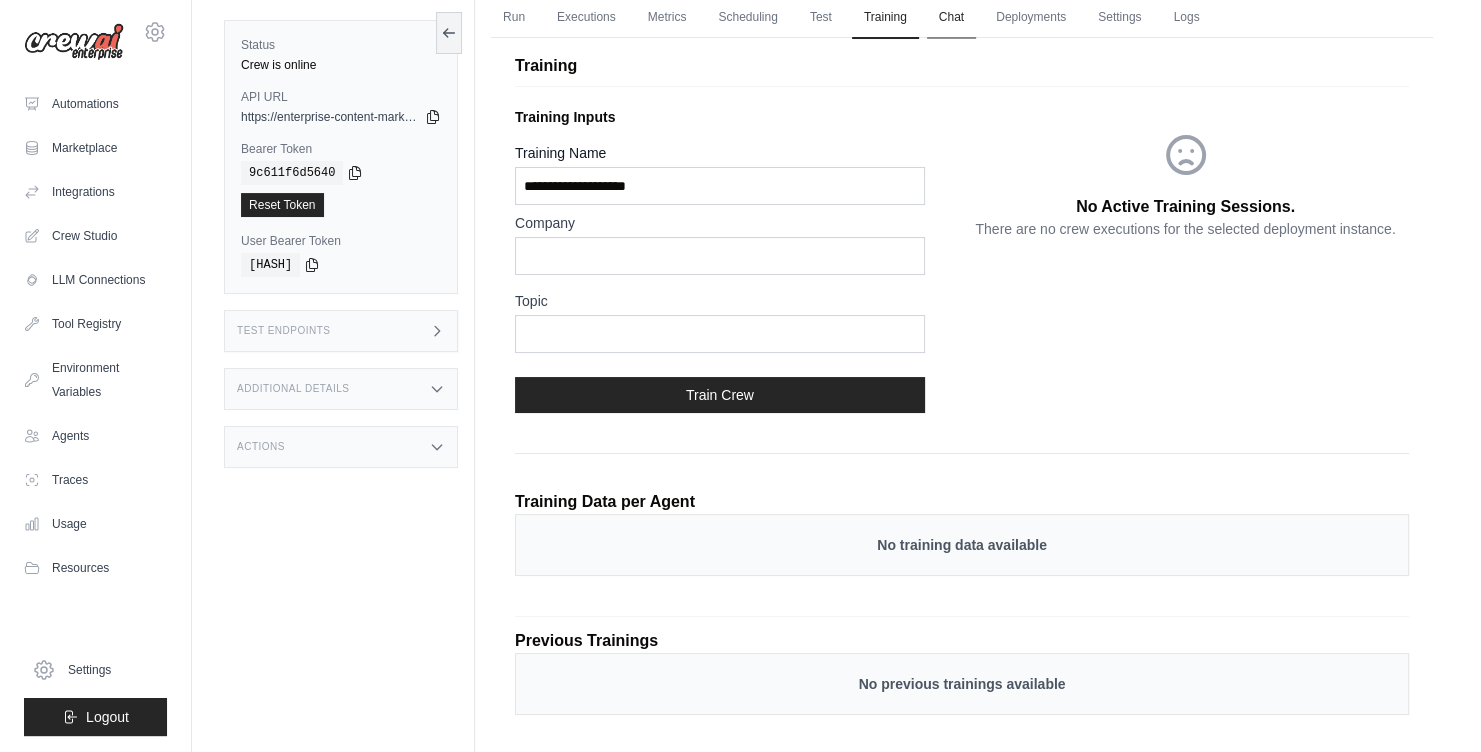 click on "Chat" at bounding box center [951, 18] 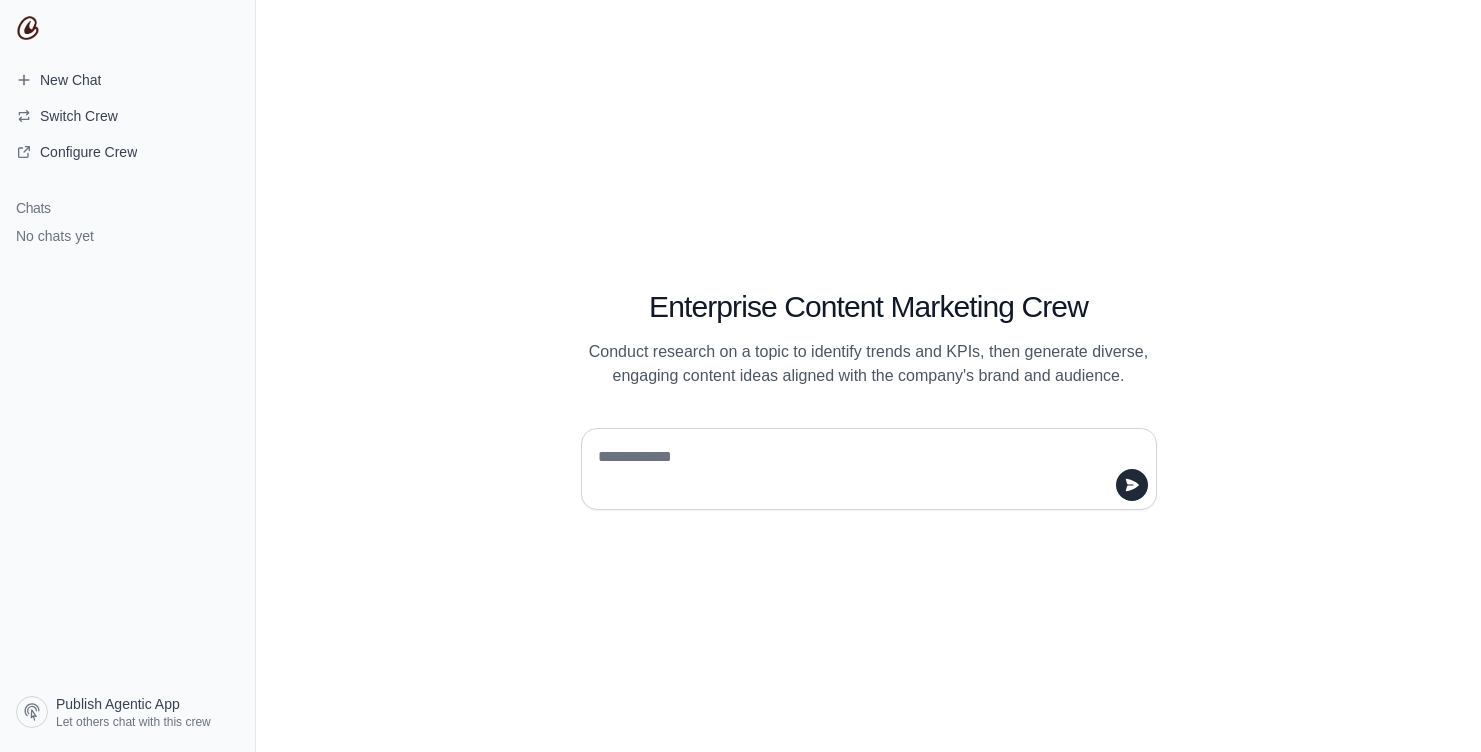 scroll, scrollTop: 0, scrollLeft: 0, axis: both 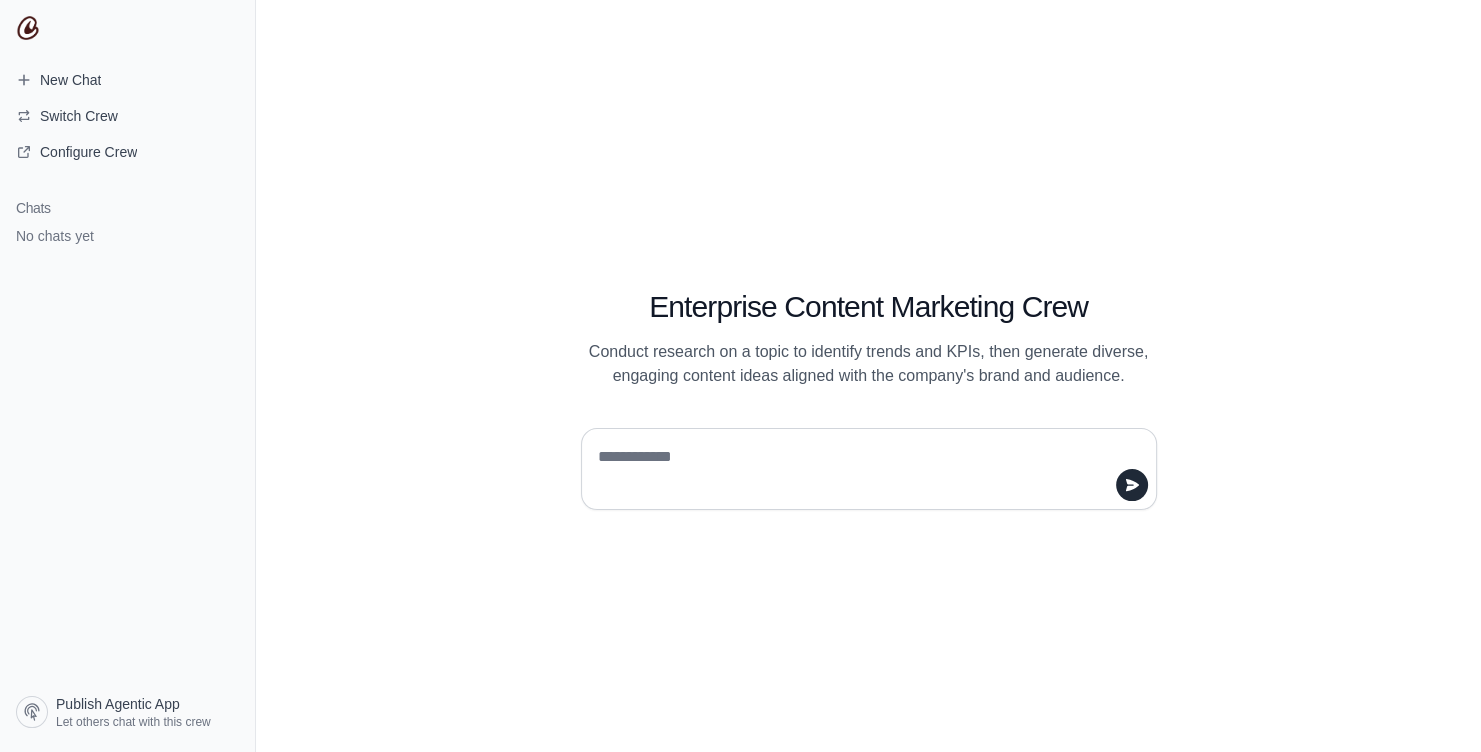 click at bounding box center (863, 469) 